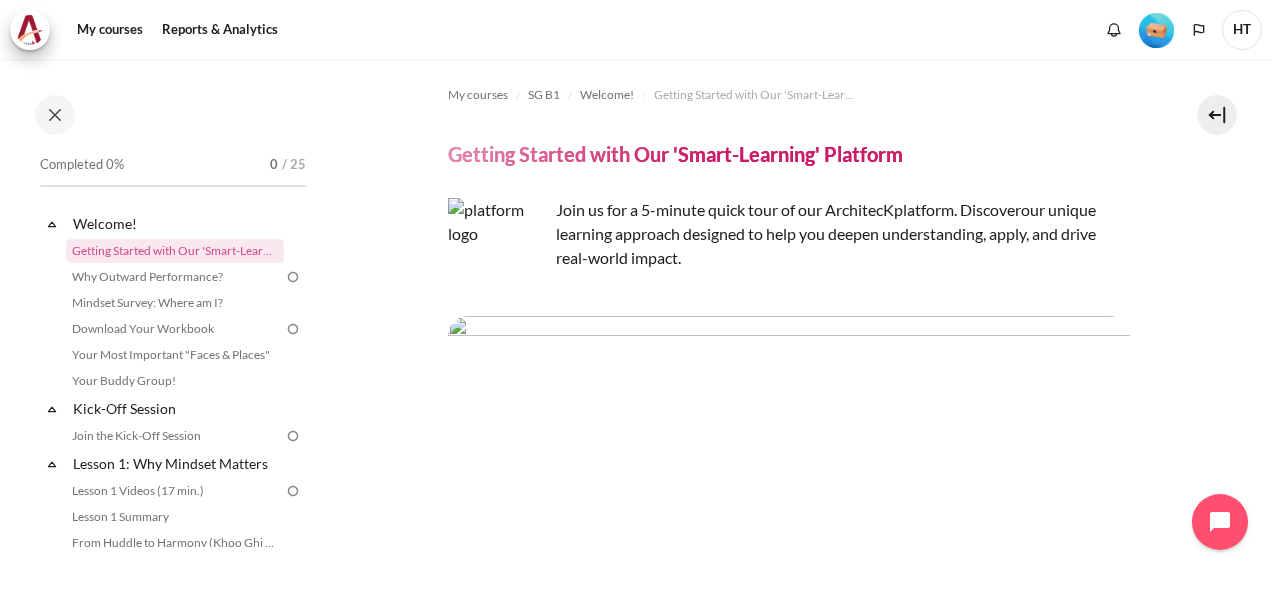 scroll, scrollTop: 0, scrollLeft: 0, axis: both 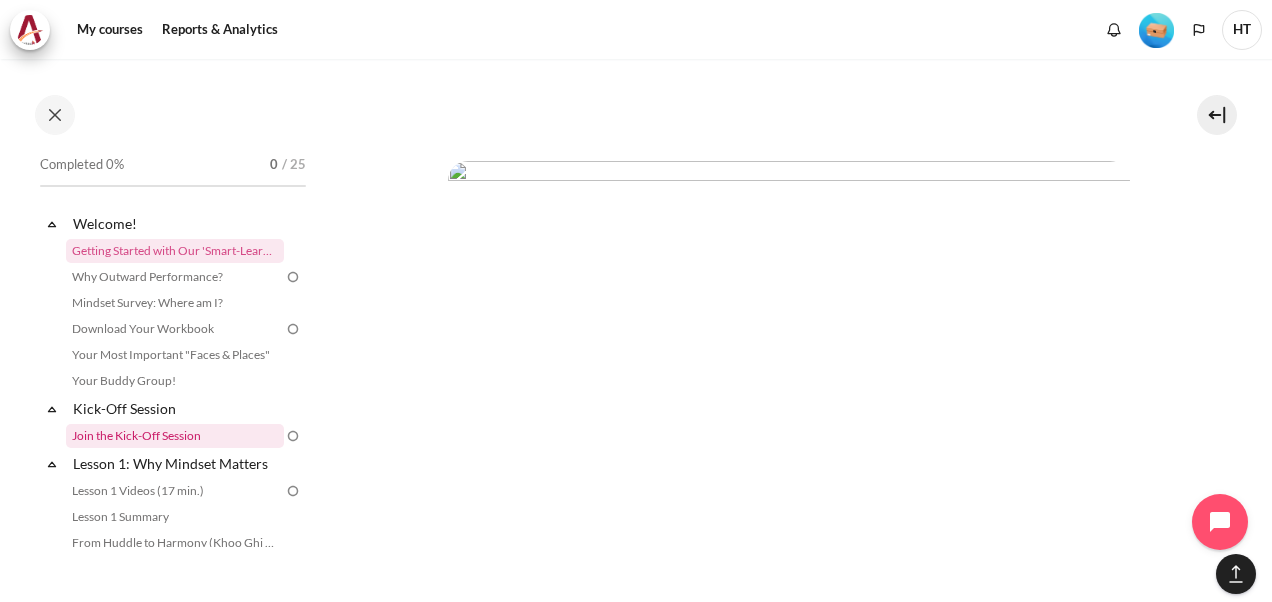 click on "Join the Kick-Off Session" at bounding box center [175, 436] 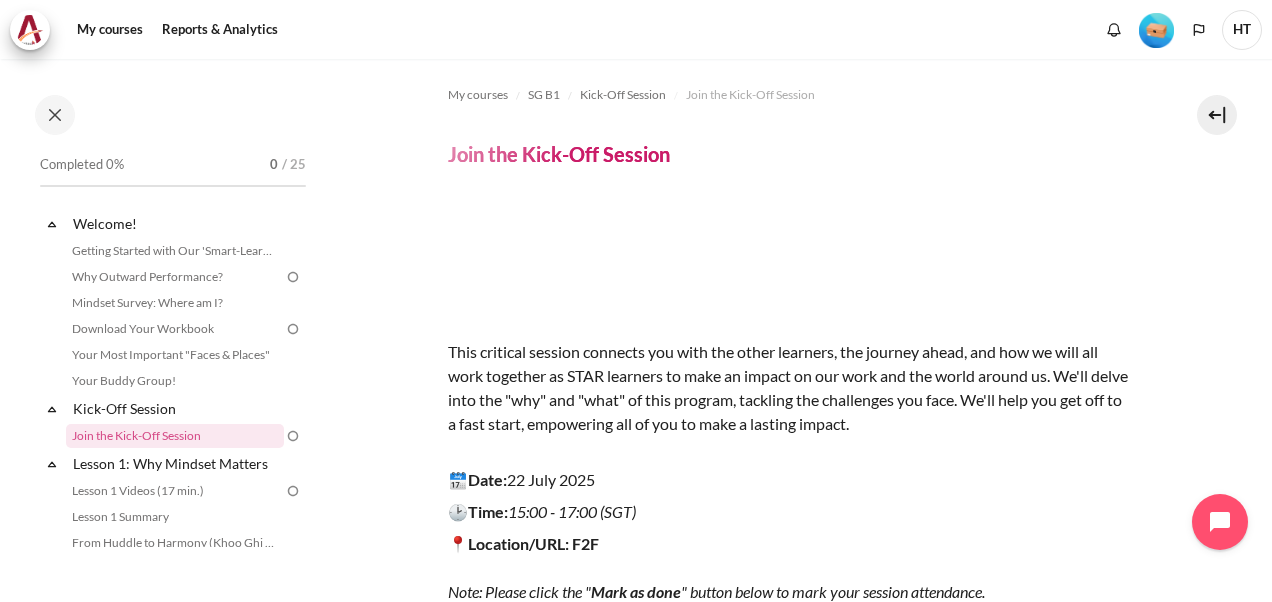 scroll, scrollTop: 0, scrollLeft: 0, axis: both 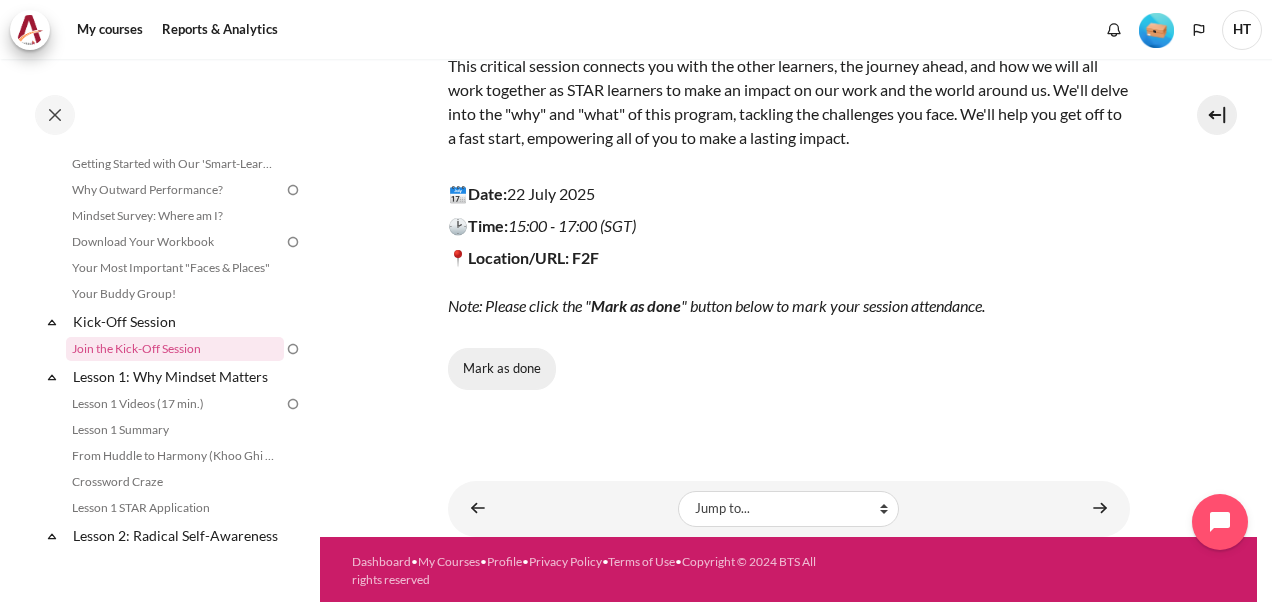click on "Mark as done" at bounding box center (502, 369) 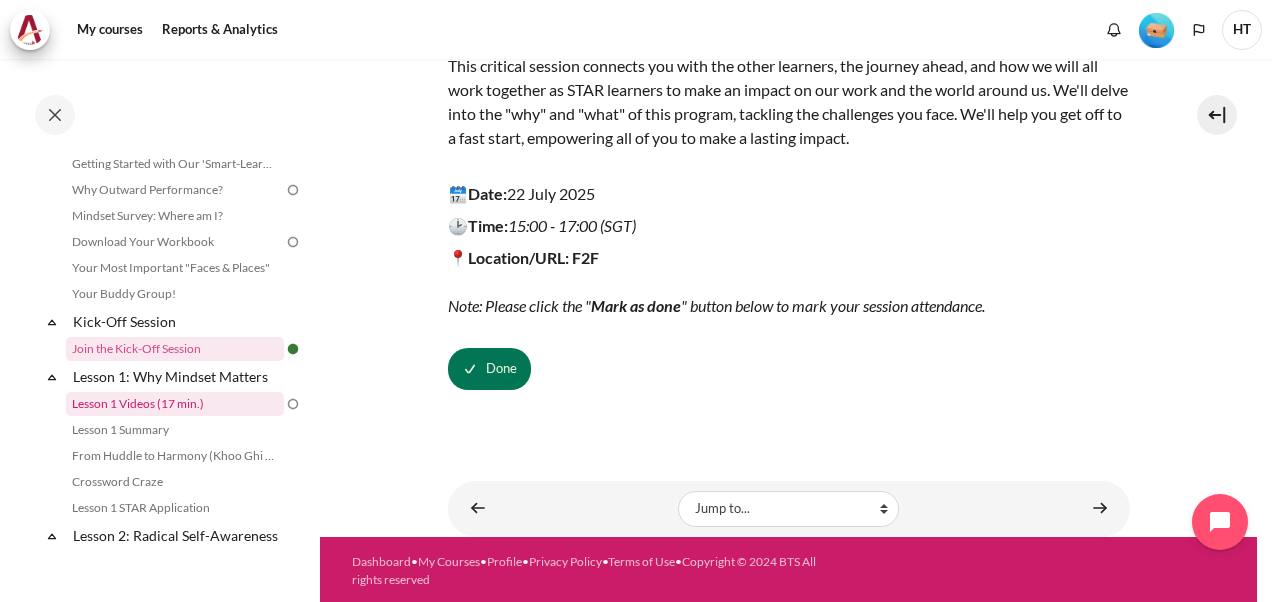 click on "Lesson 1 Videos (17 min.)" at bounding box center (175, 404) 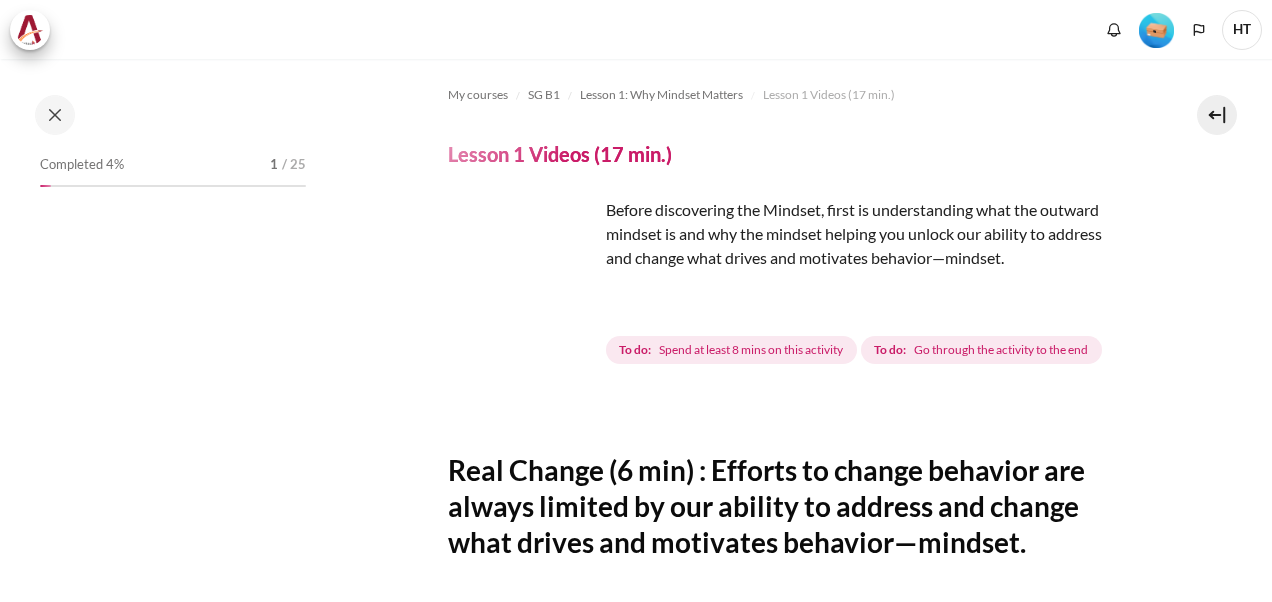scroll, scrollTop: 0, scrollLeft: 0, axis: both 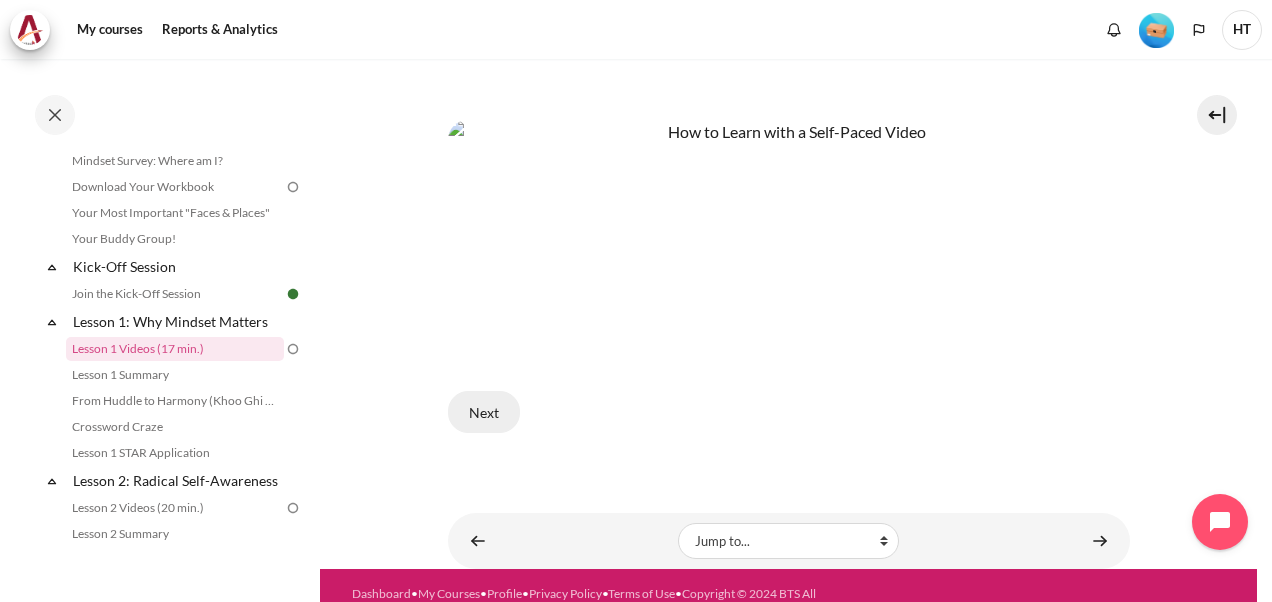 click on "Next" at bounding box center [484, 412] 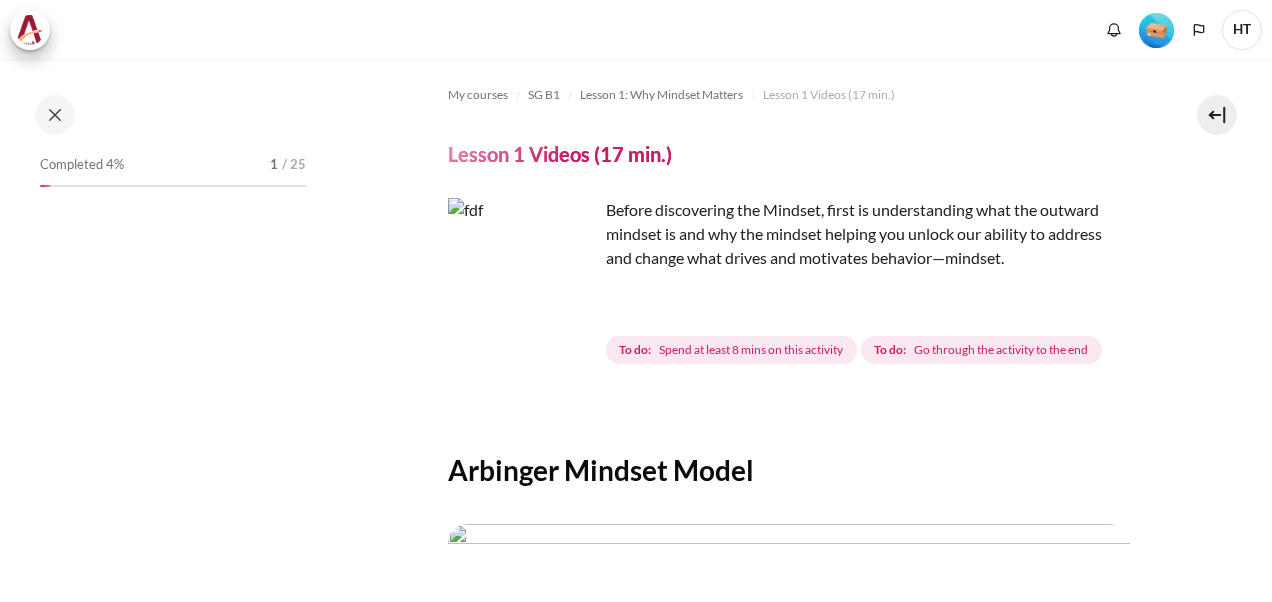 scroll, scrollTop: 0, scrollLeft: 0, axis: both 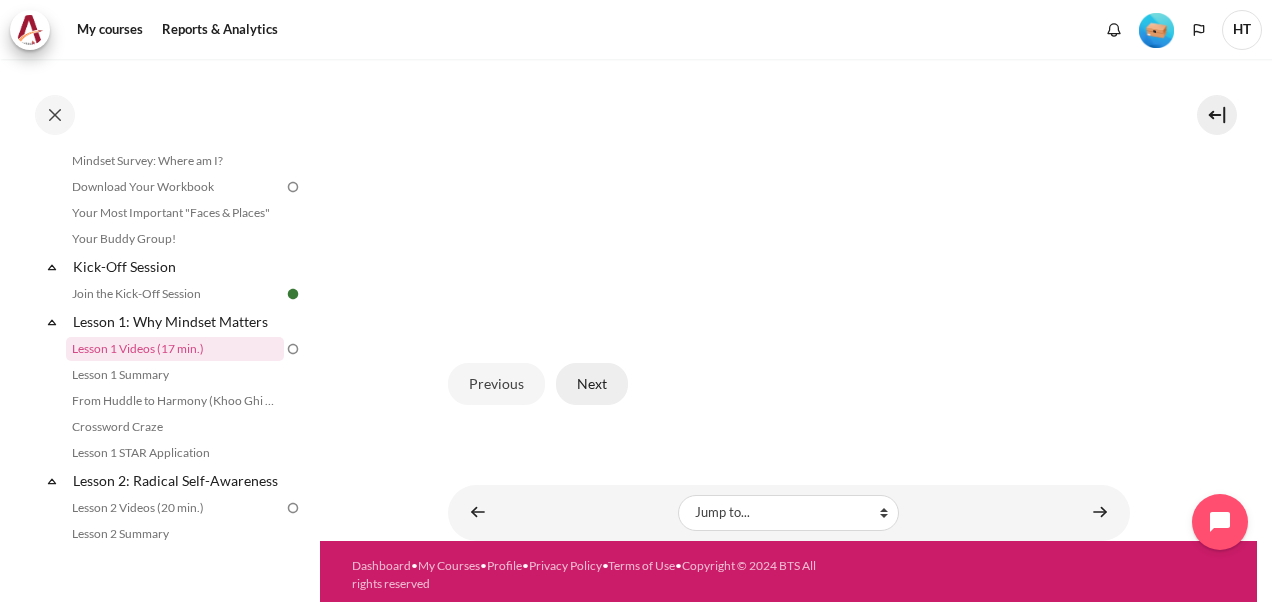 click on "Next" at bounding box center (592, 384) 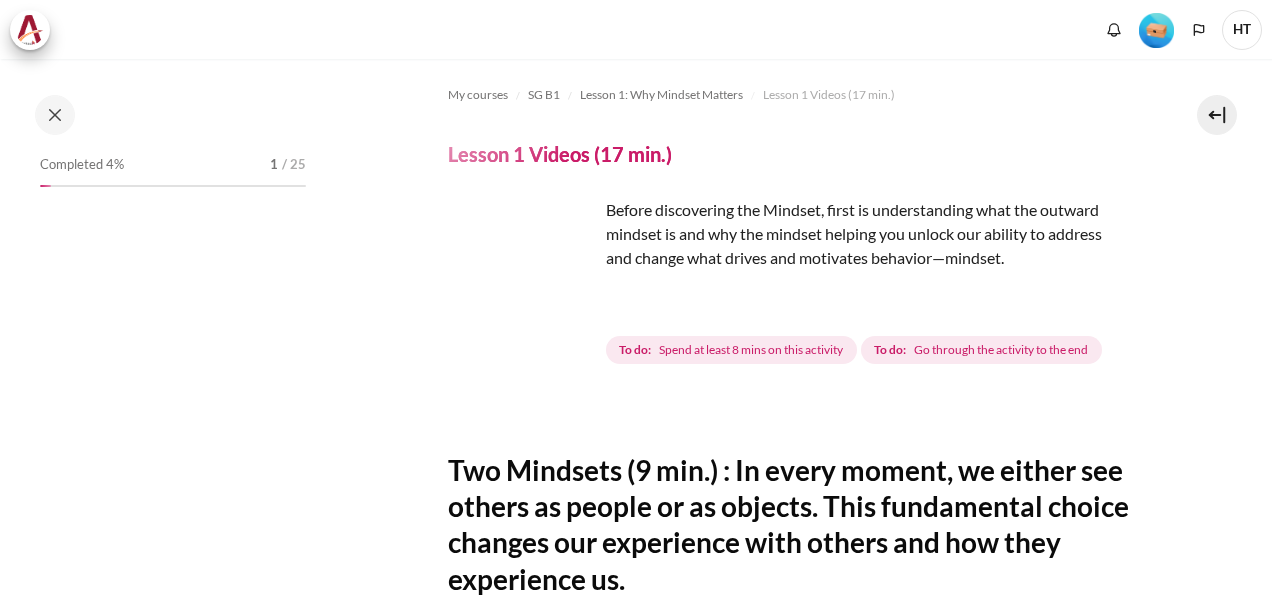scroll, scrollTop: 0, scrollLeft: 0, axis: both 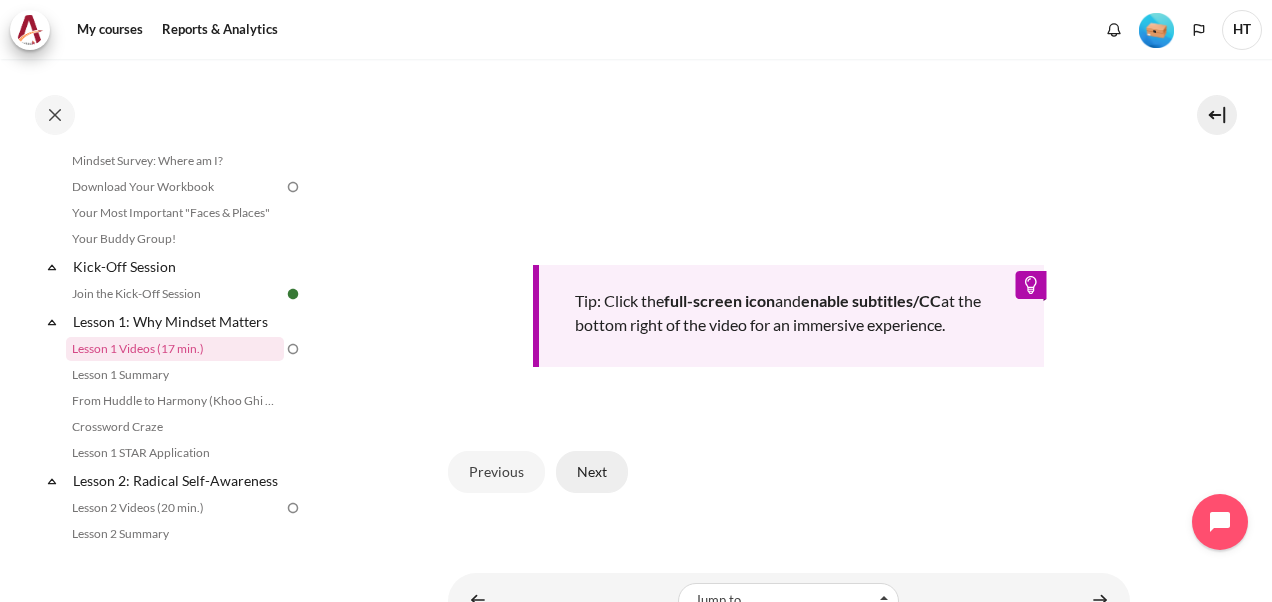 click on "Next" at bounding box center (592, 472) 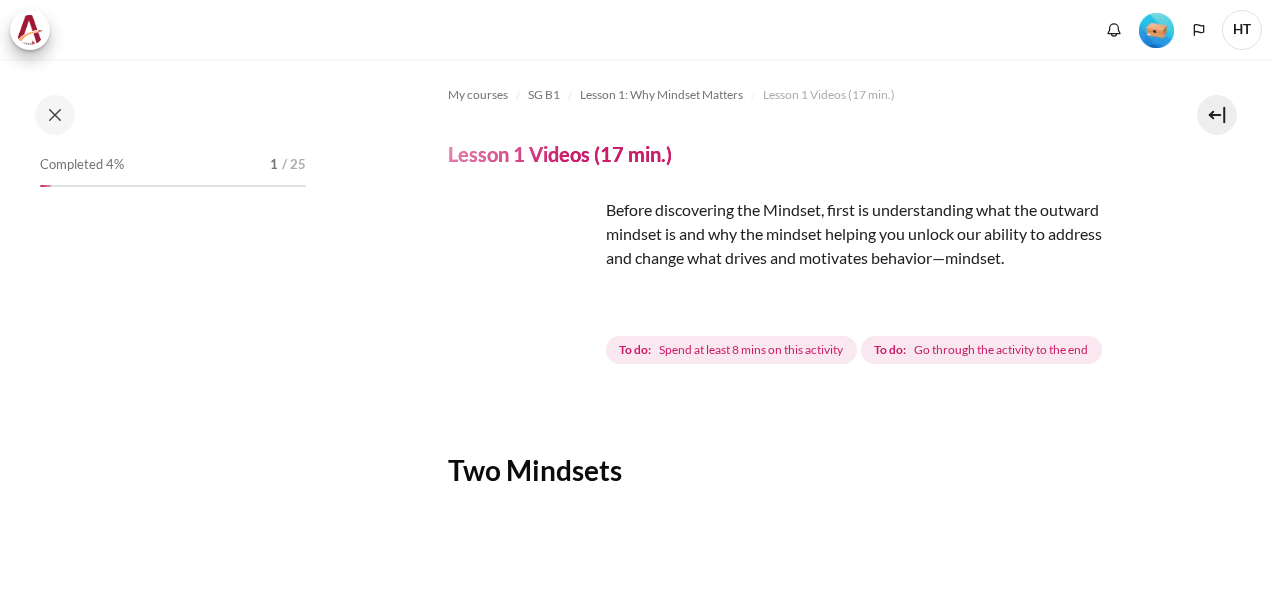 scroll, scrollTop: 0, scrollLeft: 0, axis: both 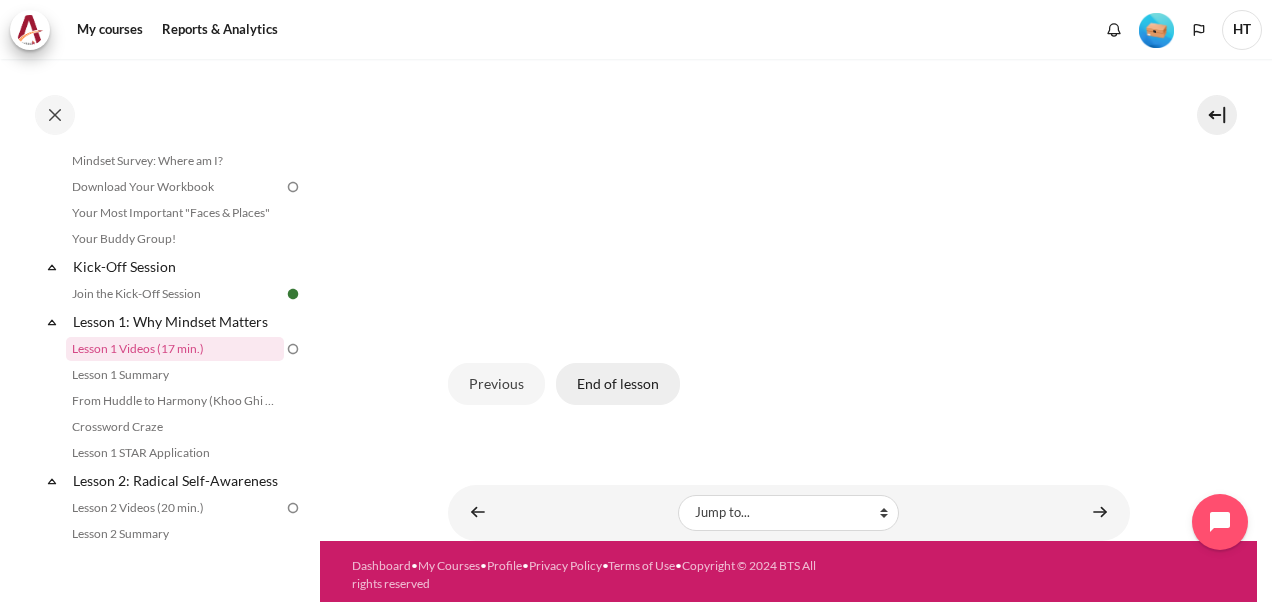 click on "End of lesson" at bounding box center (618, 384) 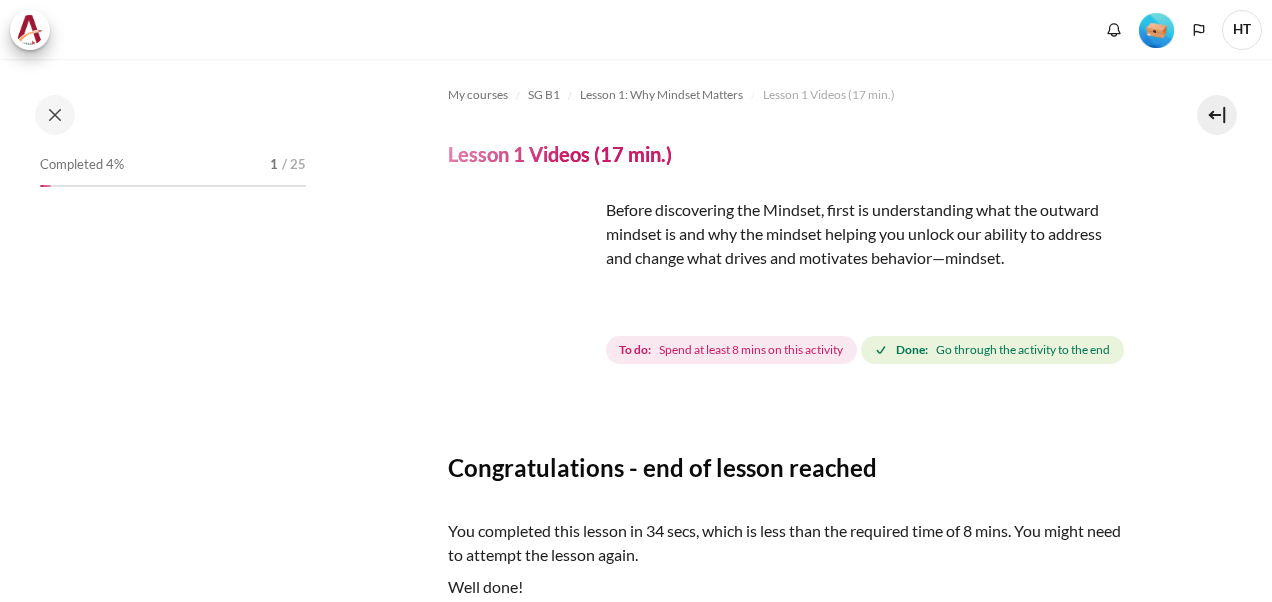 scroll, scrollTop: 0, scrollLeft: 0, axis: both 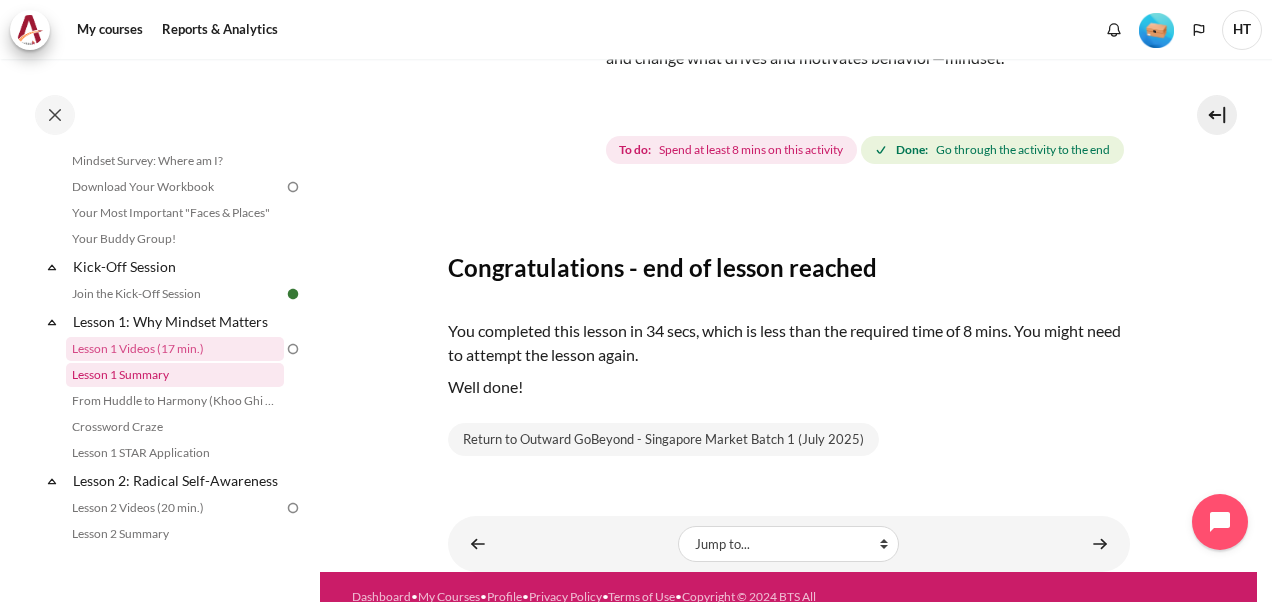 click on "Lesson 1 Summary" at bounding box center (175, 375) 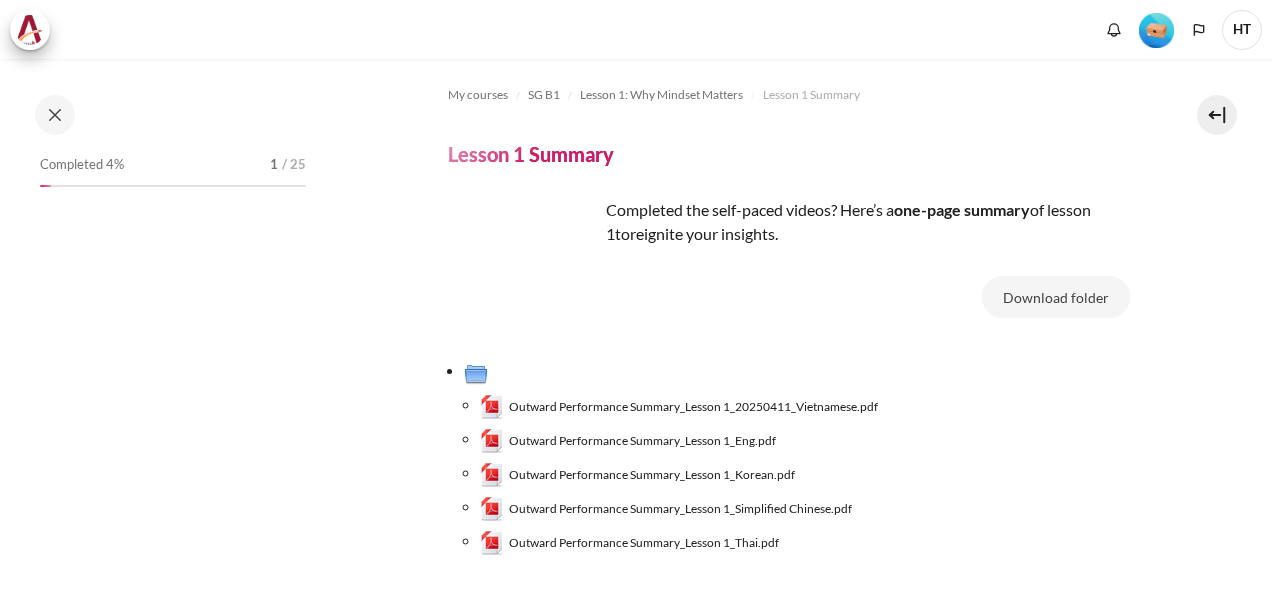 scroll, scrollTop: 0, scrollLeft: 0, axis: both 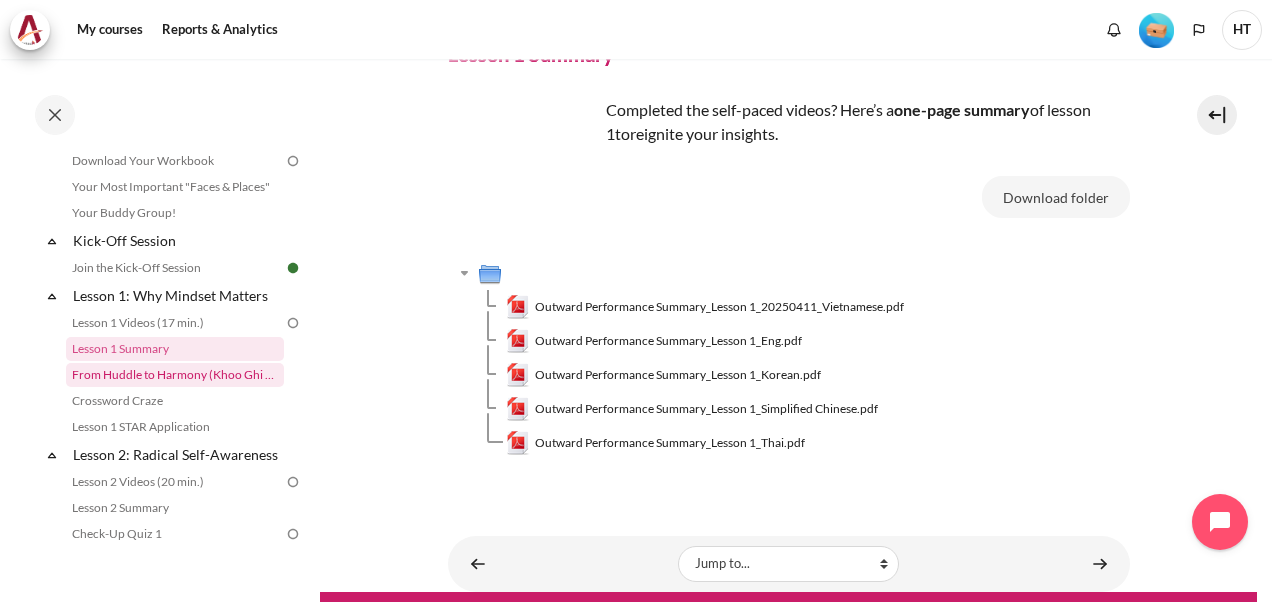 click on "From Huddle to Harmony (Khoo Ghi Peng's Story)" at bounding box center (175, 375) 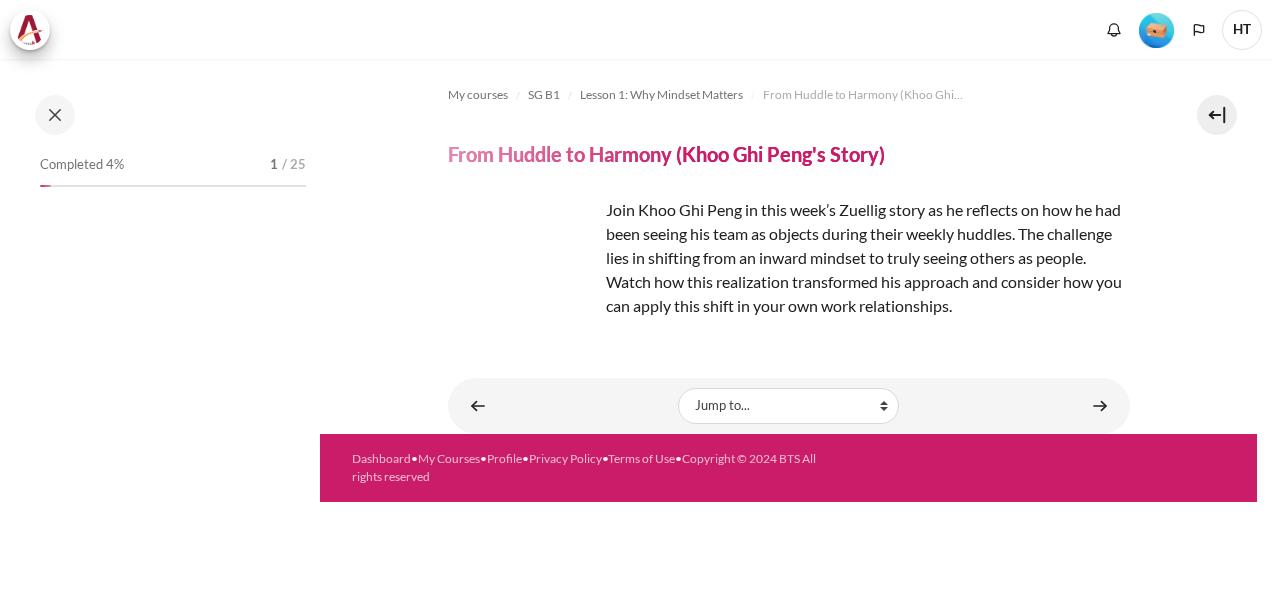 scroll, scrollTop: 0, scrollLeft: 0, axis: both 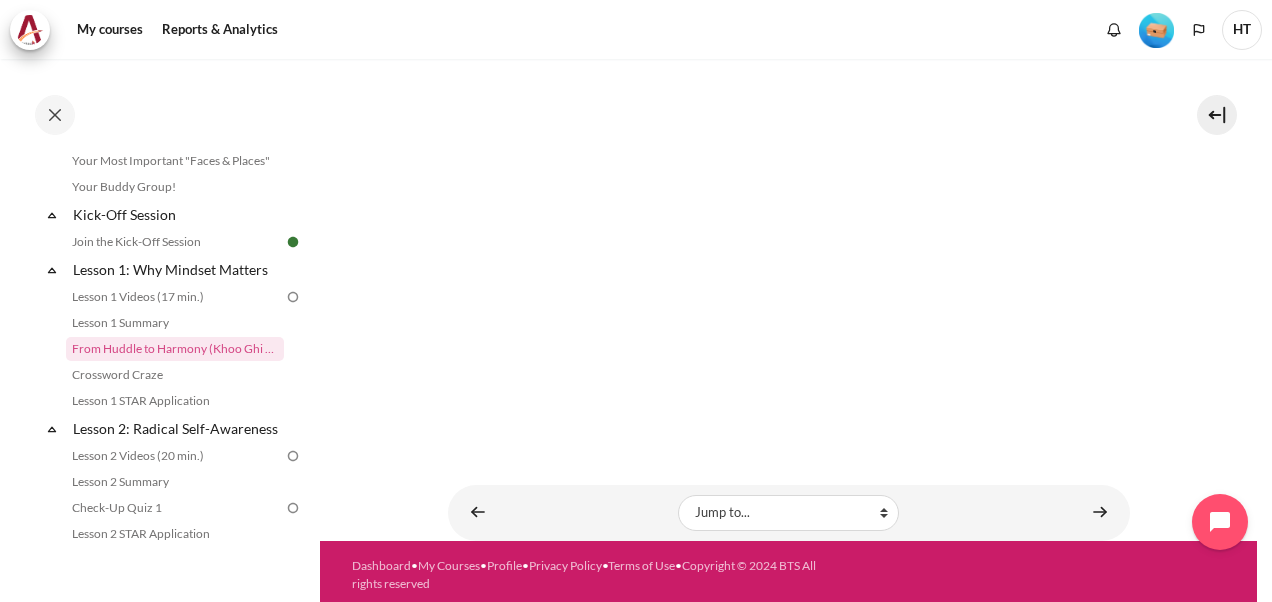click on "My courses
SG B1
Lesson 1: Why Mindset Matters
From Huddle to Harmony (Khoo Ghi Peng's Story)
From Huddle to Harmony (Khoo Ghi Peng's Story)" at bounding box center [789, 112] 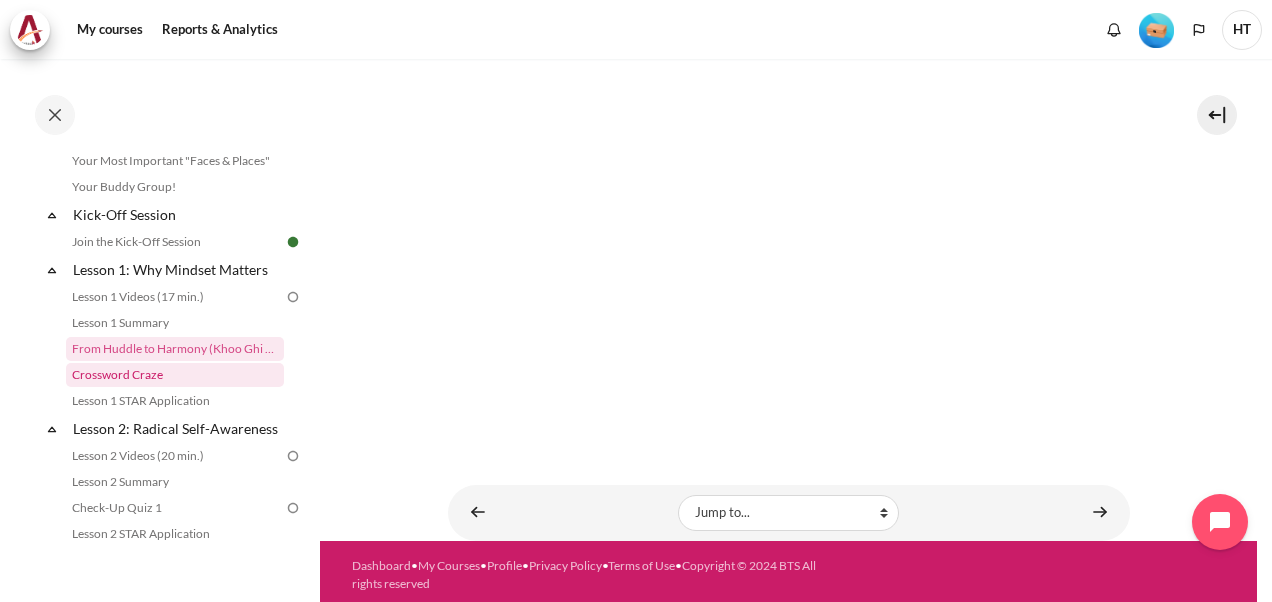 click on "Crossword Craze" at bounding box center [175, 375] 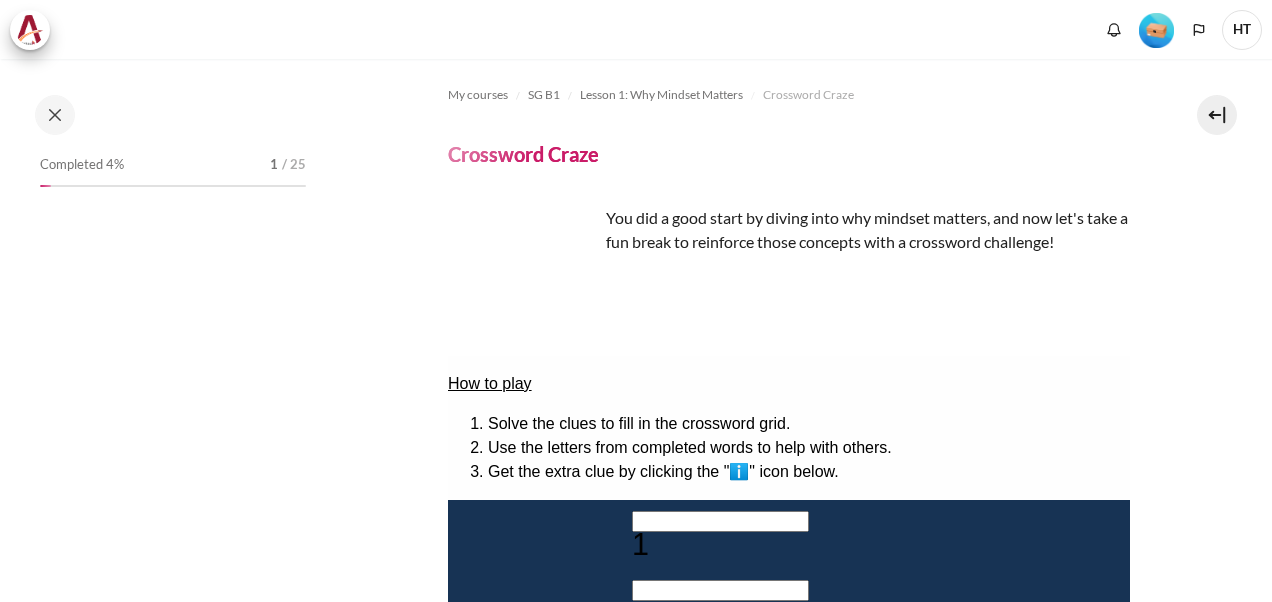 scroll, scrollTop: 0, scrollLeft: 0, axis: both 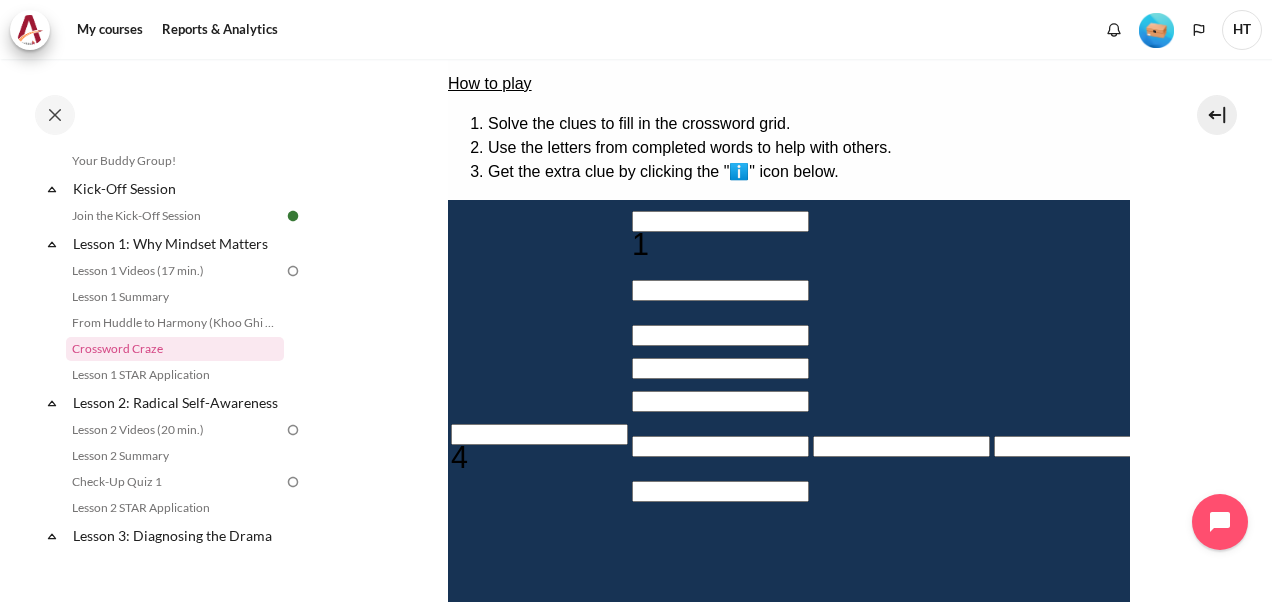 click at bounding box center [719, 221] 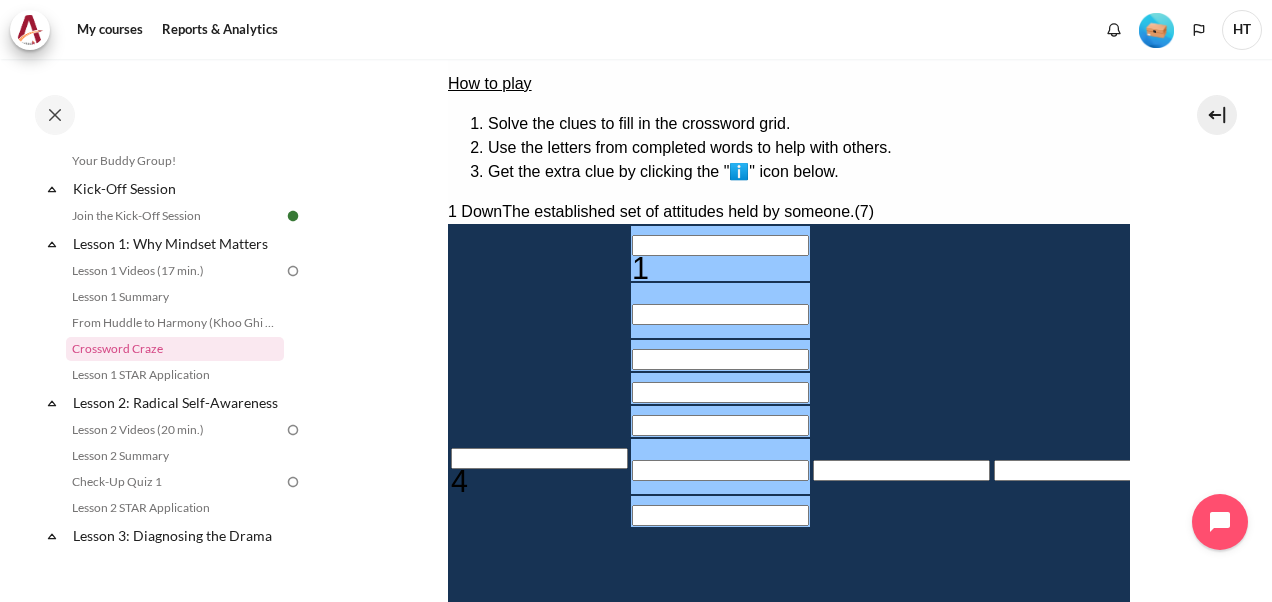 scroll, scrollTop: 400, scrollLeft: 0, axis: vertical 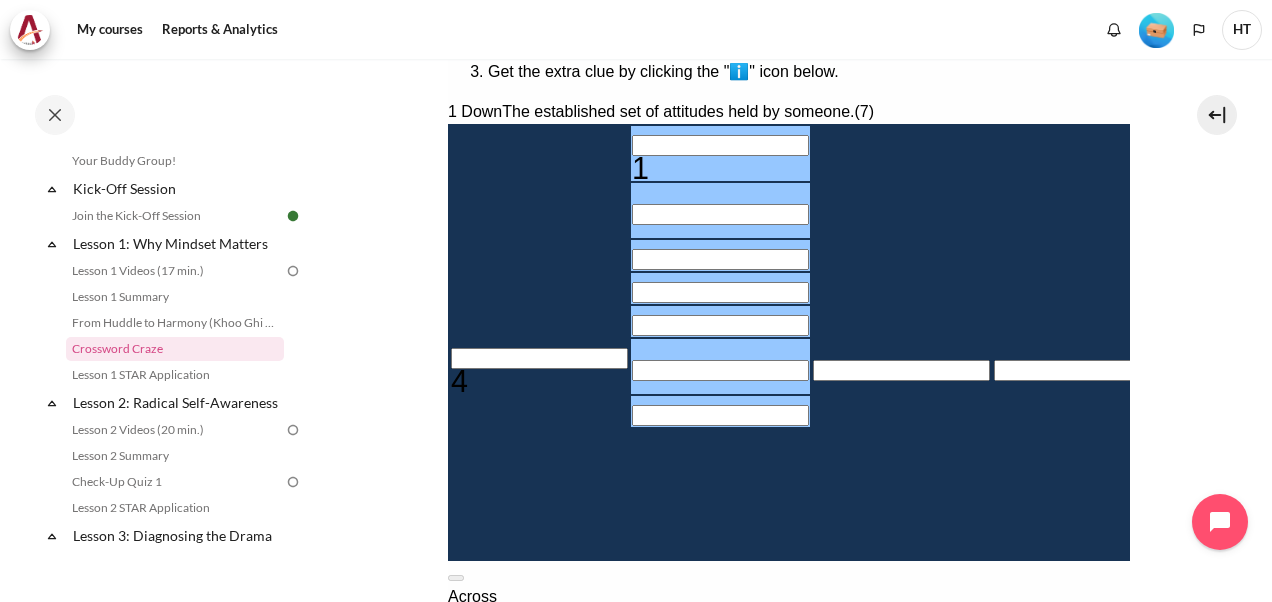 type 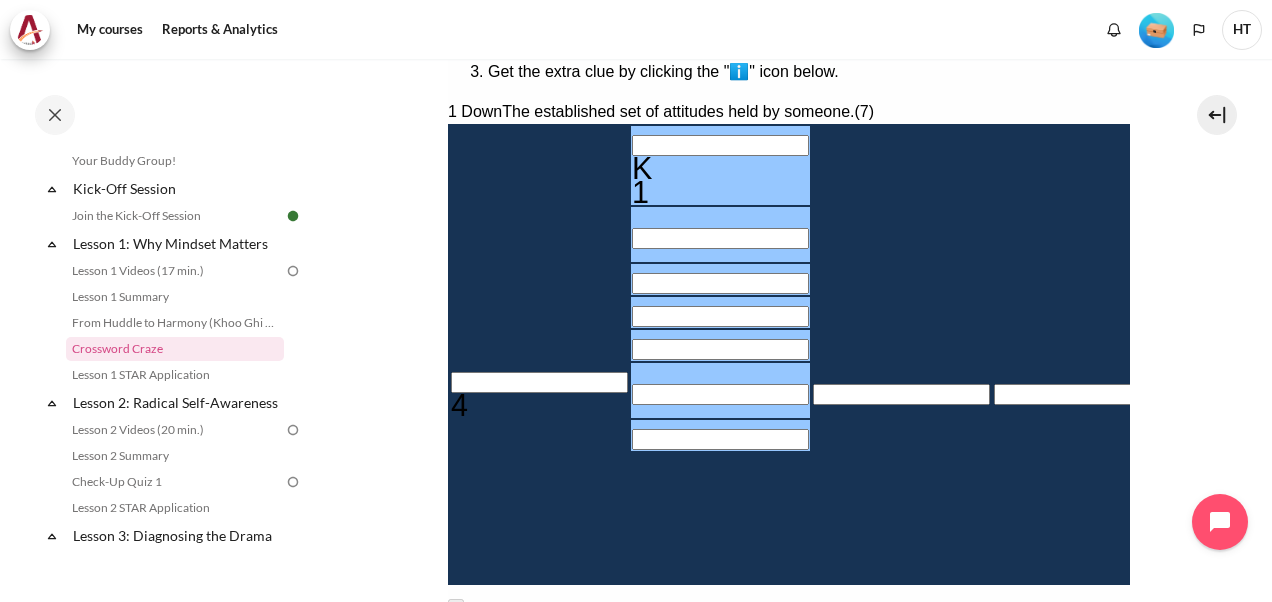 click at bounding box center [719, 145] 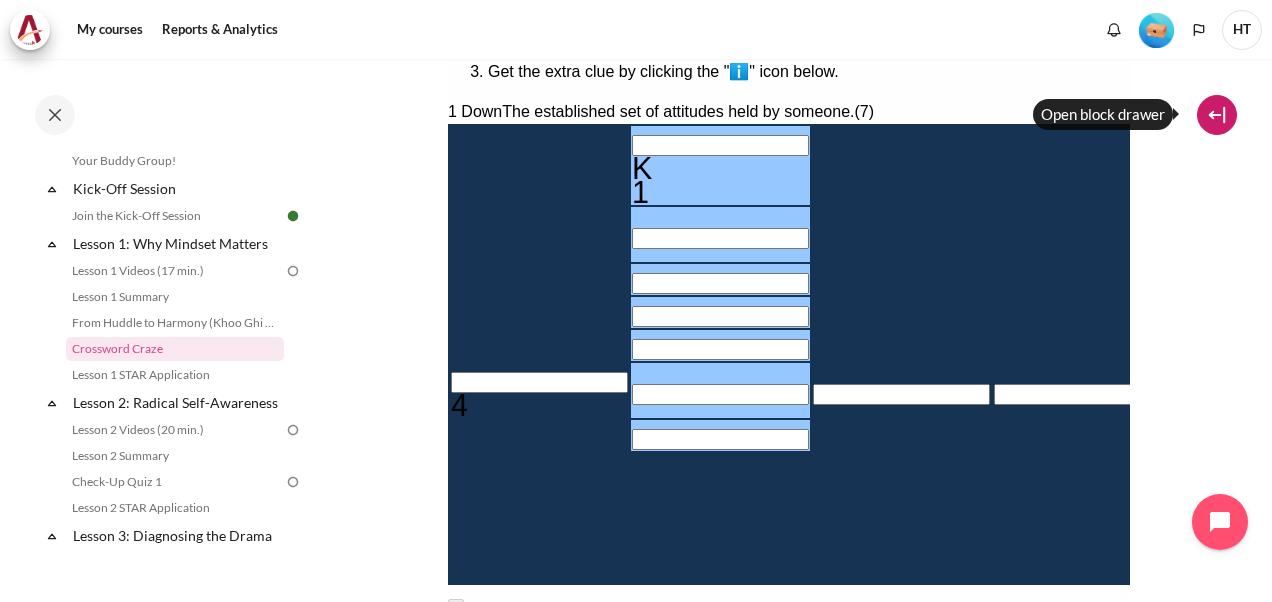 click at bounding box center (1217, 115) 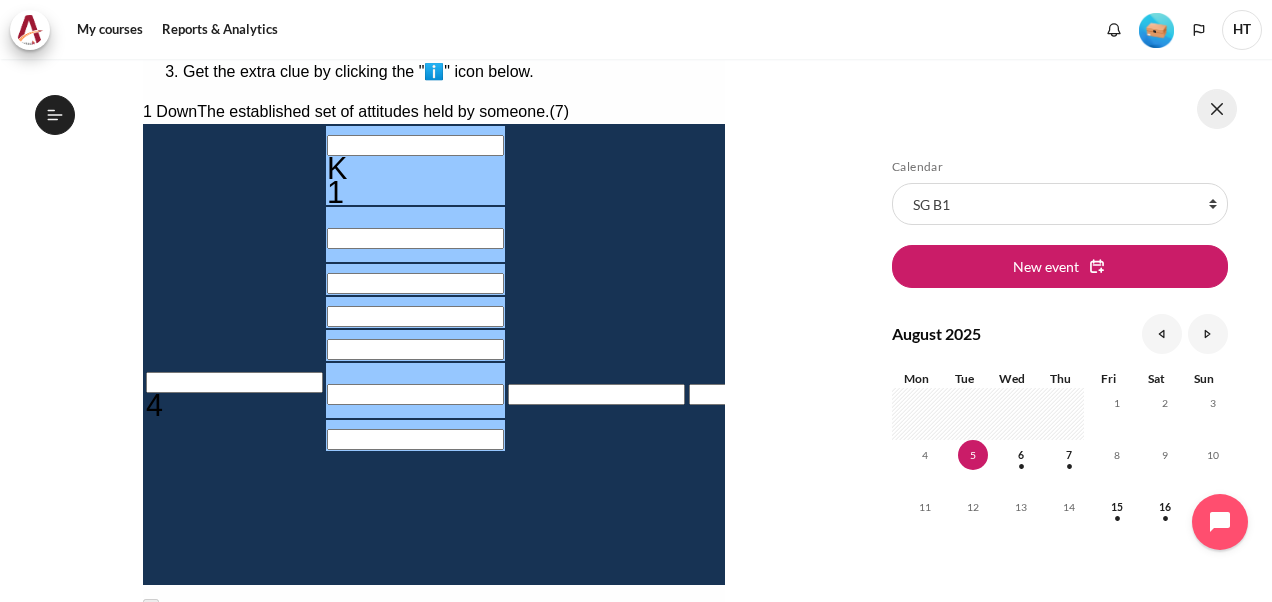 click at bounding box center [1217, 109] 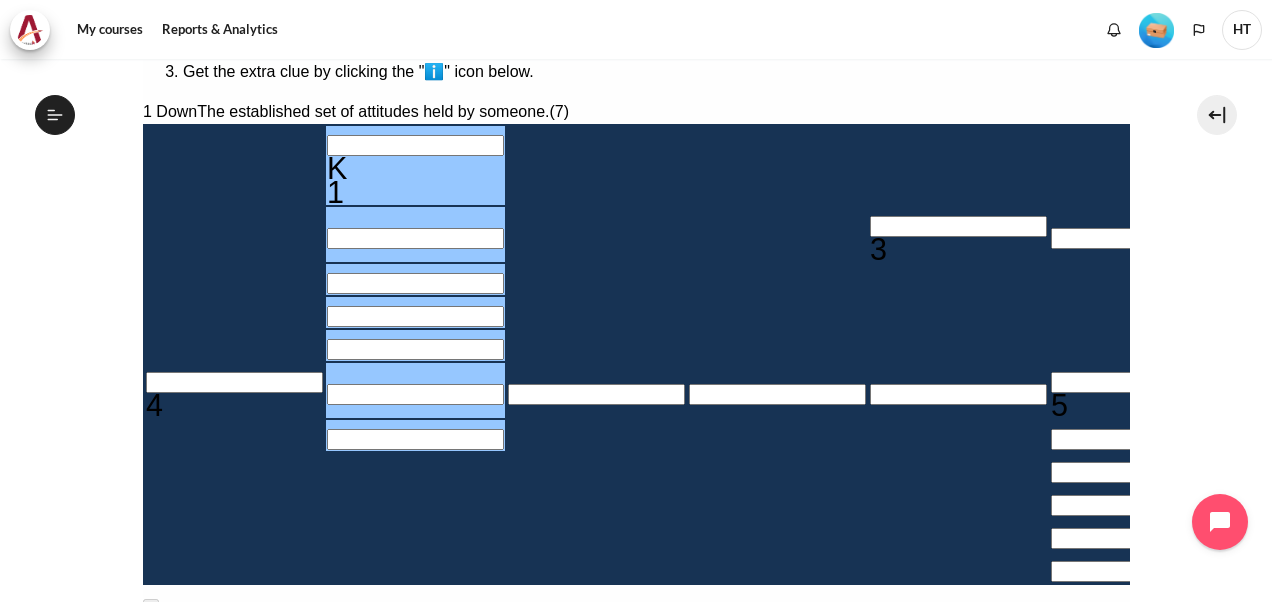click on "＿＿＿＿＿＿＿" at bounding box center [230, 694] 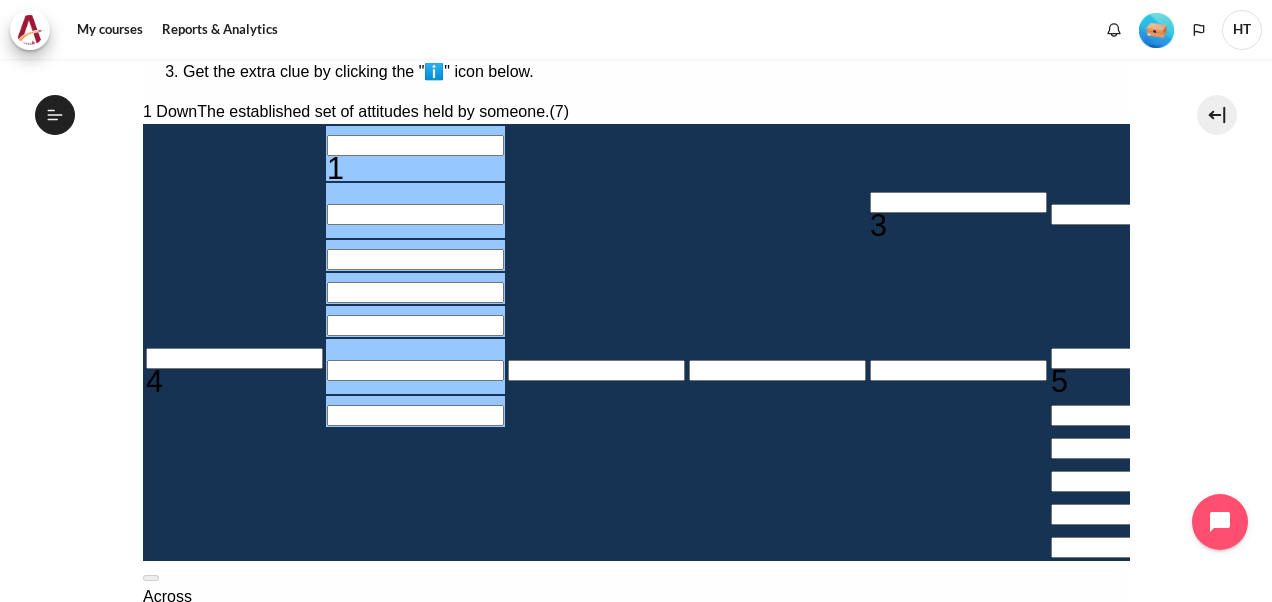 type on "＿＿＿＿＿＿＿" 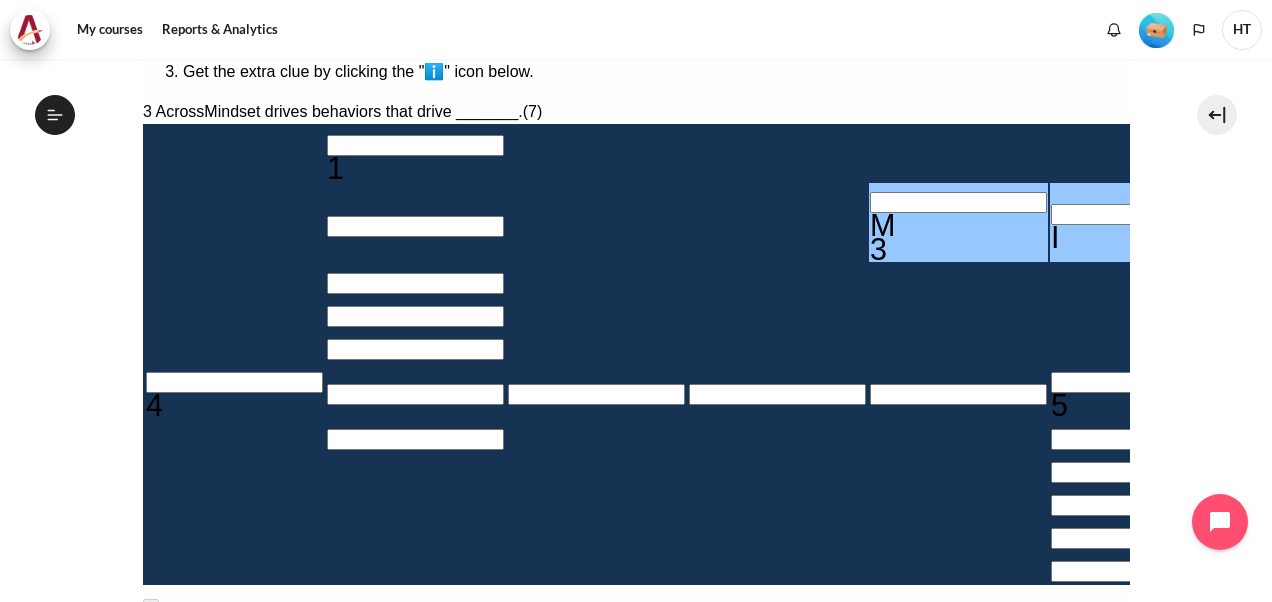 type on "MIND＿＿＿" 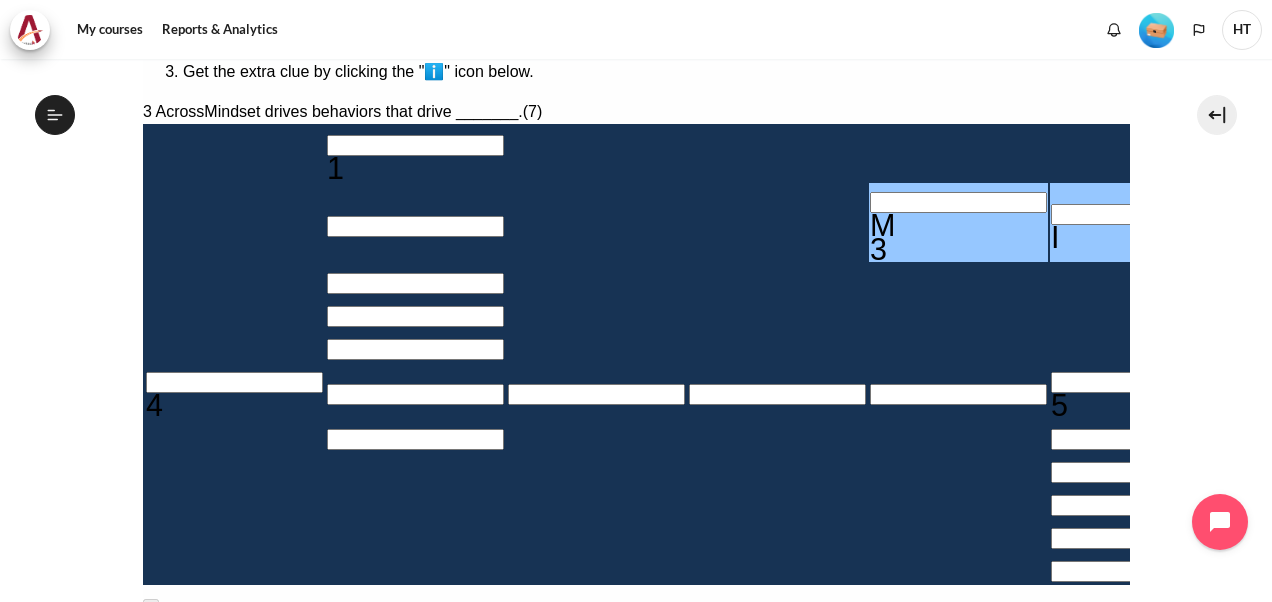 type on "MINDSET" 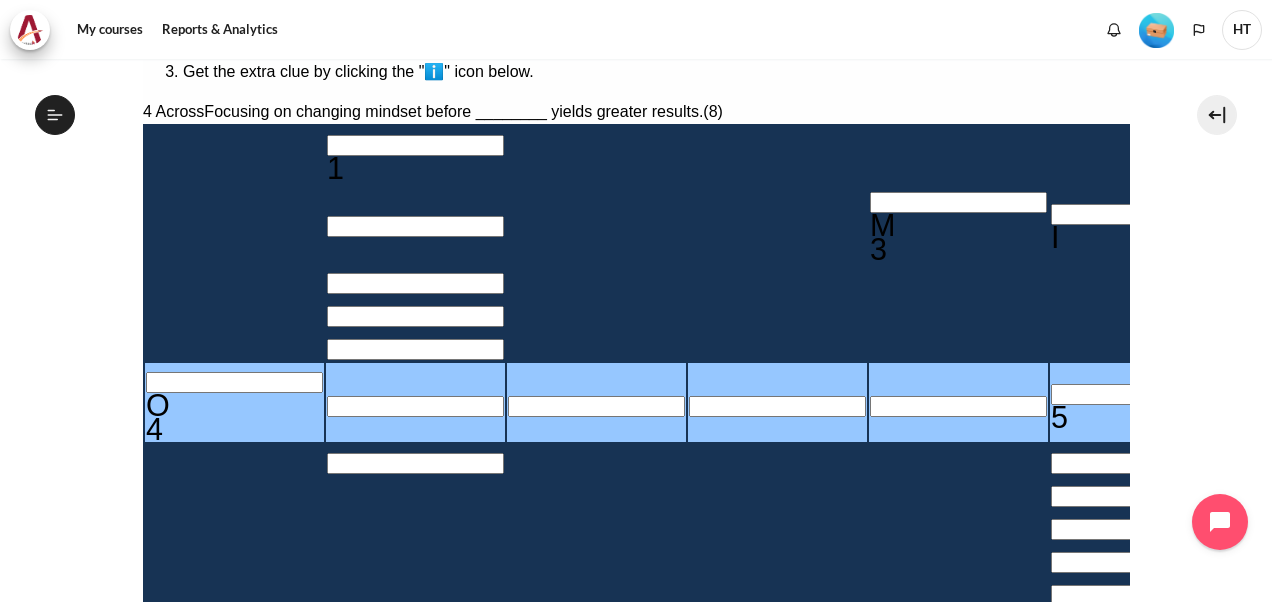 type on "OU＿＿＿＿＿＿" 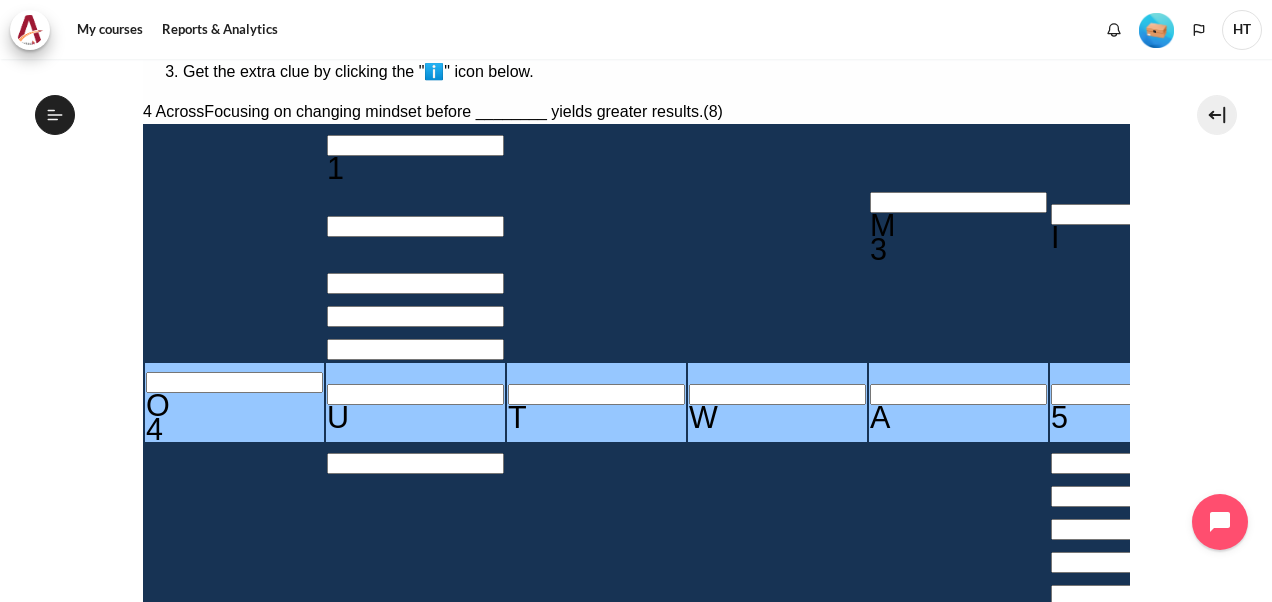 type on "OUTWAR＿＿" 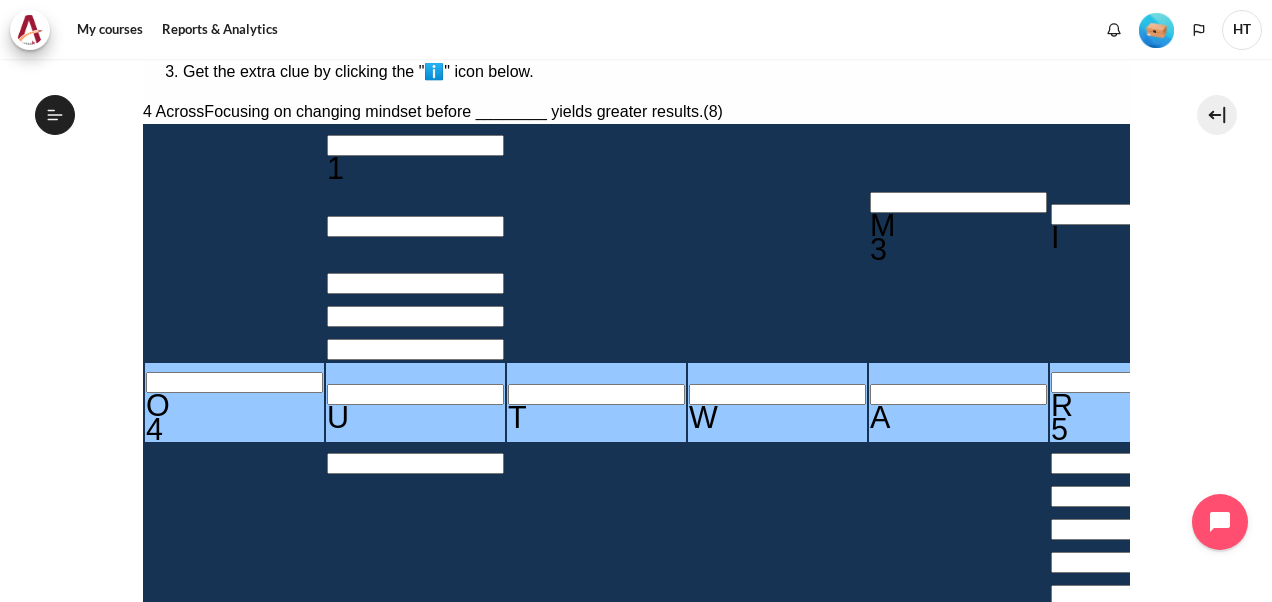 type on "OUTWARDS" 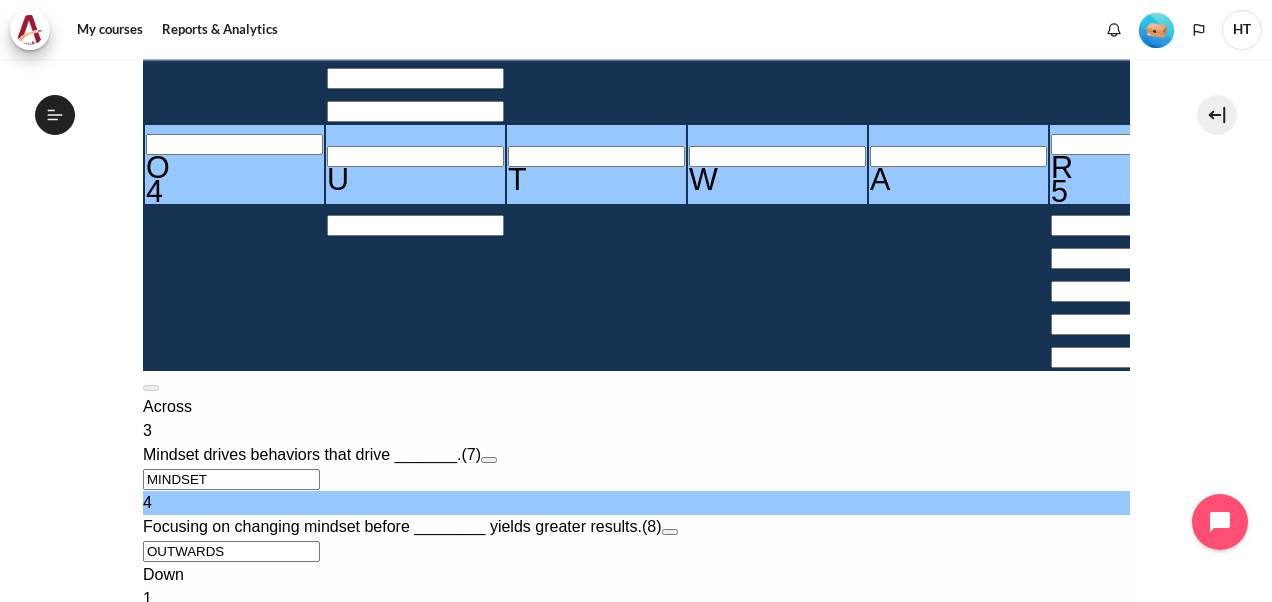 scroll, scrollTop: 700, scrollLeft: 0, axis: vertical 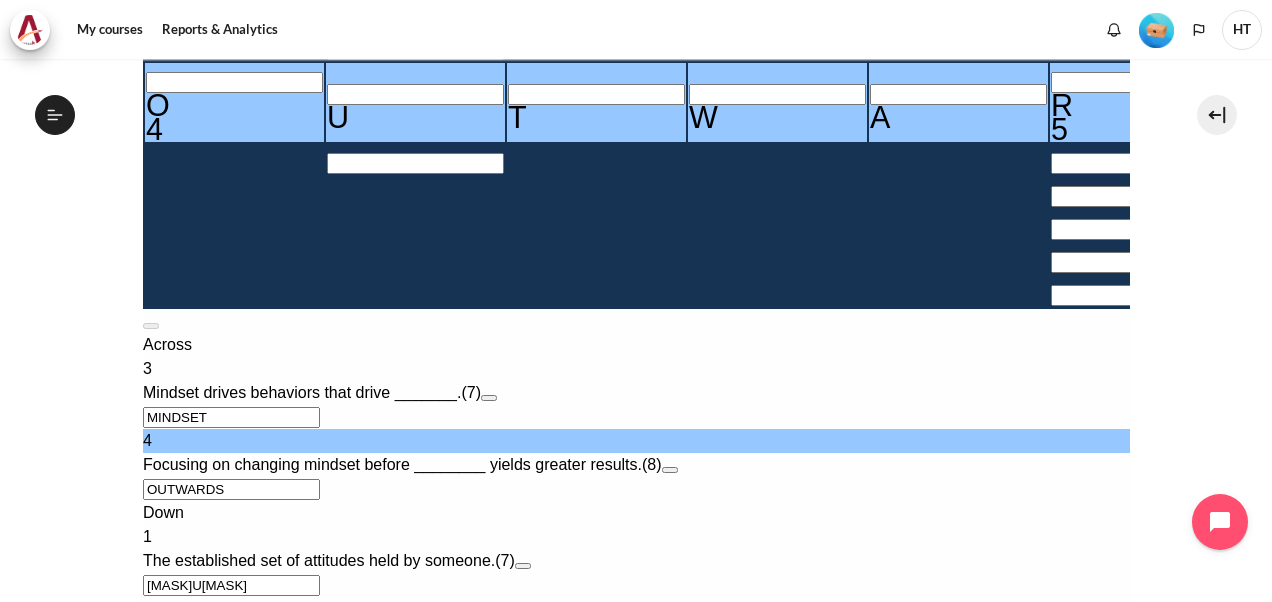 click on "R＿＿＿＿＿" at bounding box center [230, 730] 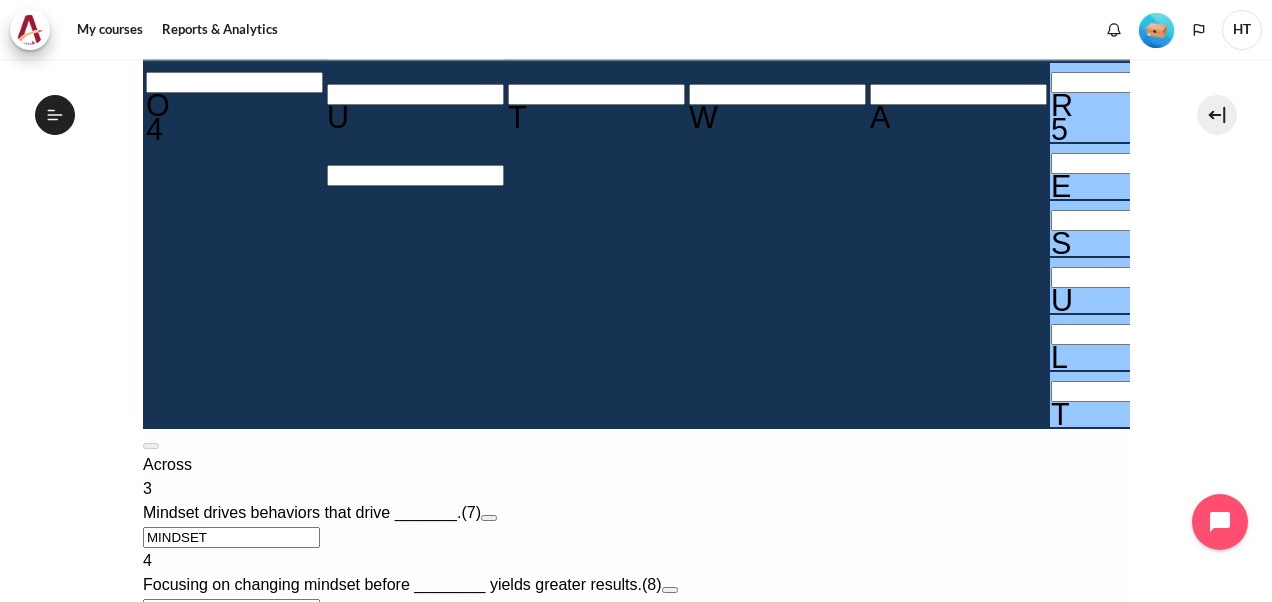 type on "RESULT" 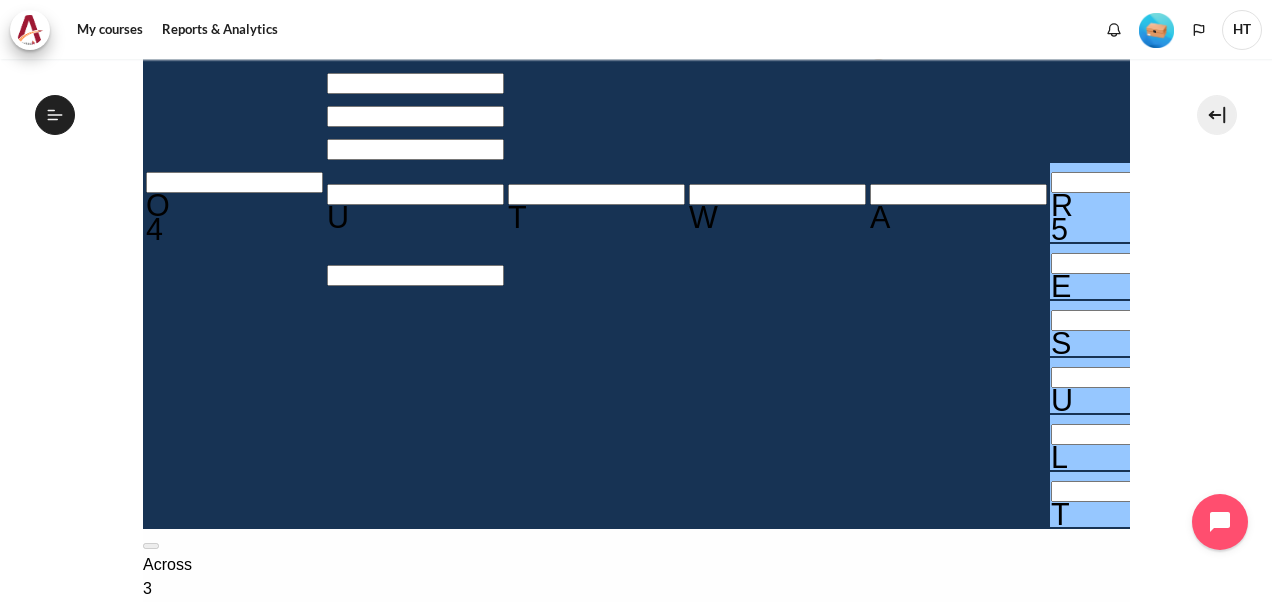 click on "＿＿＿＿＿U＿" at bounding box center (230, 805) 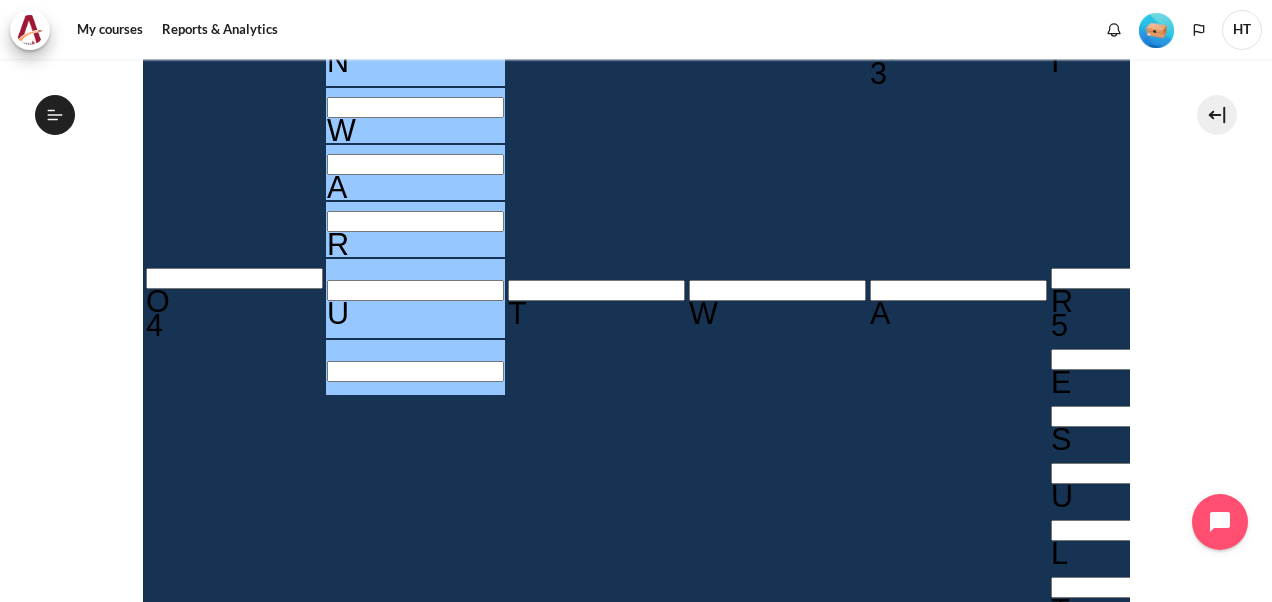 type on "INWARd＿" 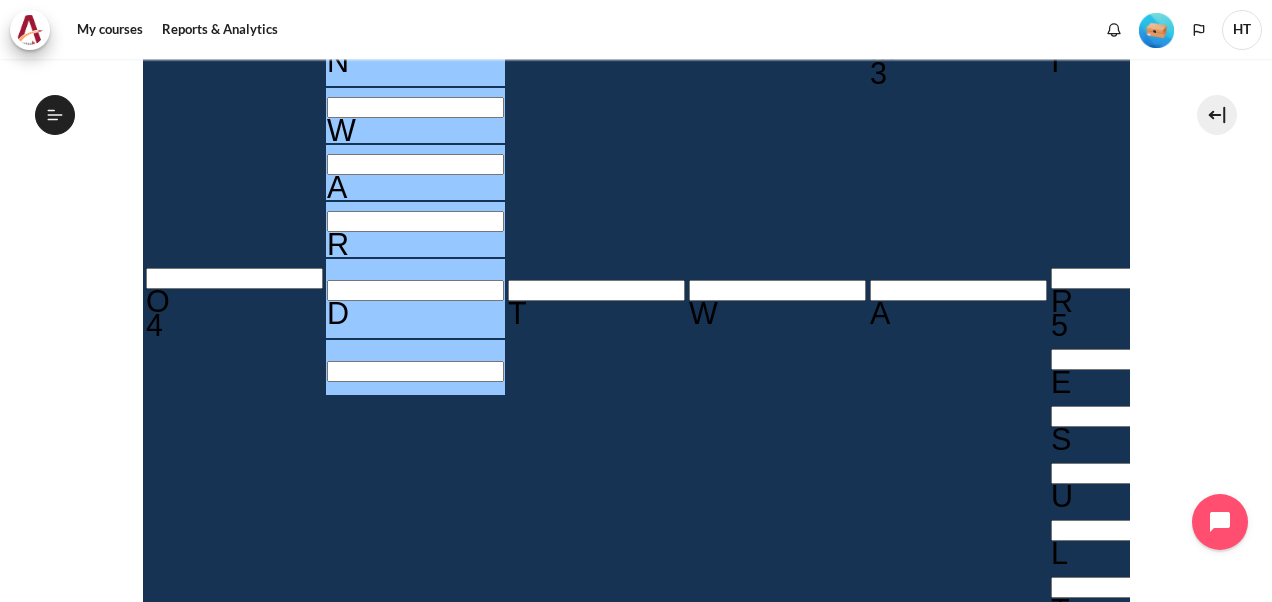 type on "INWARD＿" 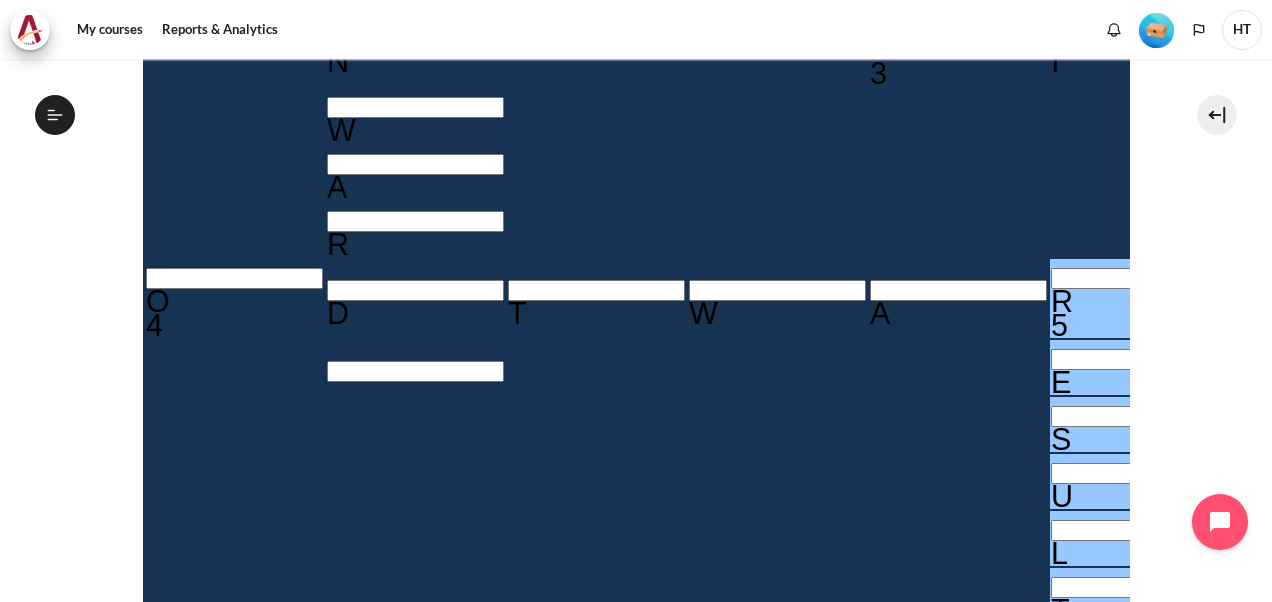 drag, startPoint x: 866, startPoint y: 352, endPoint x: 734, endPoint y: 366, distance: 132.74034 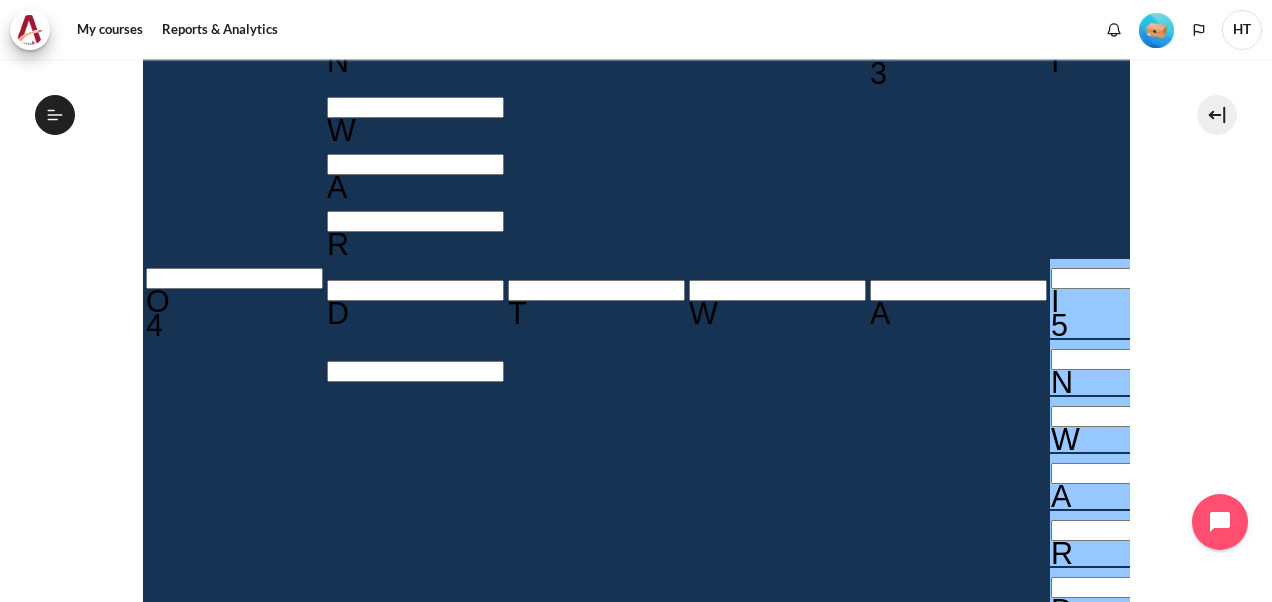 type on "INWARD" 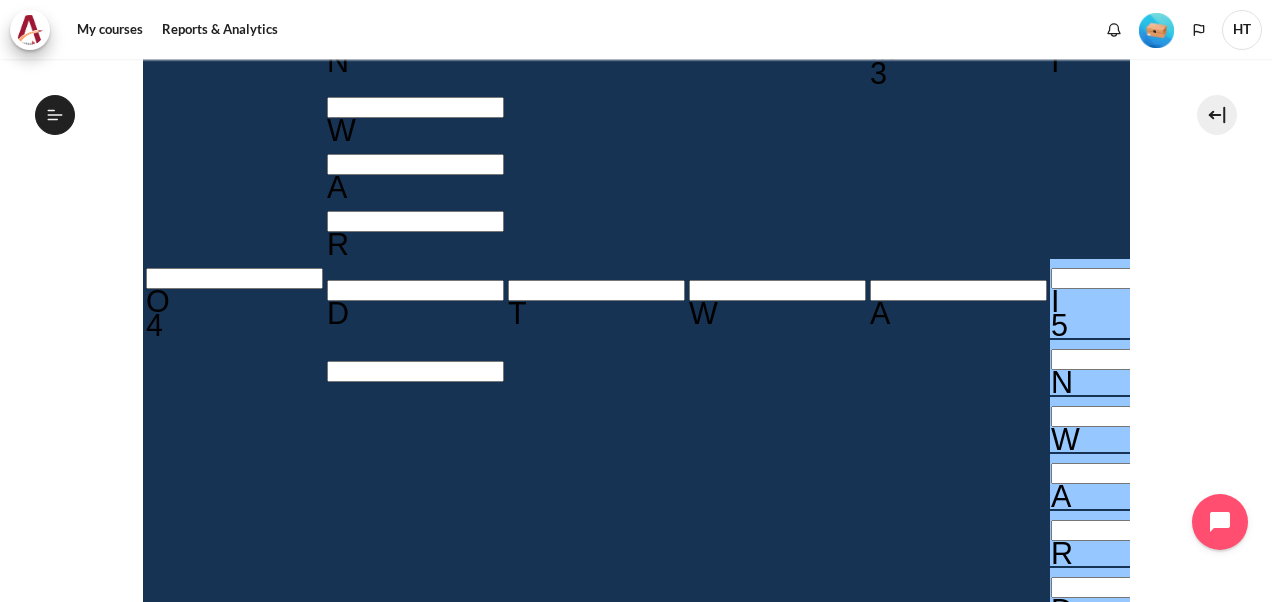 click on "My courses
SG B1
Lesson 1: Why Mindset Matters
Crossword Craze
Crossword Craze" at bounding box center (636, 322) 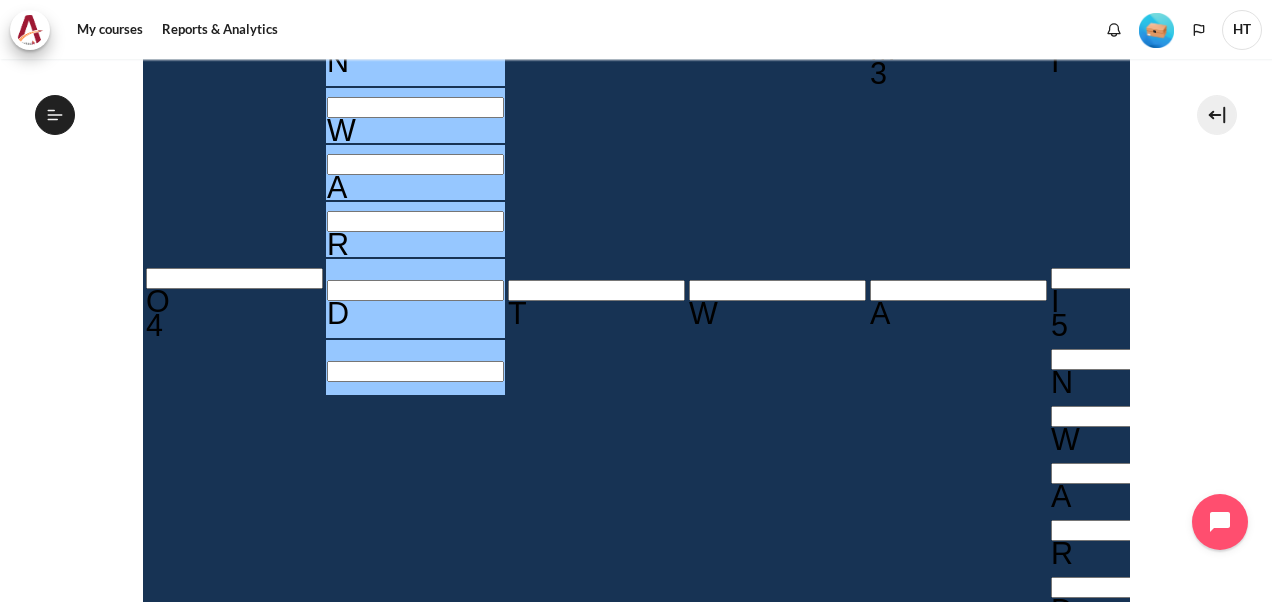 drag, startPoint x: 861, startPoint y: 178, endPoint x: 768, endPoint y: 184, distance: 93.193344 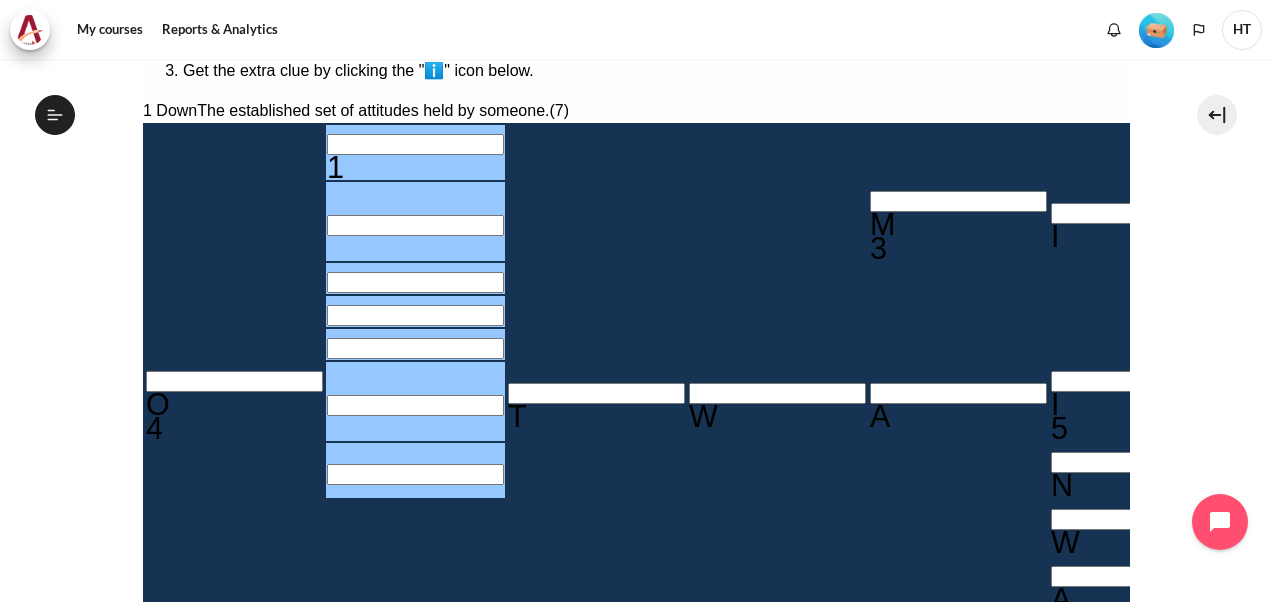 scroll, scrollTop: 400, scrollLeft: 0, axis: vertical 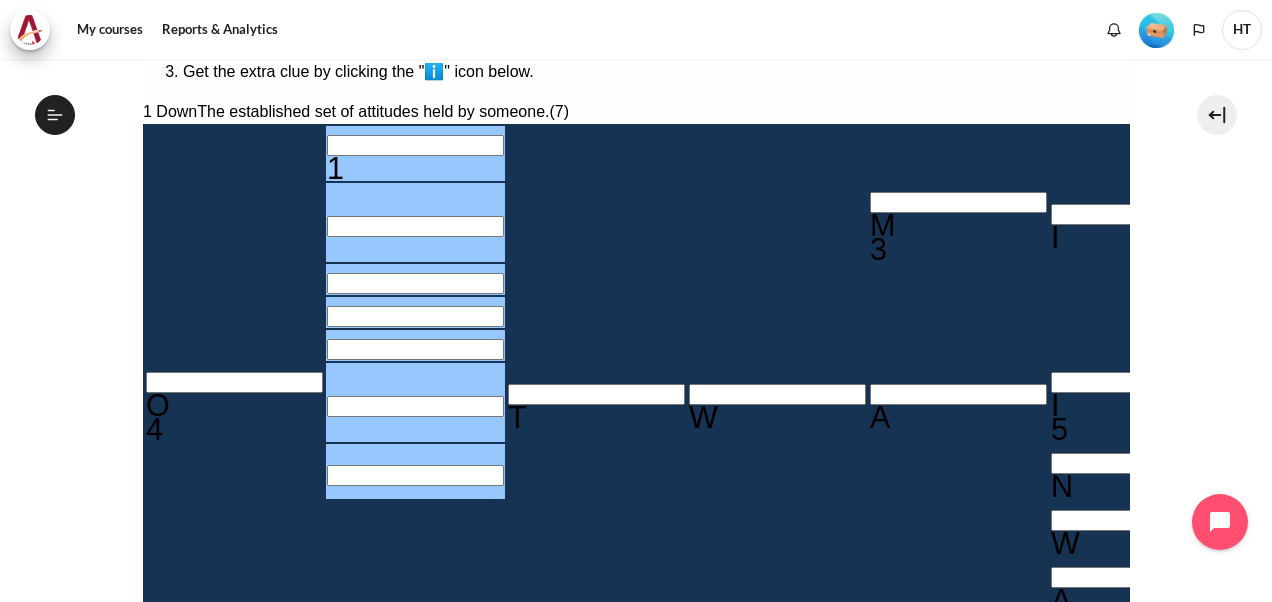 type on "＿＿＿＿＿＿＿" 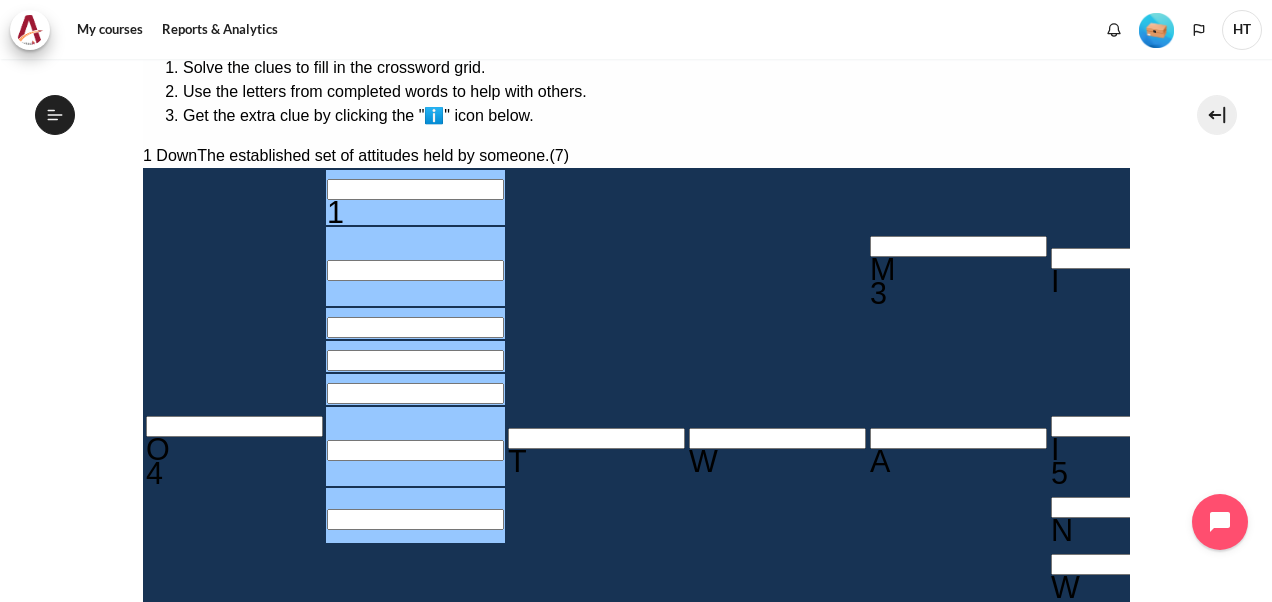 scroll, scrollTop: 400, scrollLeft: 0, axis: vertical 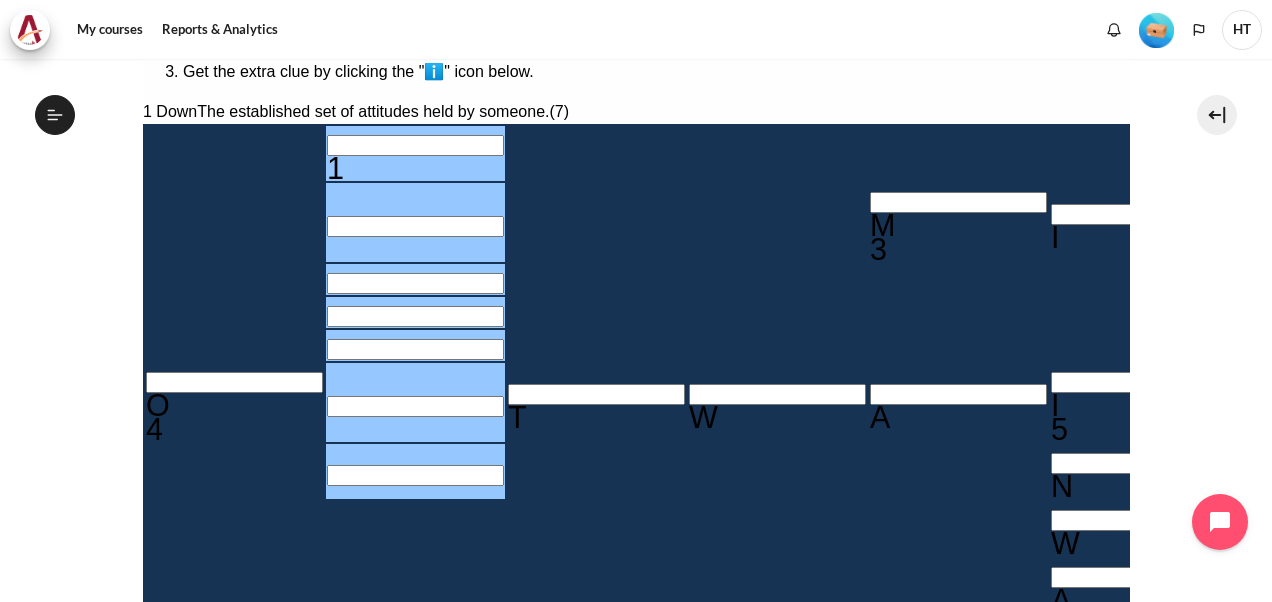 drag, startPoint x: 1076, startPoint y: 122, endPoint x: 832, endPoint y: 107, distance: 244.46063 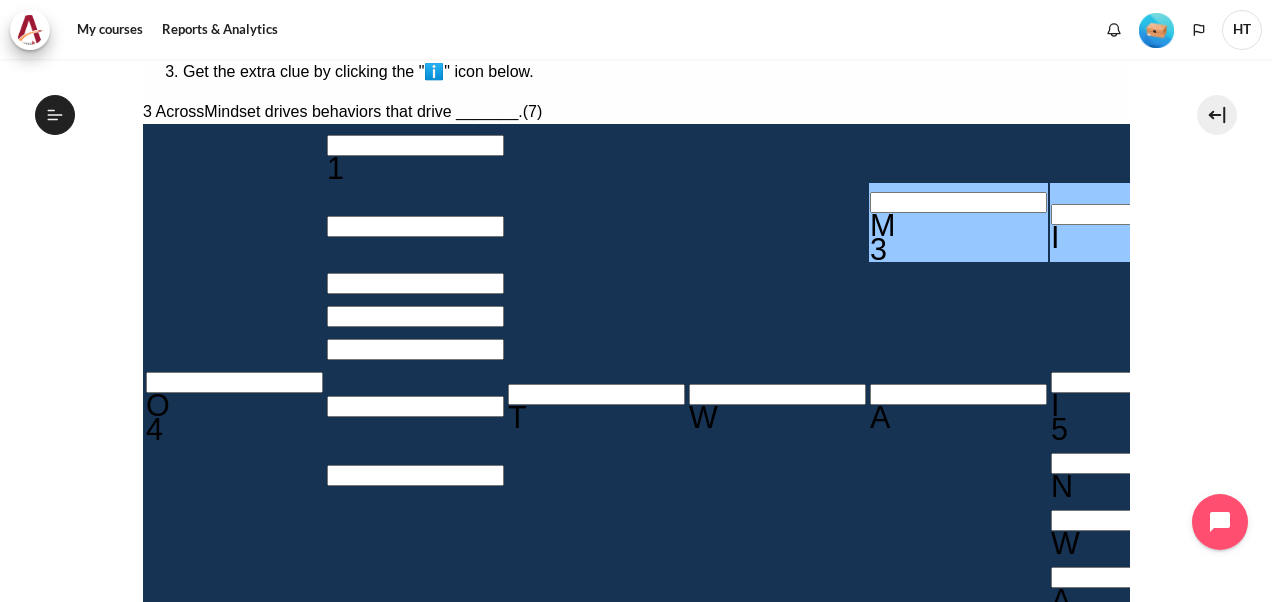 drag, startPoint x: 878, startPoint y: 164, endPoint x: 753, endPoint y: 173, distance: 125.32358 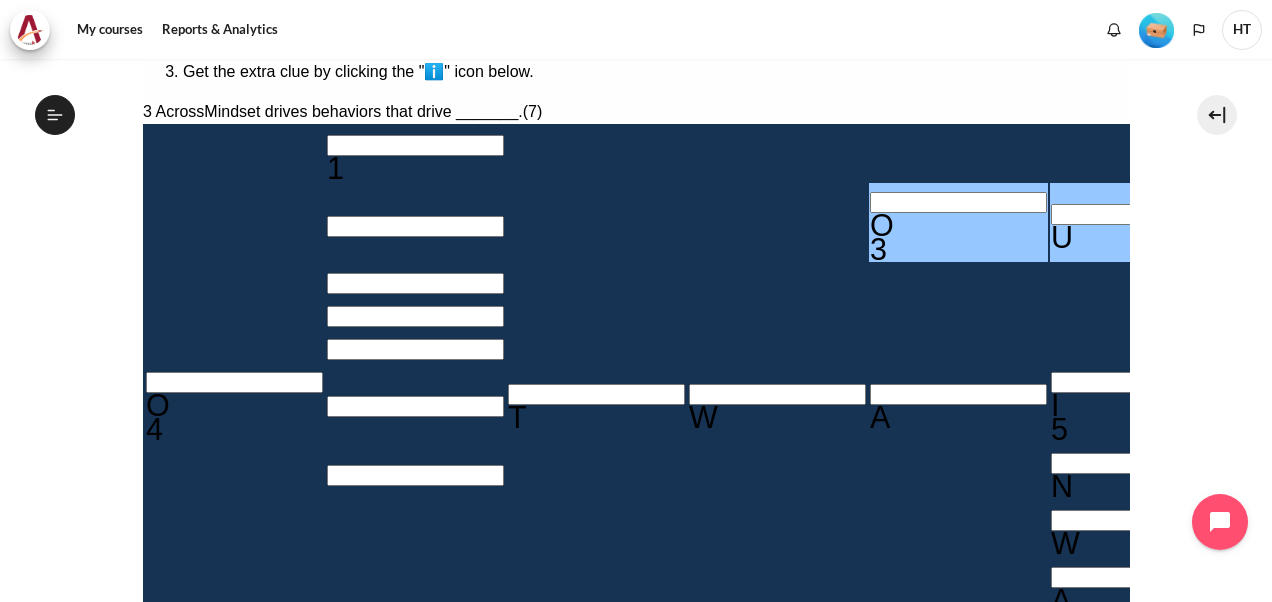 type on "OUTCSET" 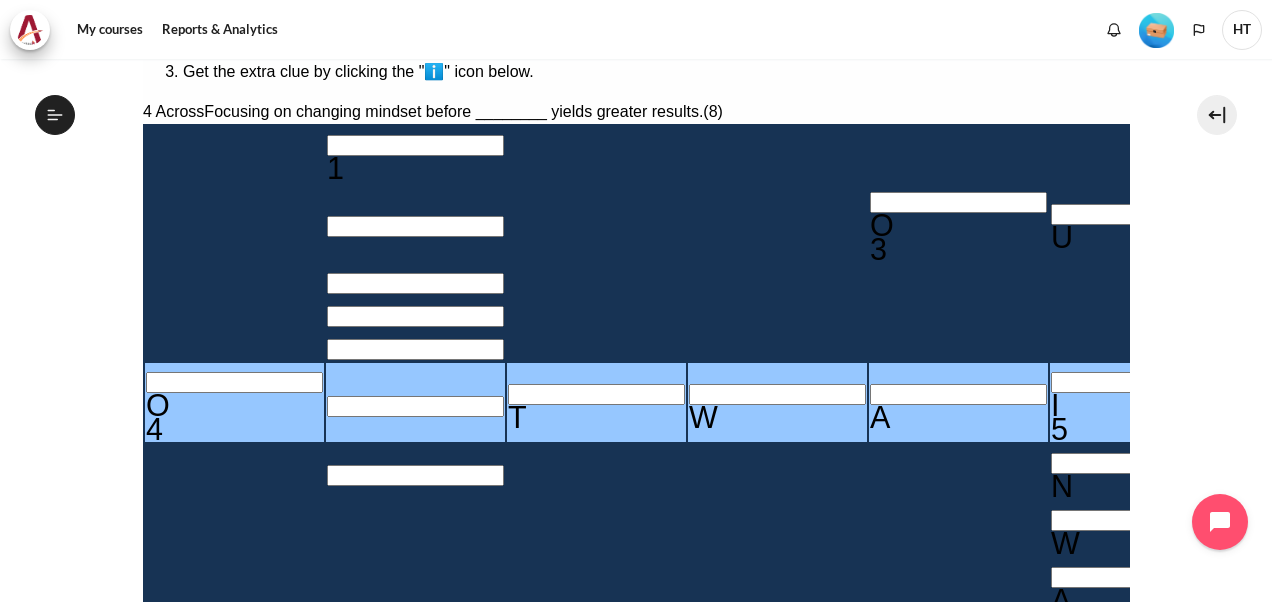 drag, startPoint x: 896, startPoint y: 254, endPoint x: 750, endPoint y: 278, distance: 147.95946 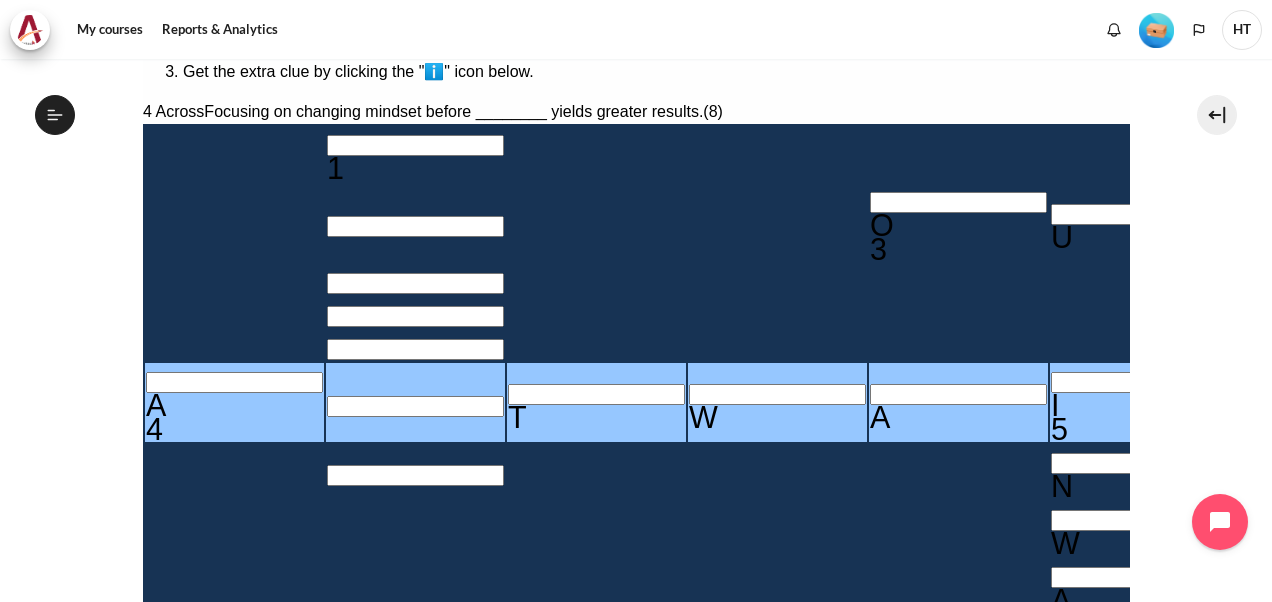 type on "ACTWAIDS" 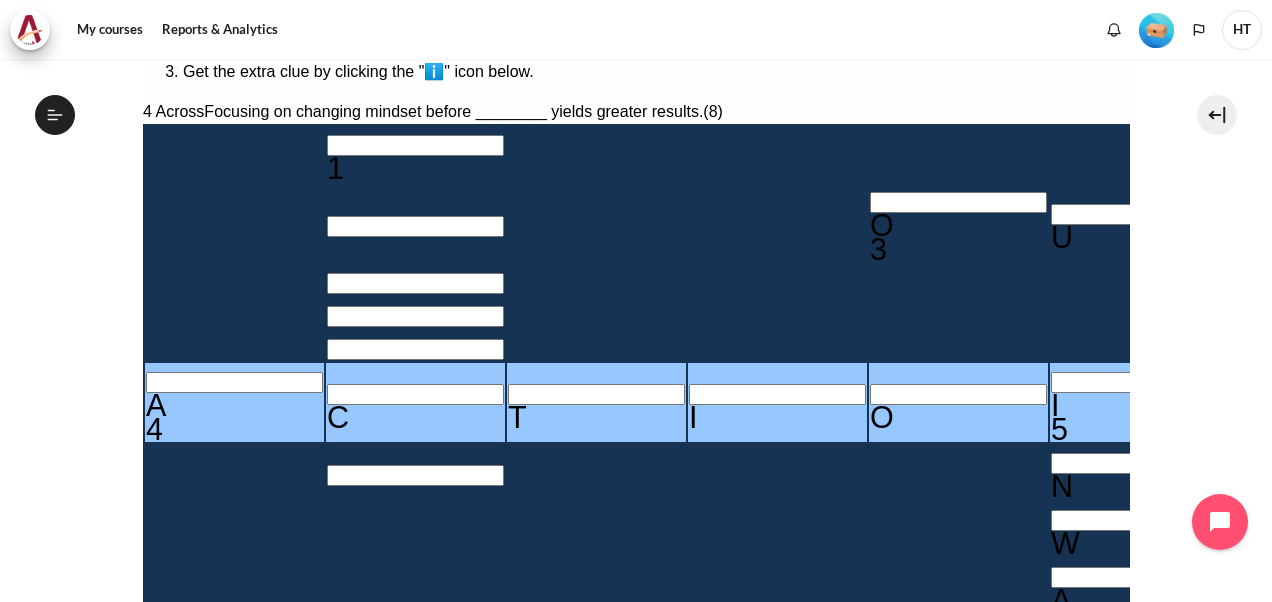 type on "ACTIONDS" 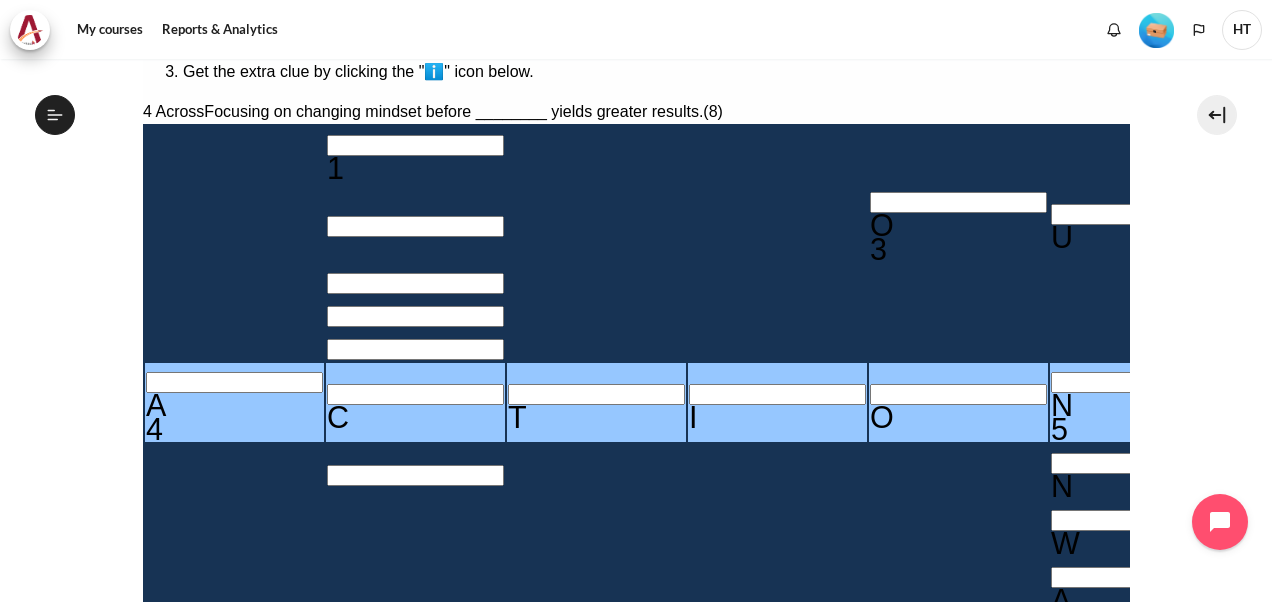 type on "ACTIONS＿" 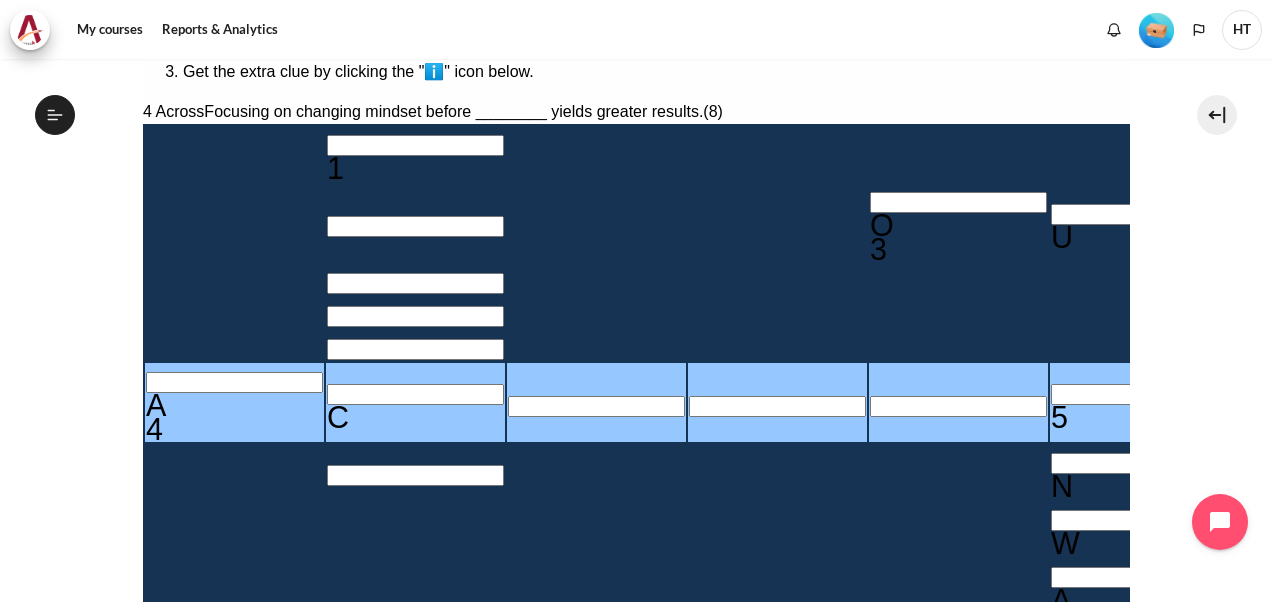 type on "A＿＿＿＿＿＿＿" 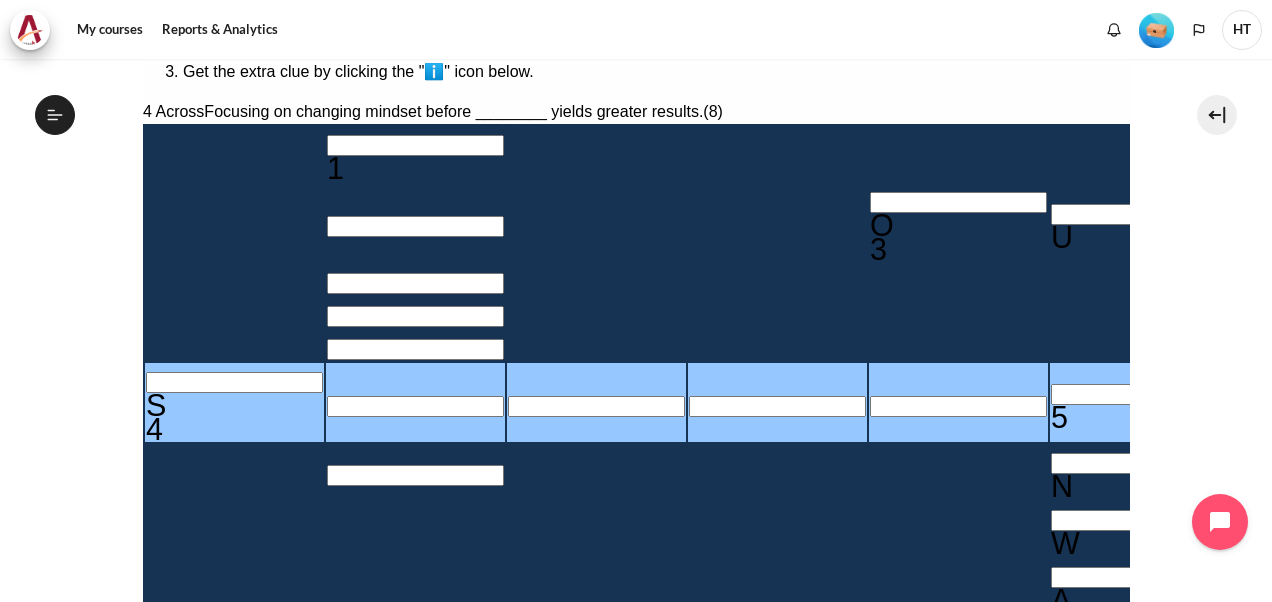 type on "ST＿＿＿＿＿＿" 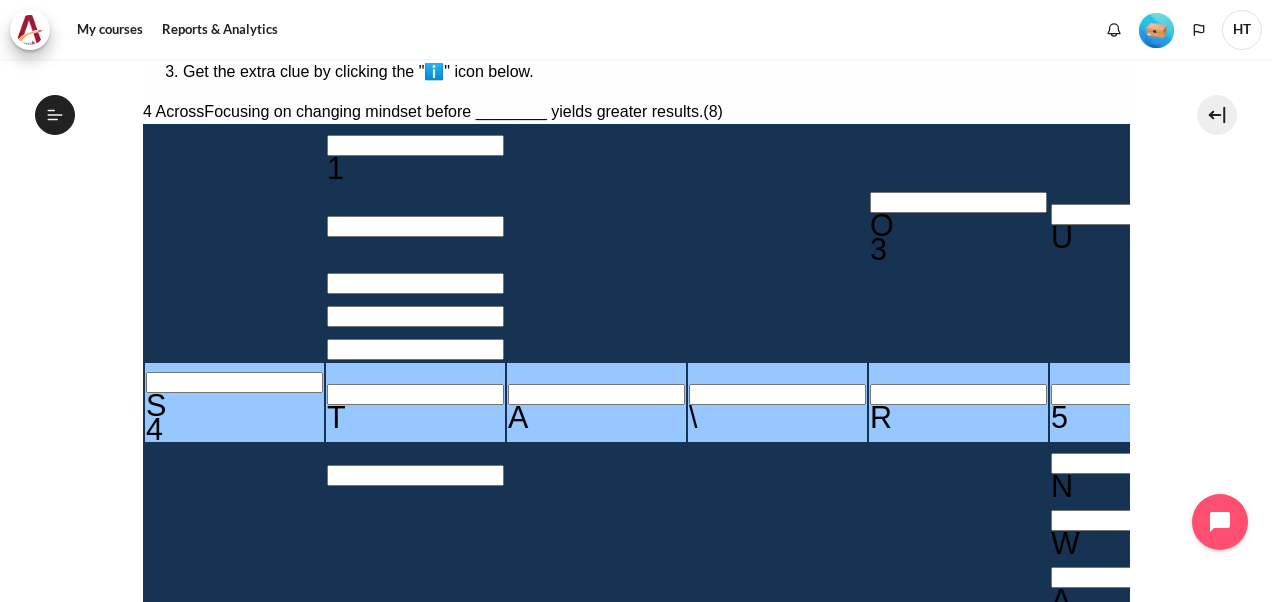 type on "STA\RA＿＿" 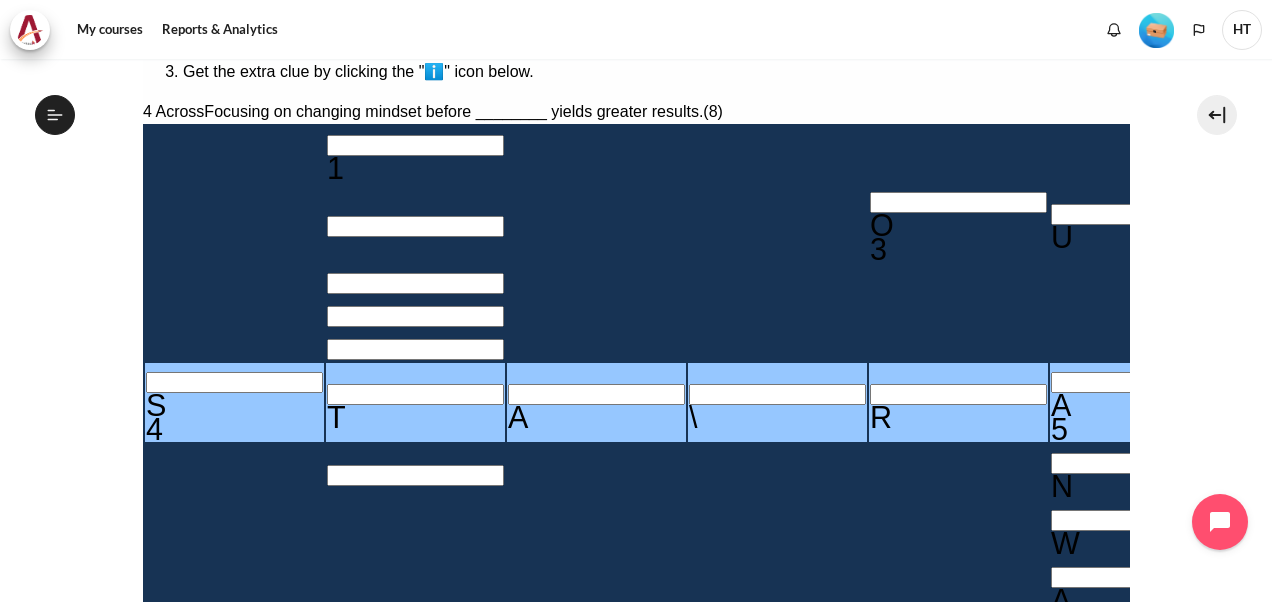 type on "STA\R＿＿＿" 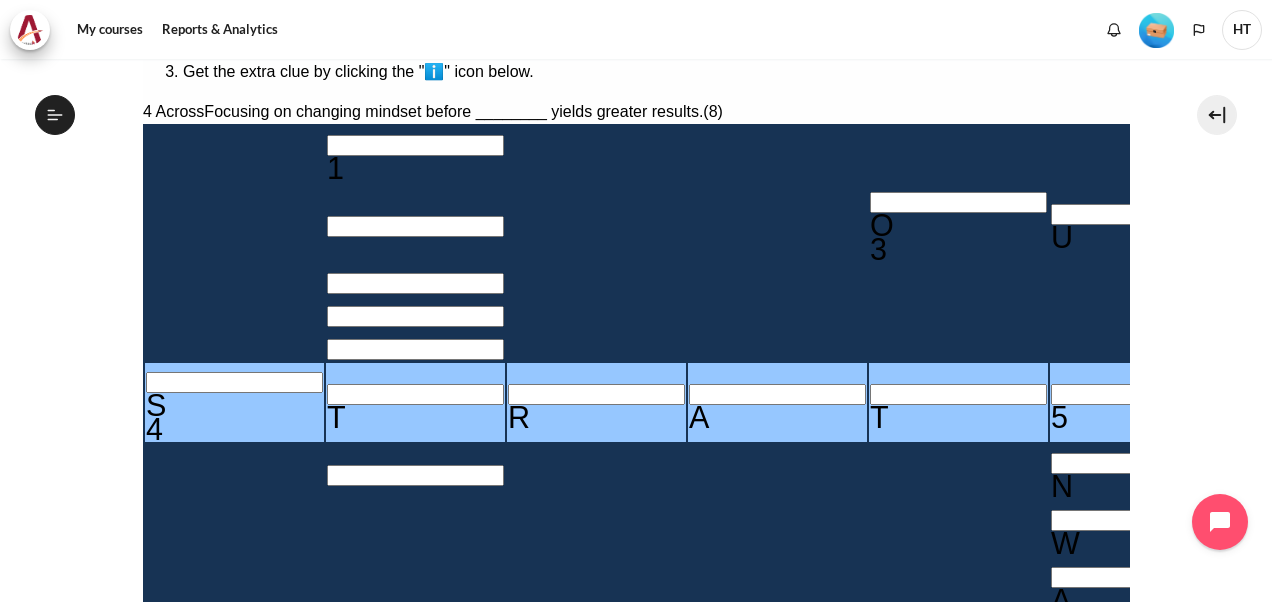 type on "STRATE＿＿" 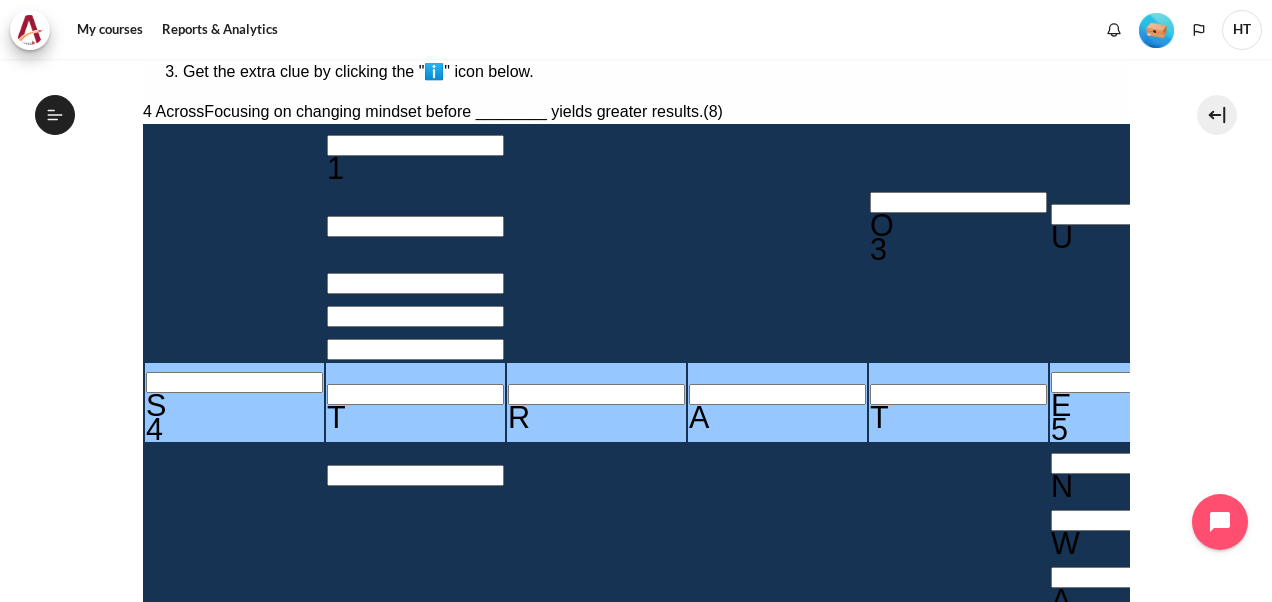 type on "STRATEGY" 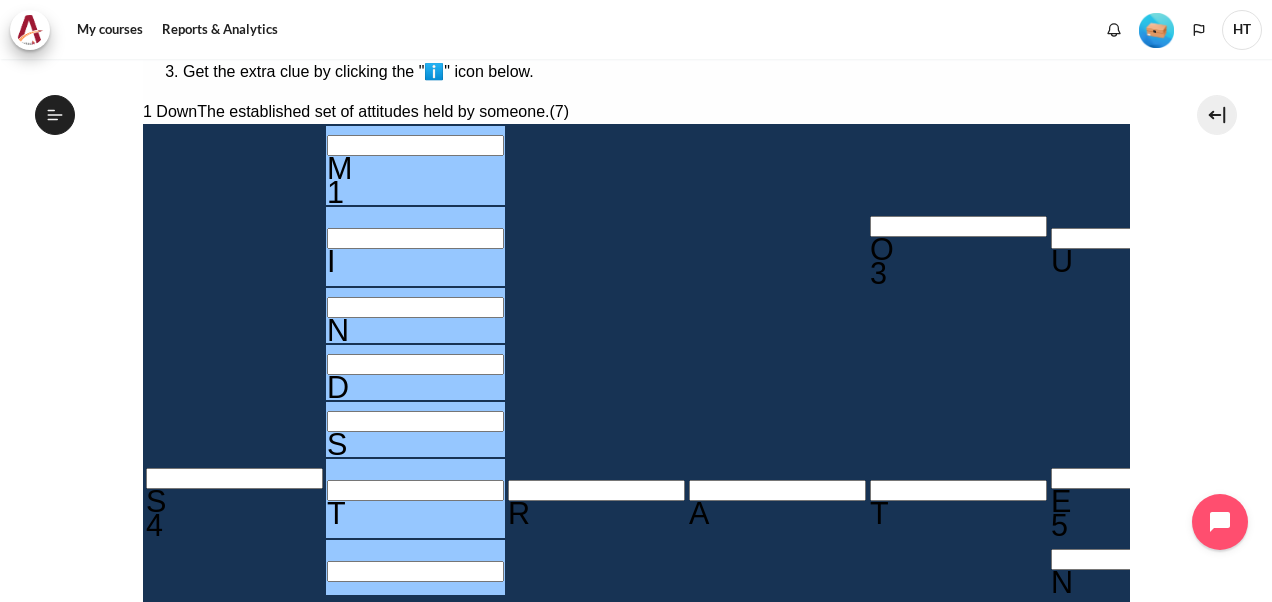 type on "MINDSe＿" 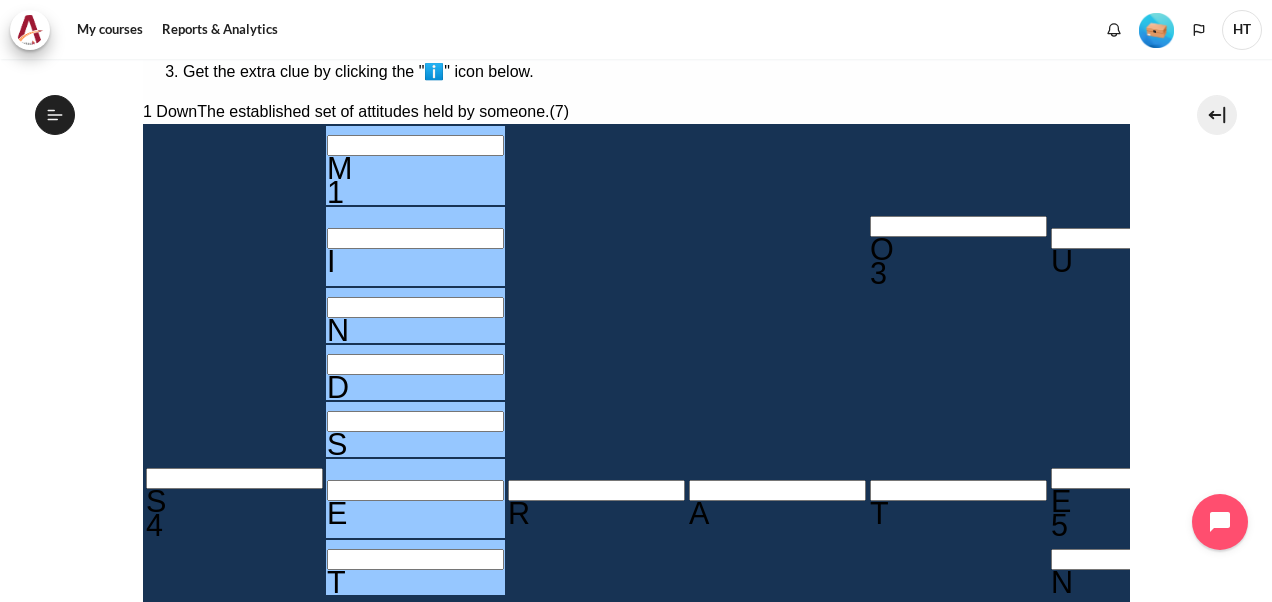 type on "MINDSET" 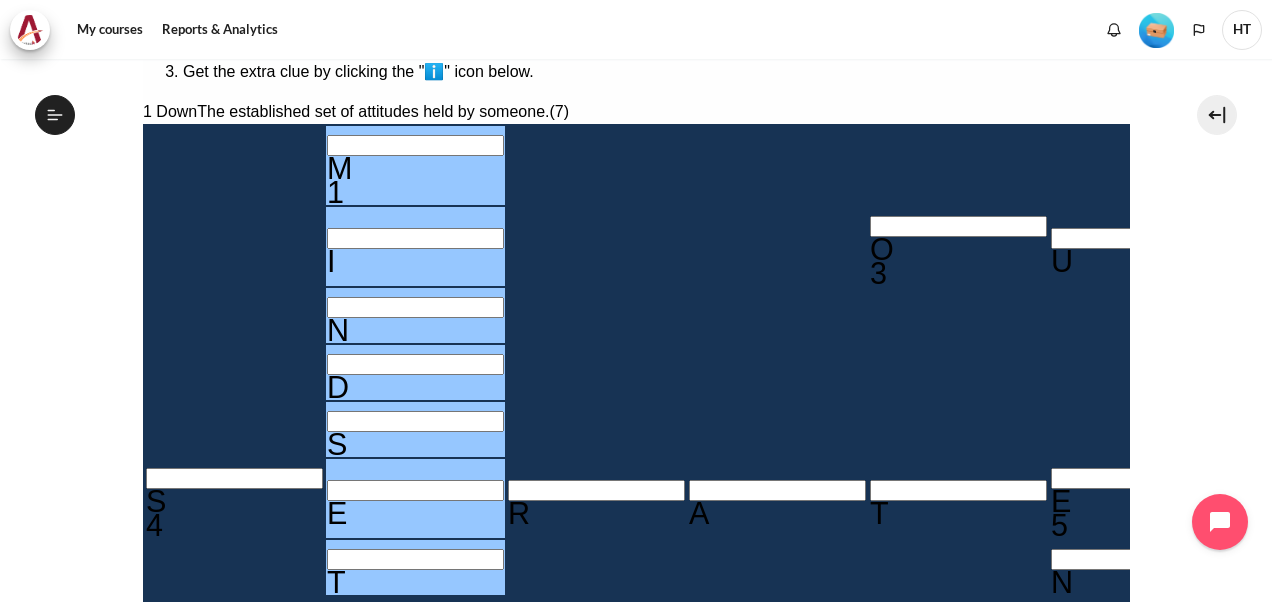 drag, startPoint x: 882, startPoint y: 444, endPoint x: 829, endPoint y: 427, distance: 55.65968 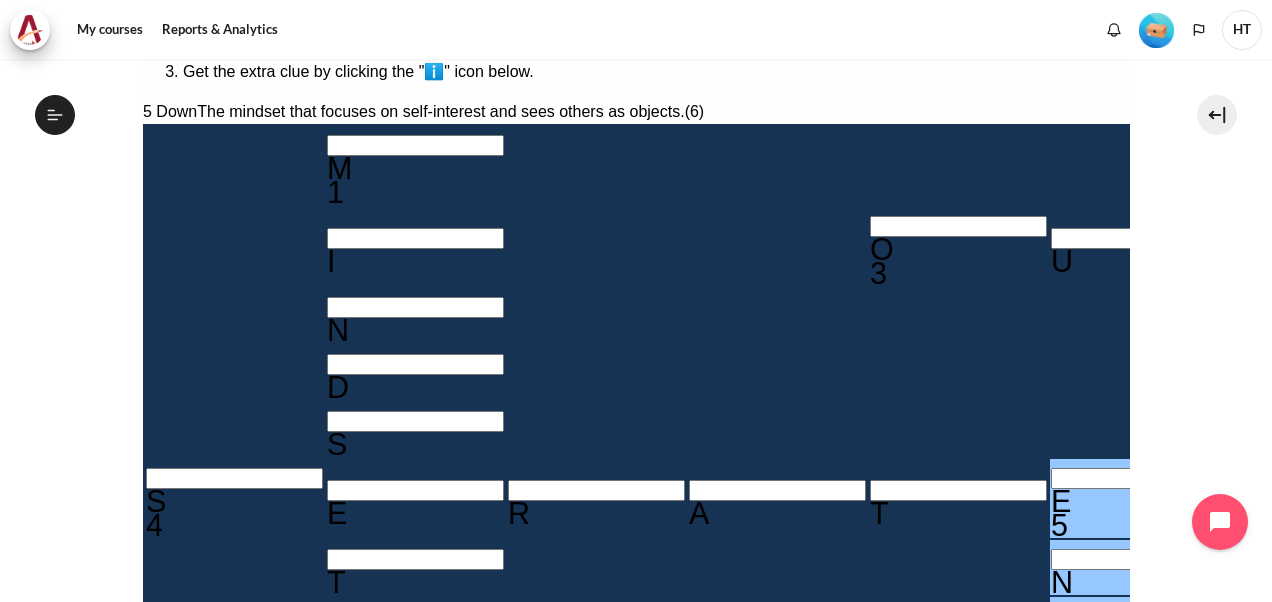 type on "NWARD" 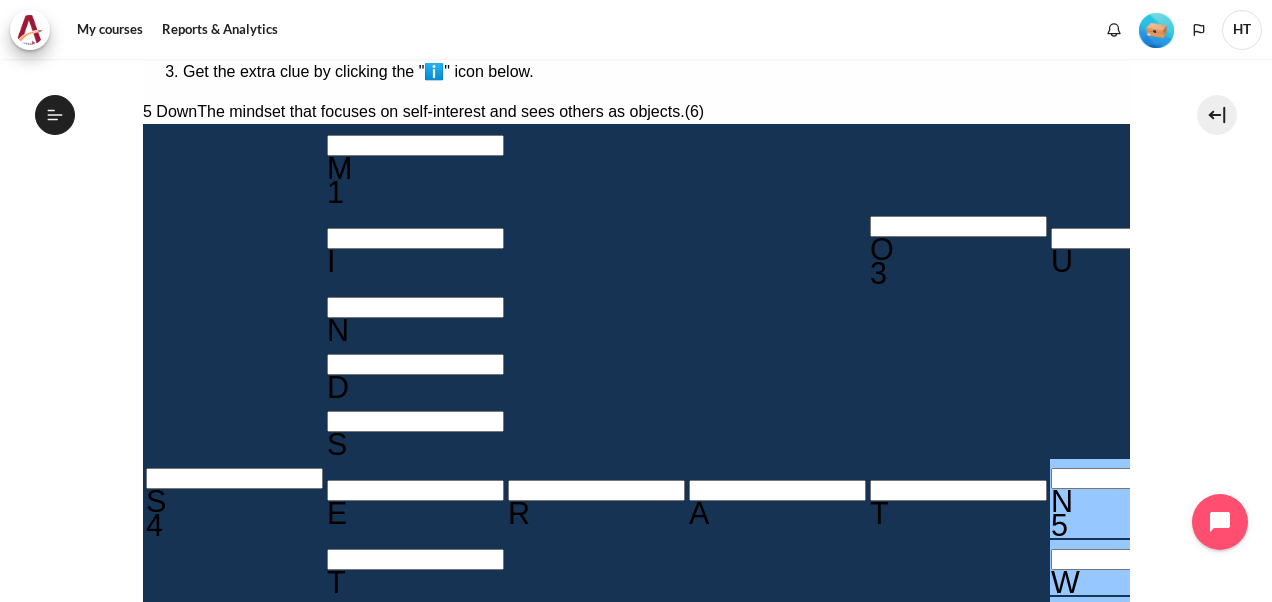 type on "iWARD＿" 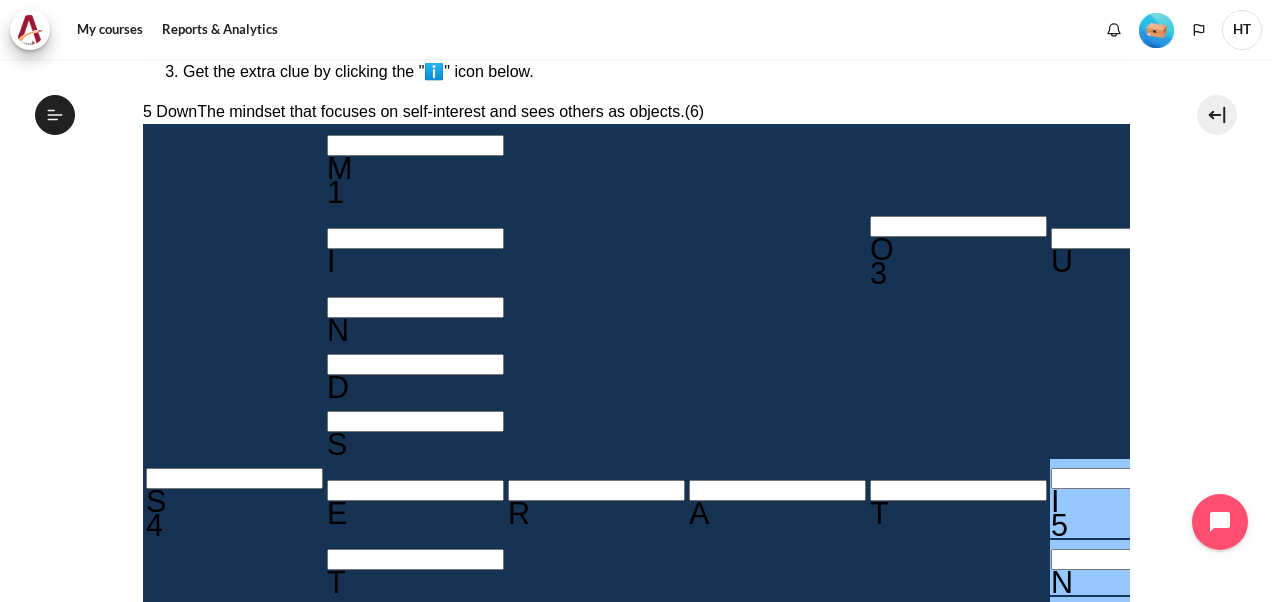 type on "I" 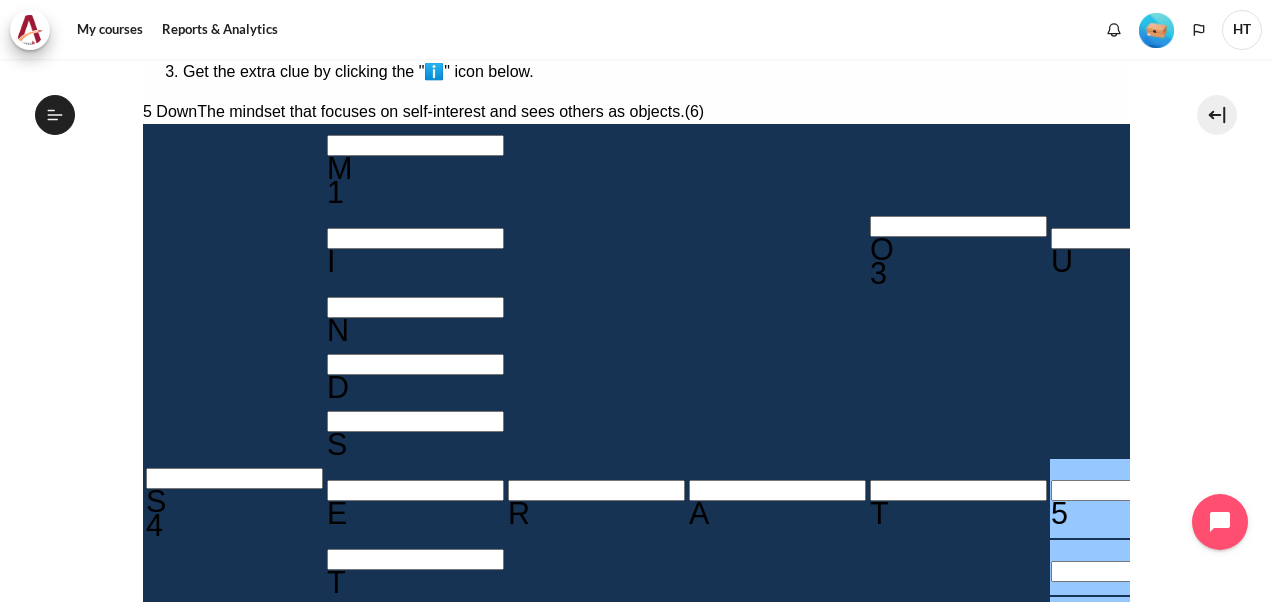 type on "e＿＿＿＿＿" 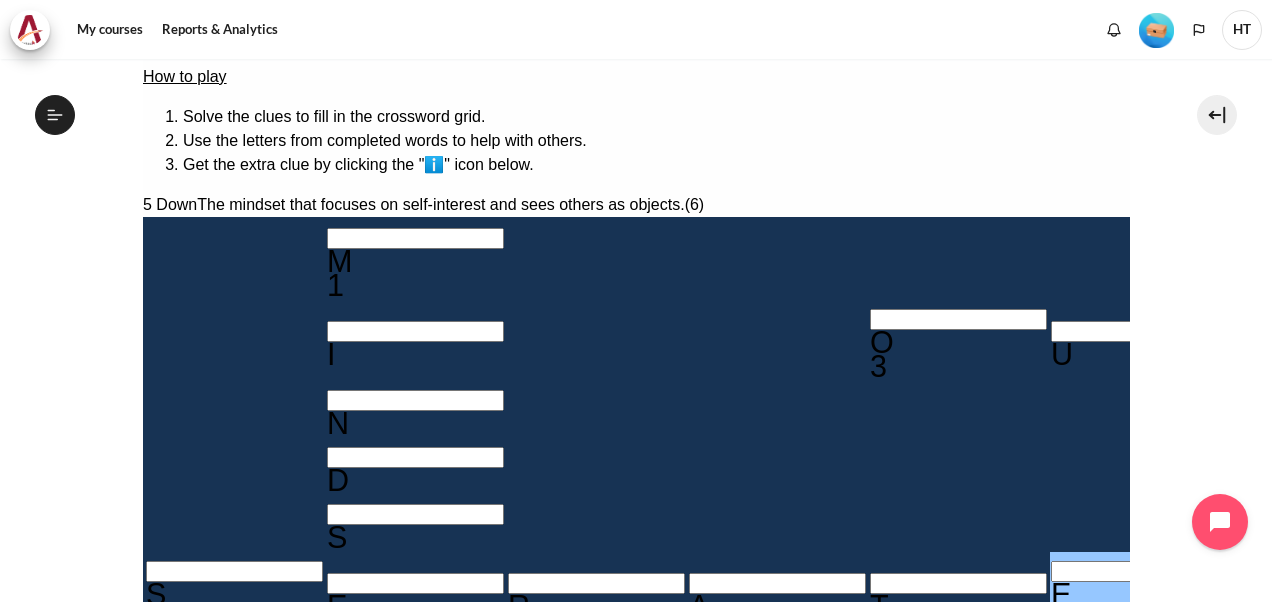 scroll, scrollTop: 300, scrollLeft: 0, axis: vertical 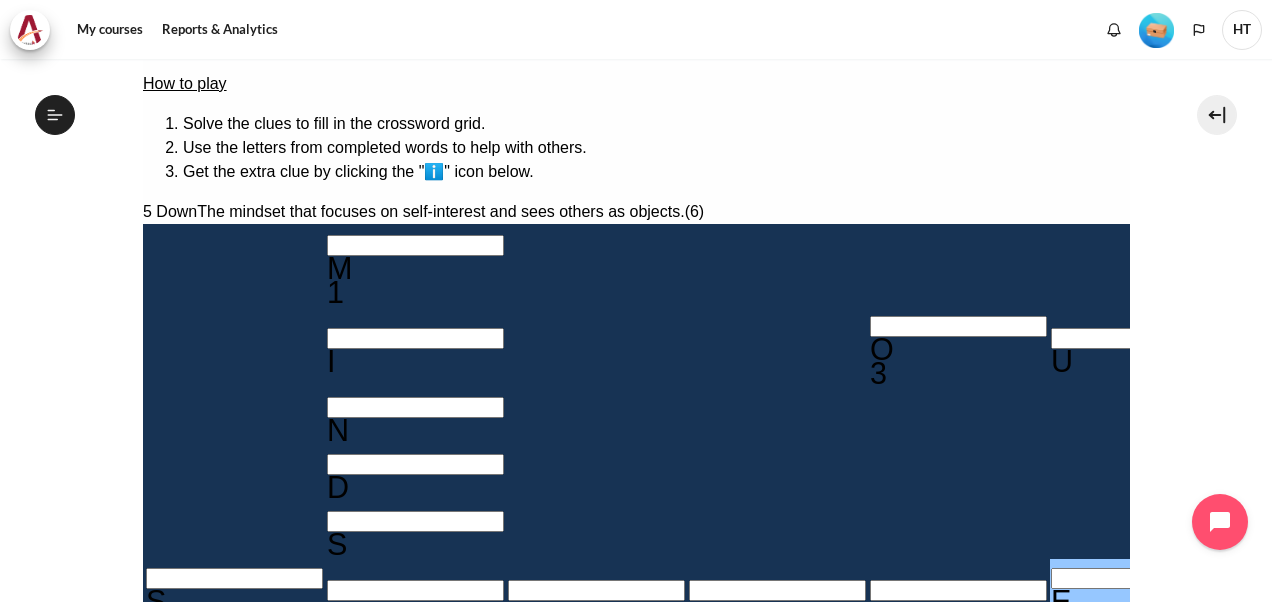 type on "ENERGY" 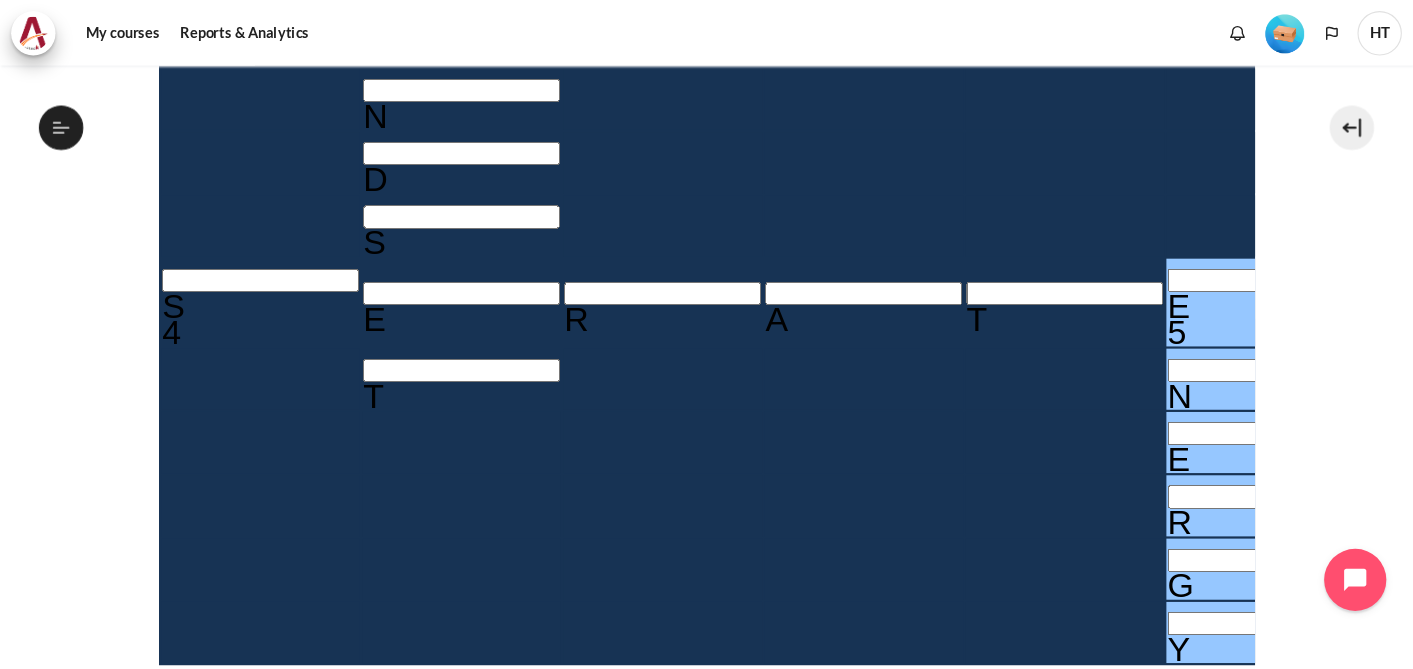 scroll, scrollTop: 600, scrollLeft: 0, axis: vertical 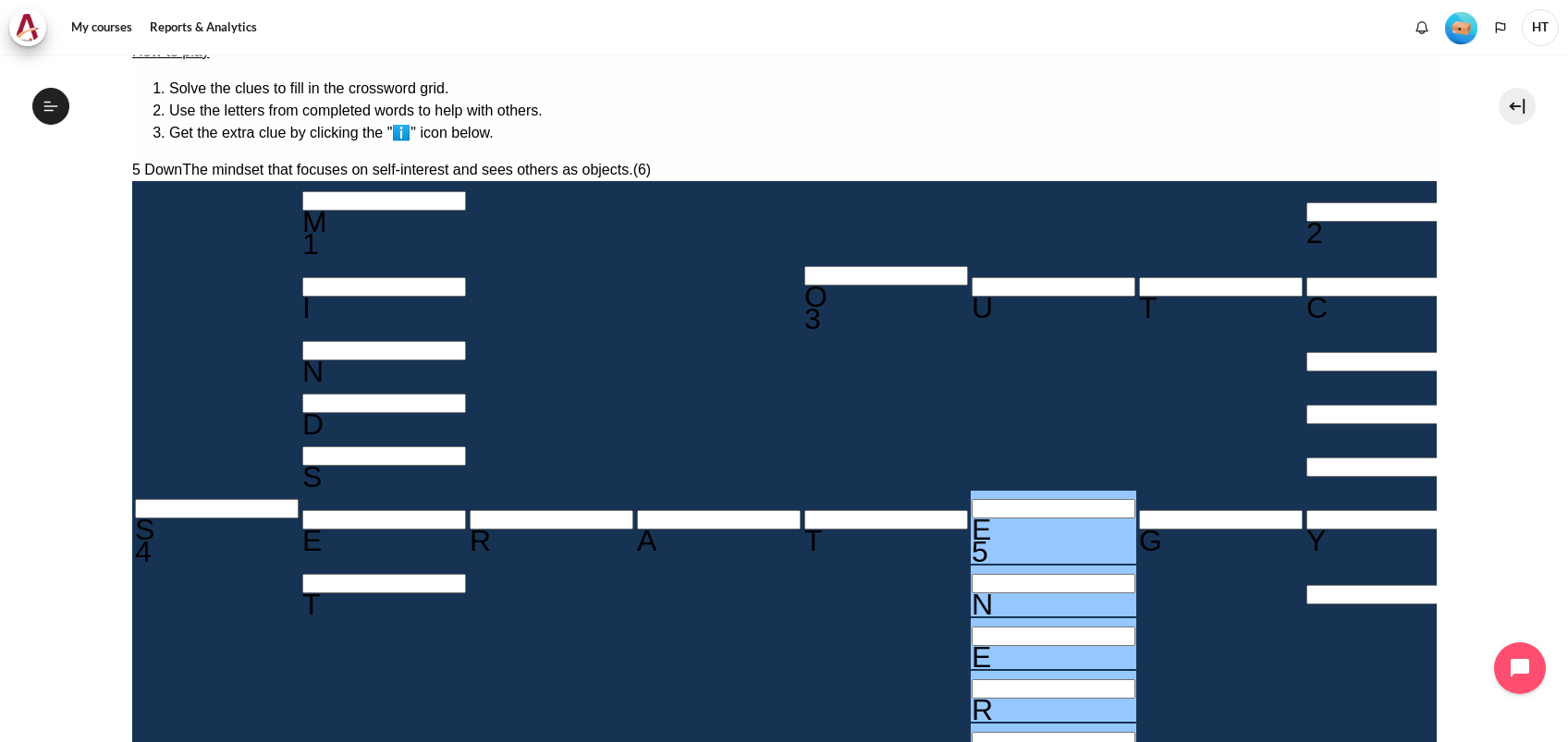 click on "5 The mindset that focuses on self-interest and sees others as objects. (6) ENERGY" at bounding box center (783, 1195) 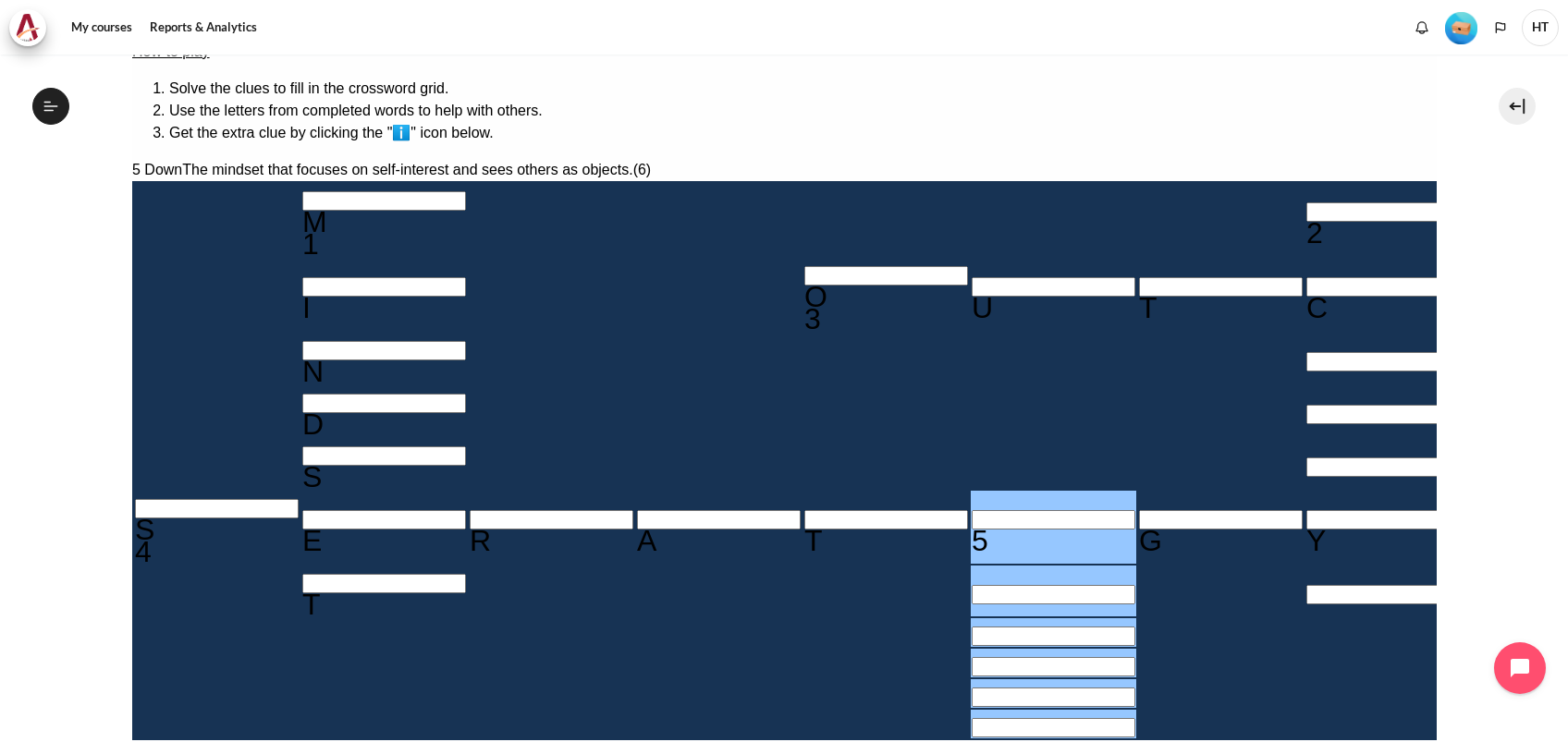 type on "e＿＿＿＿＿" 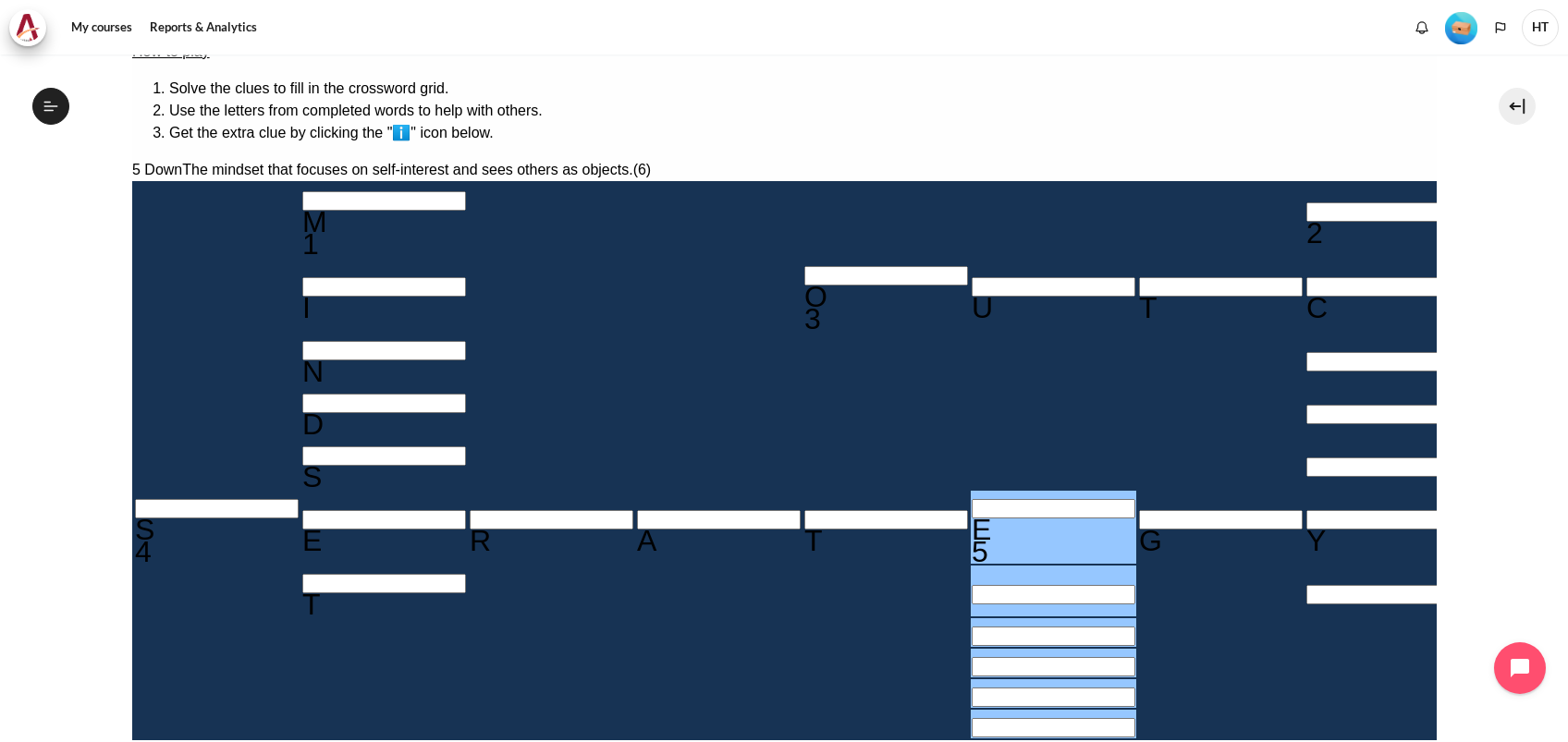 type on "E＿＿＿＿＿" 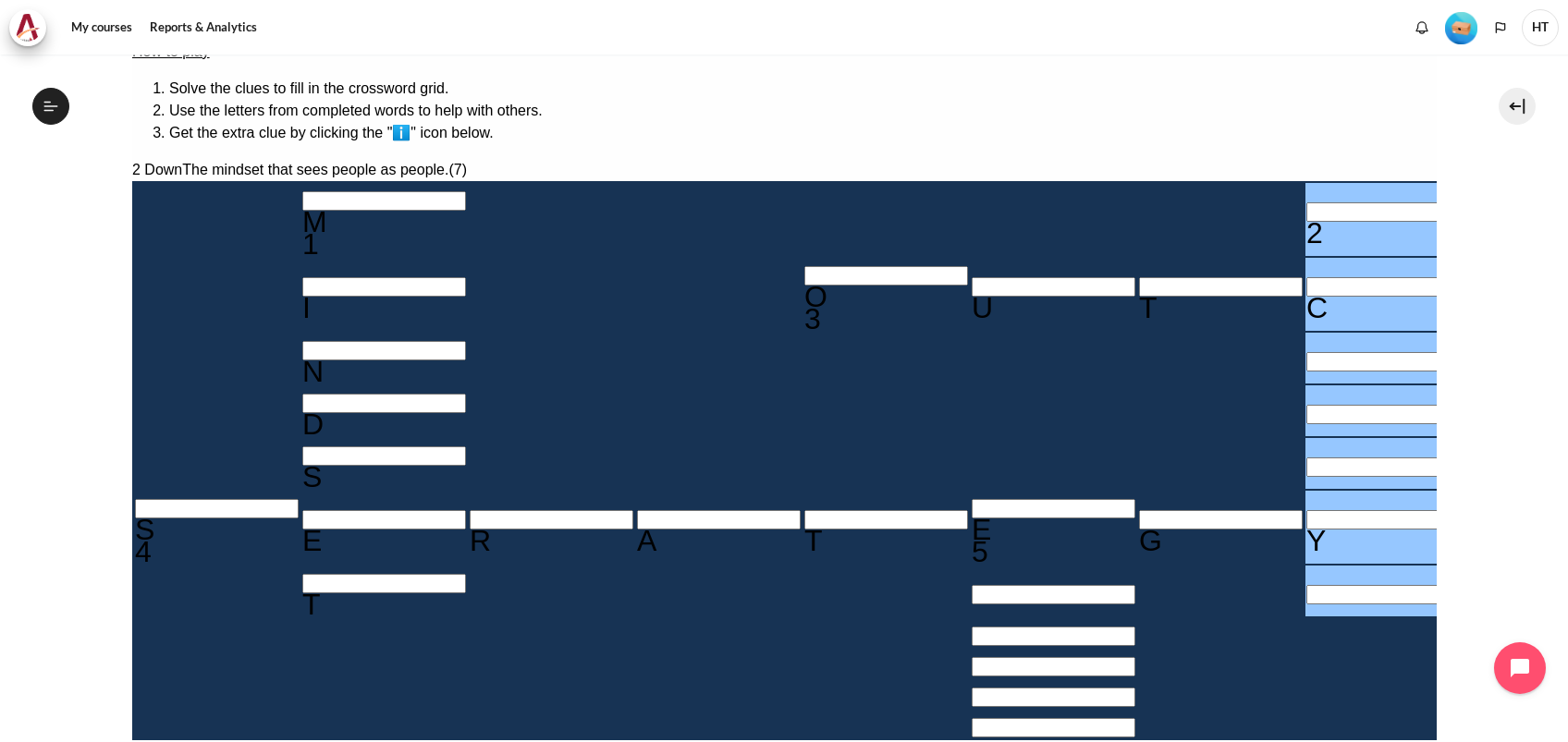 type 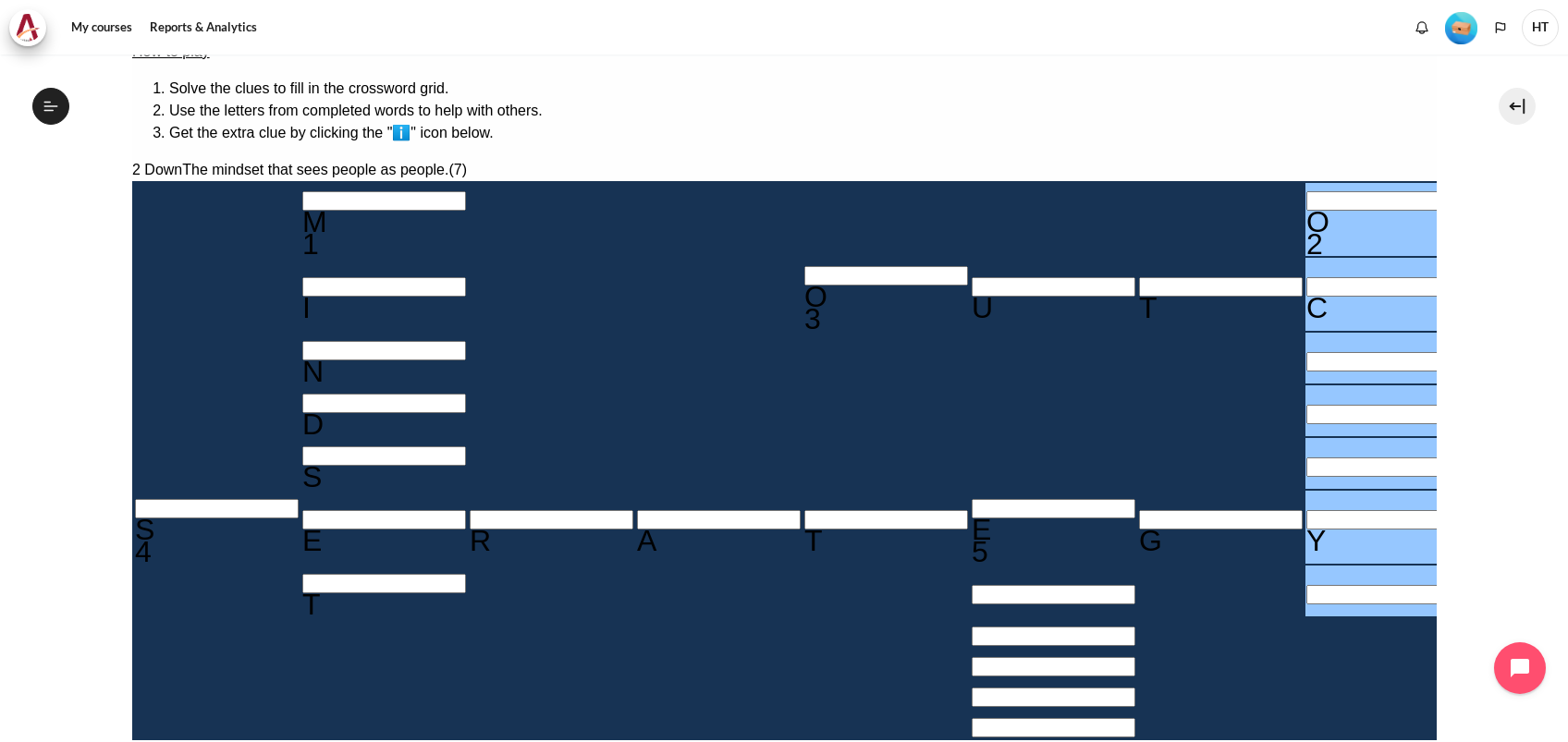 type 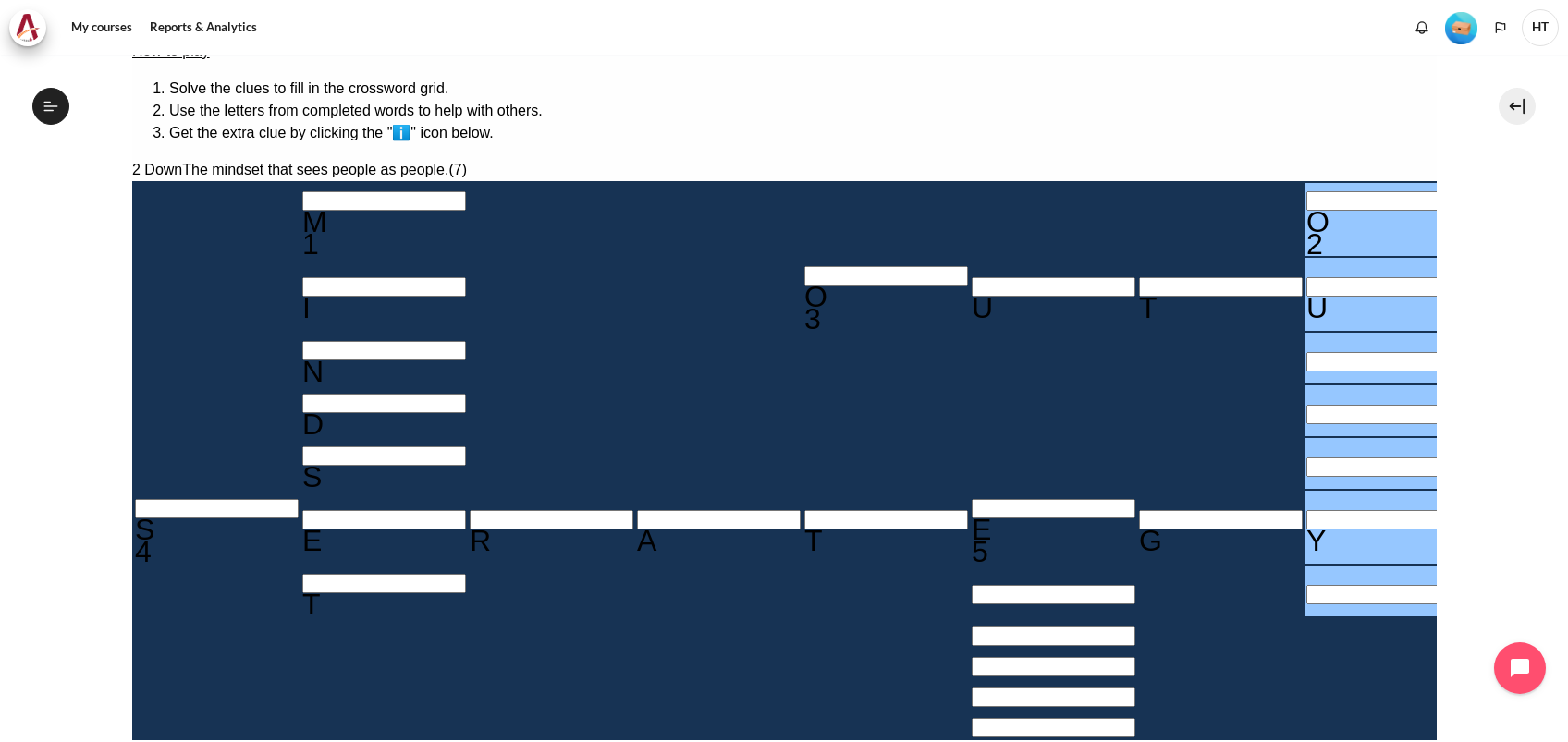 type 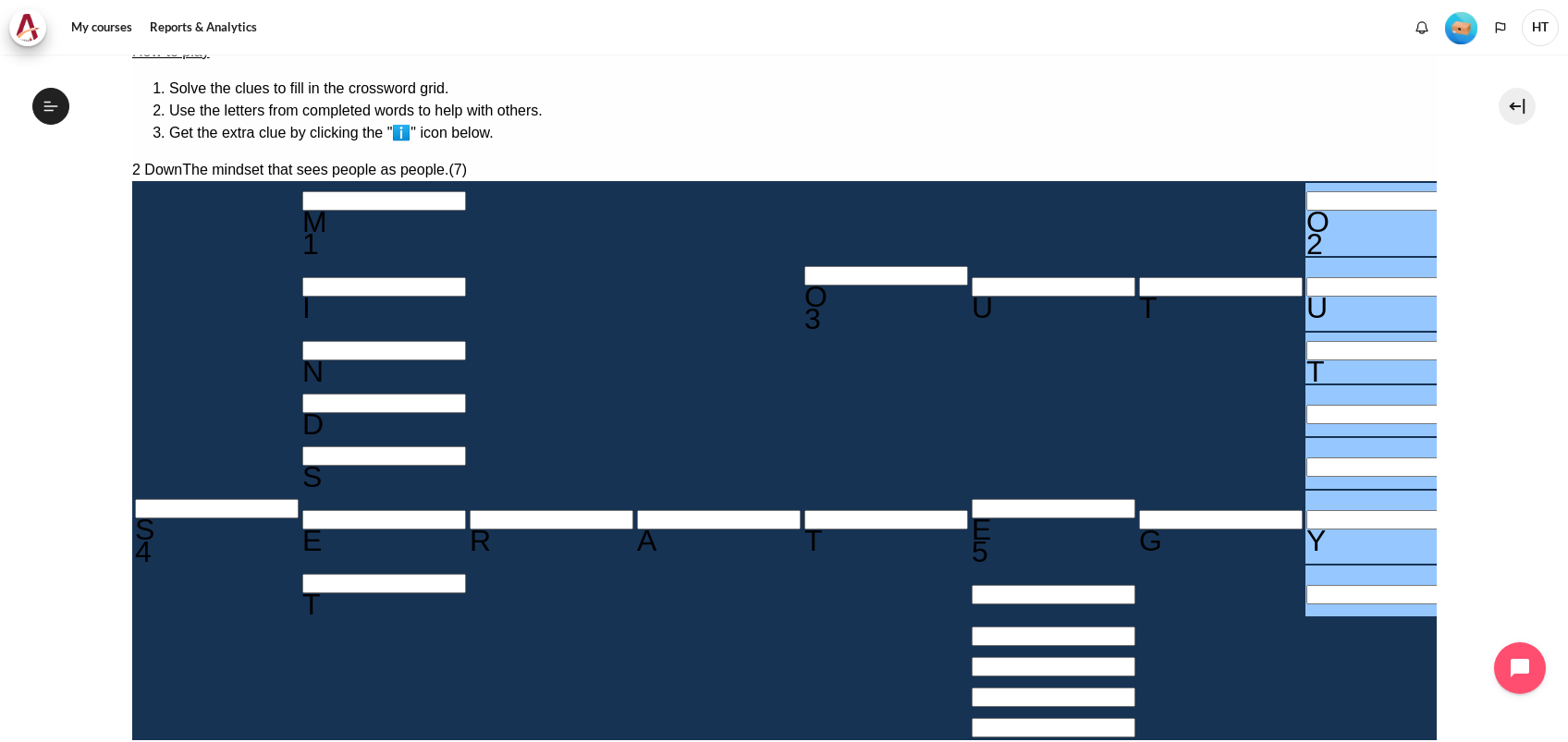 type 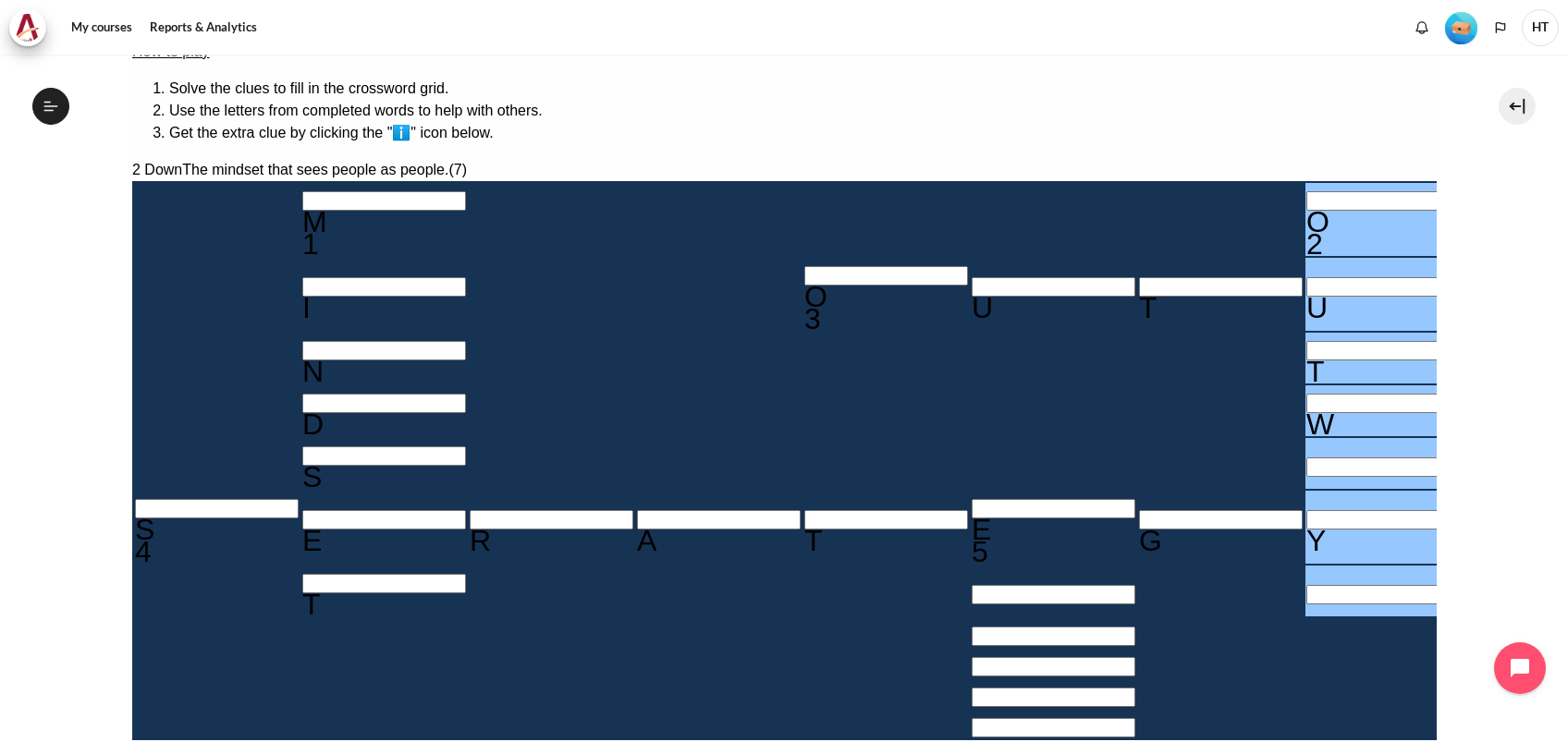 type 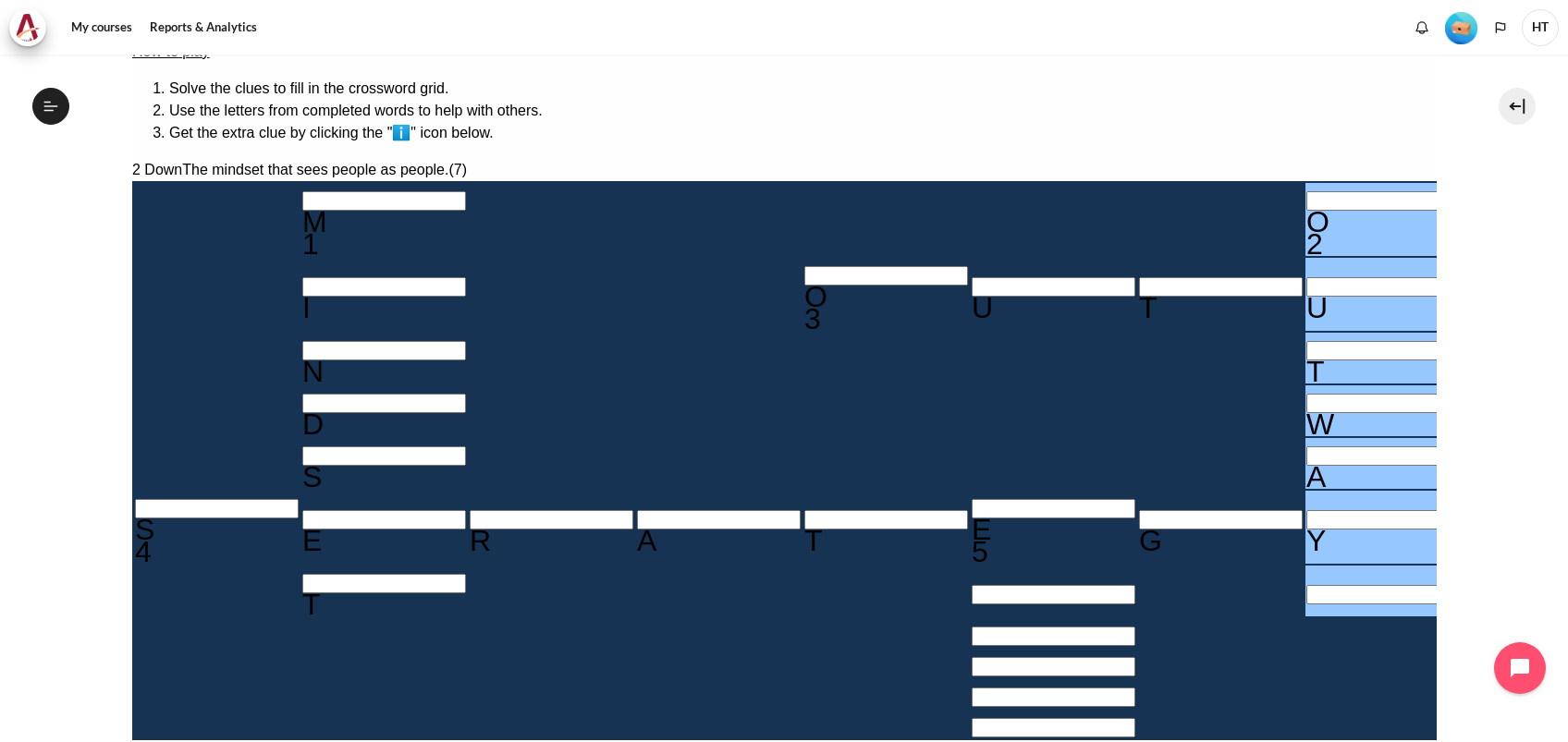 type 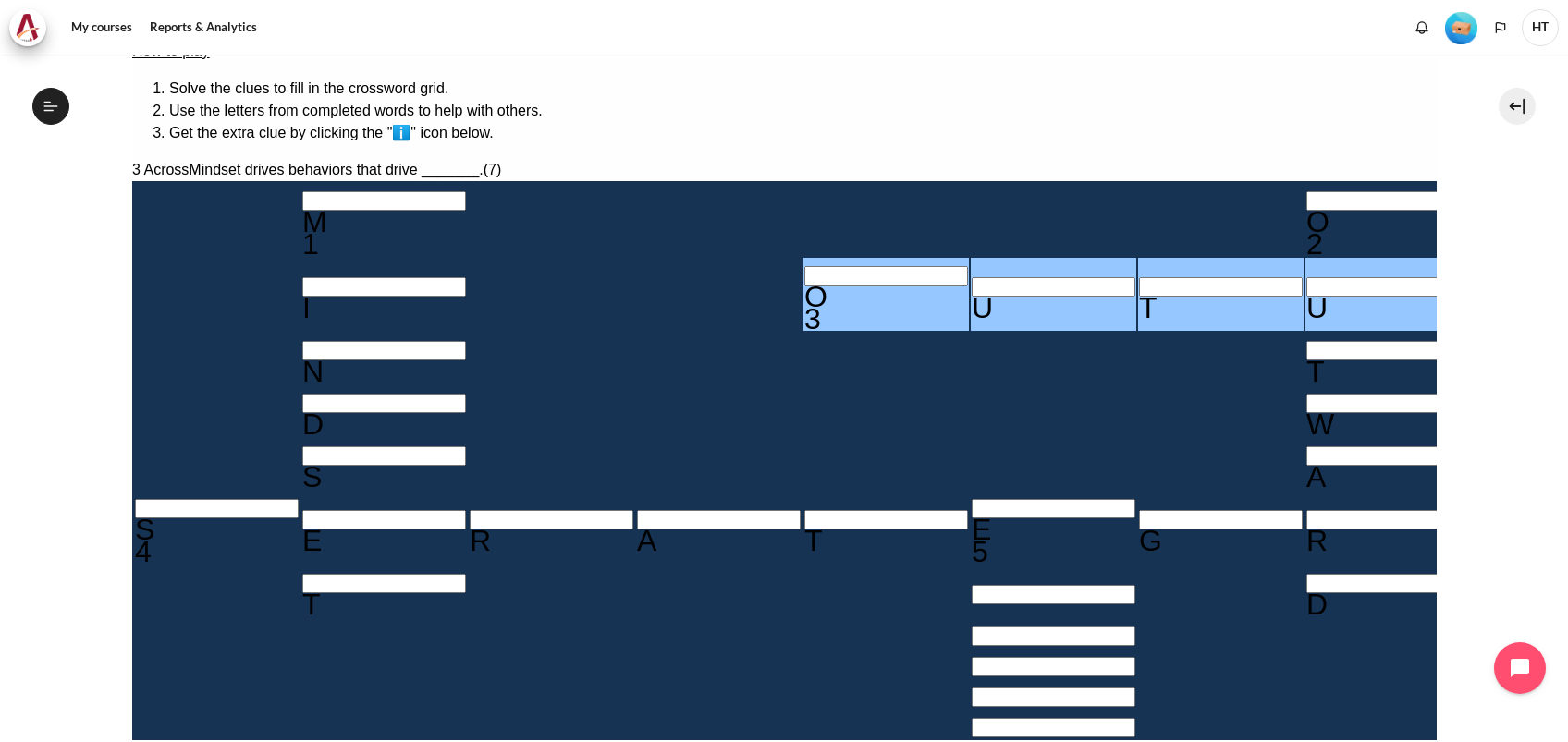 drag, startPoint x: 1096, startPoint y: 211, endPoint x: 934, endPoint y: 222, distance: 162.37303 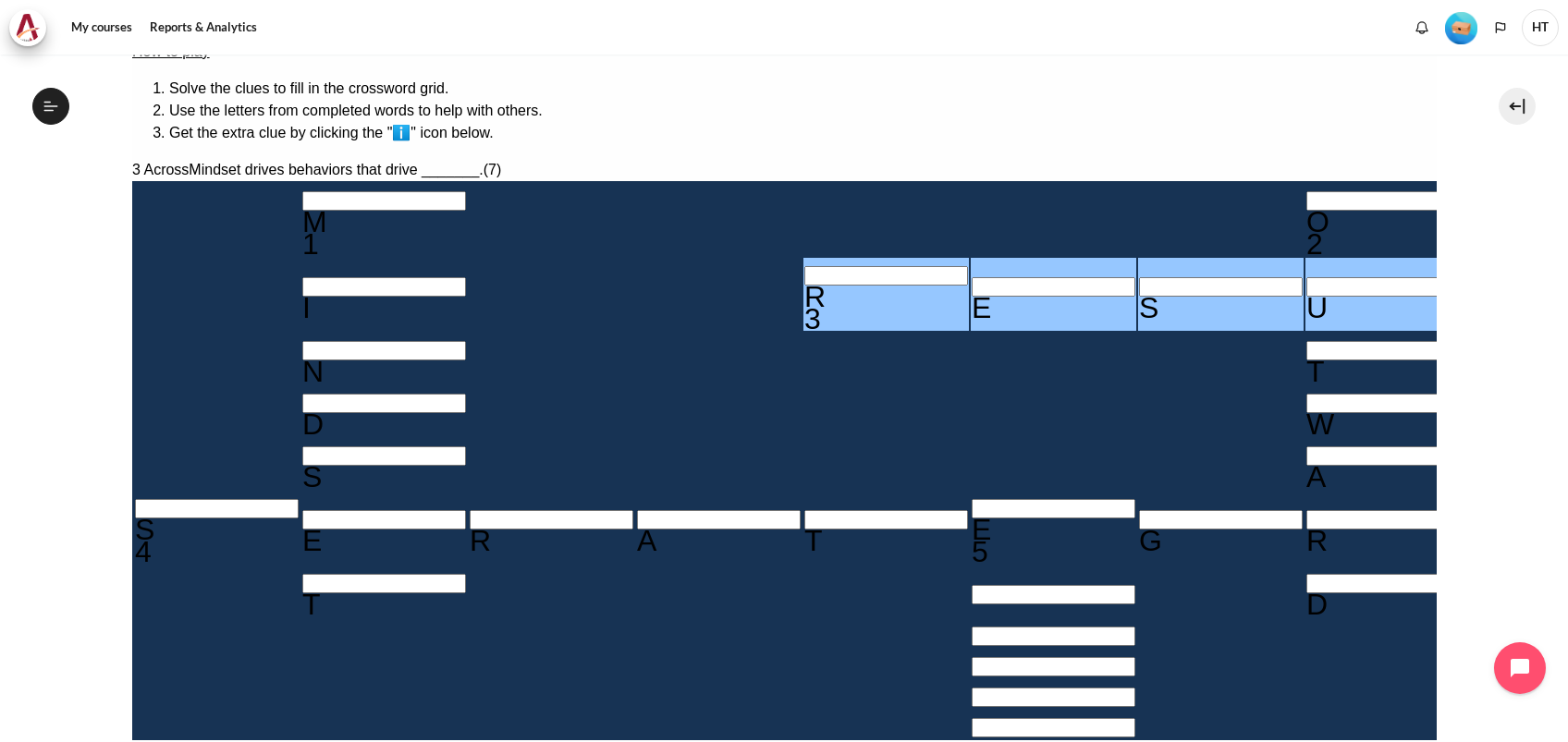 type on "RESULTS" 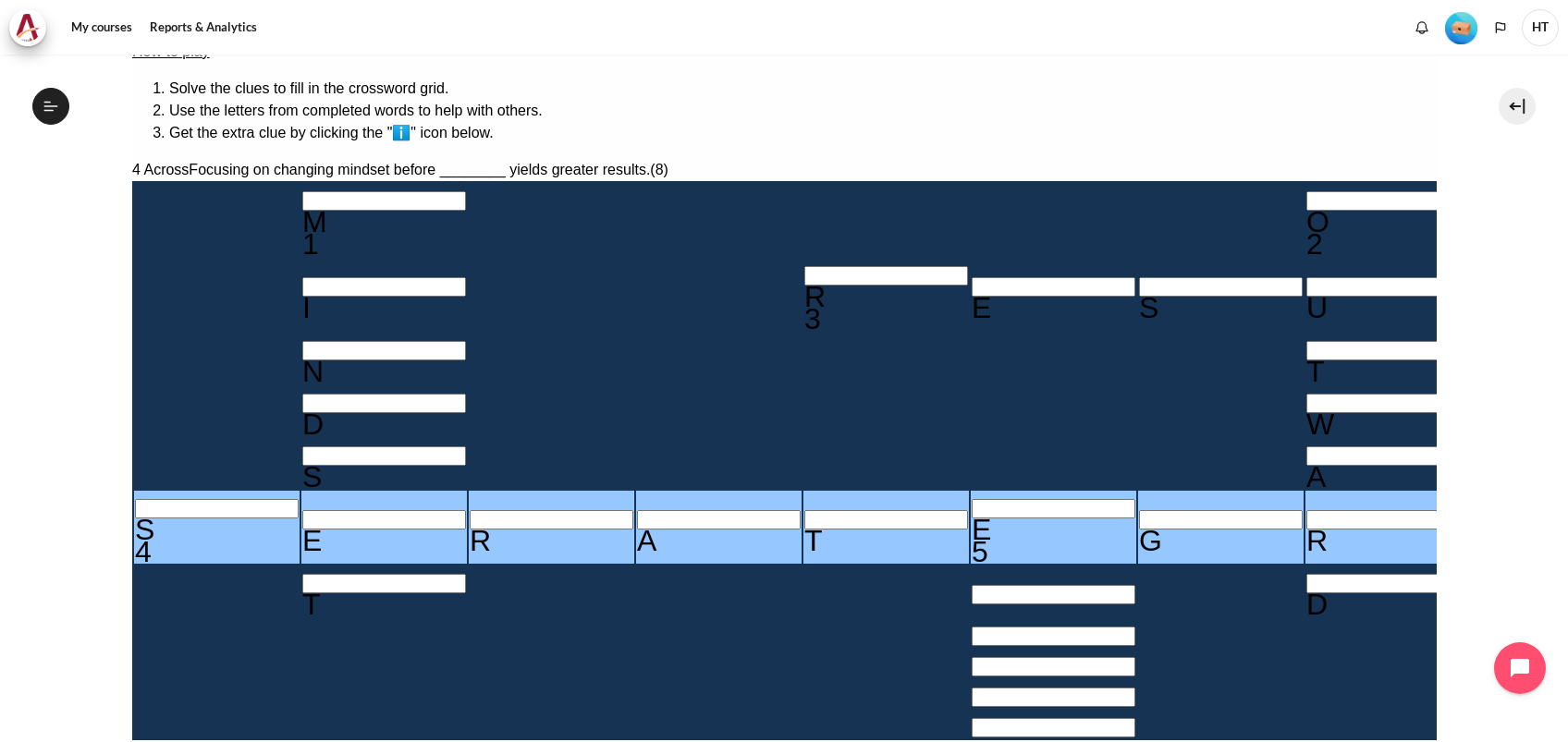drag, startPoint x: 1098, startPoint y: 336, endPoint x: 891, endPoint y: 347, distance: 207.29206 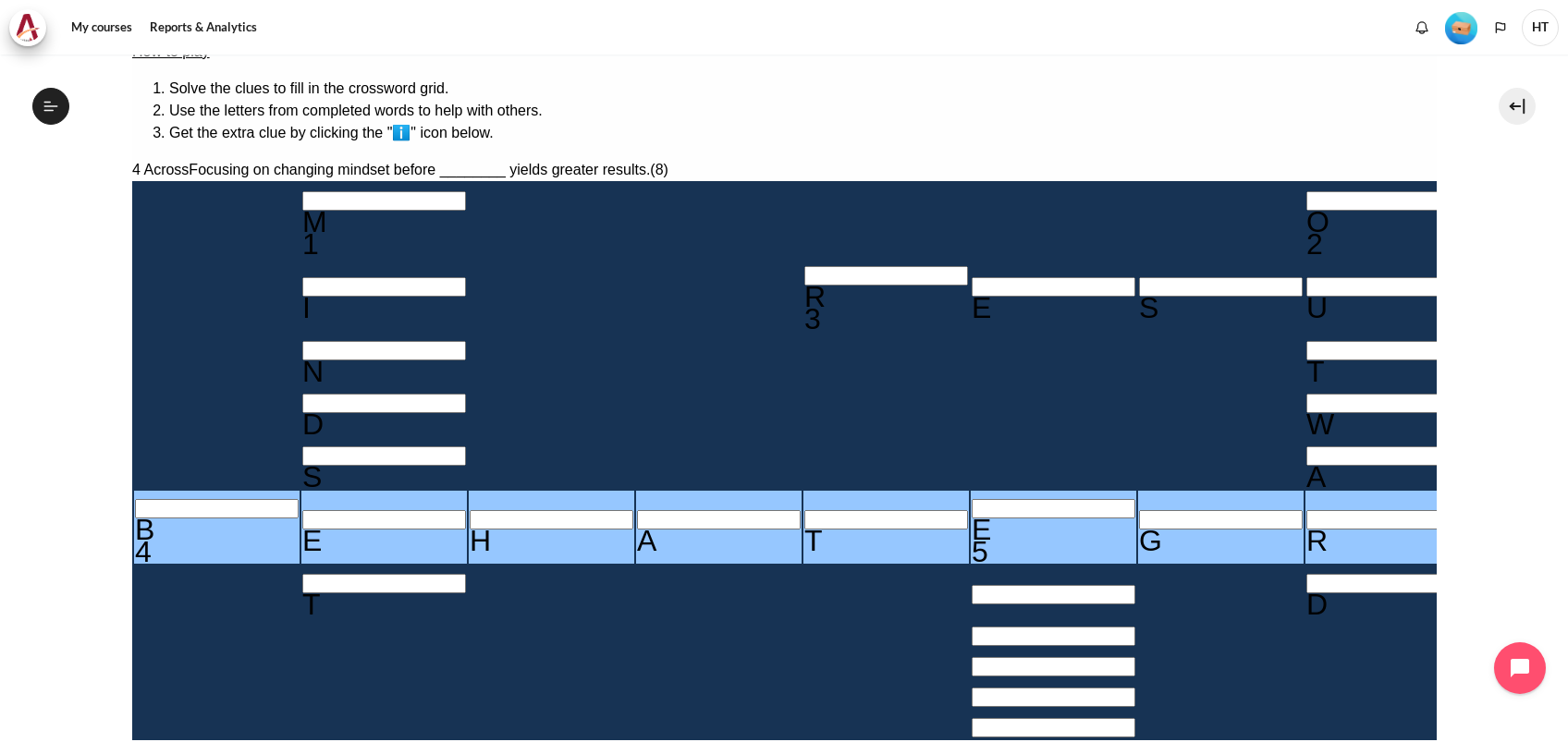 type on "BEHAVIGR" 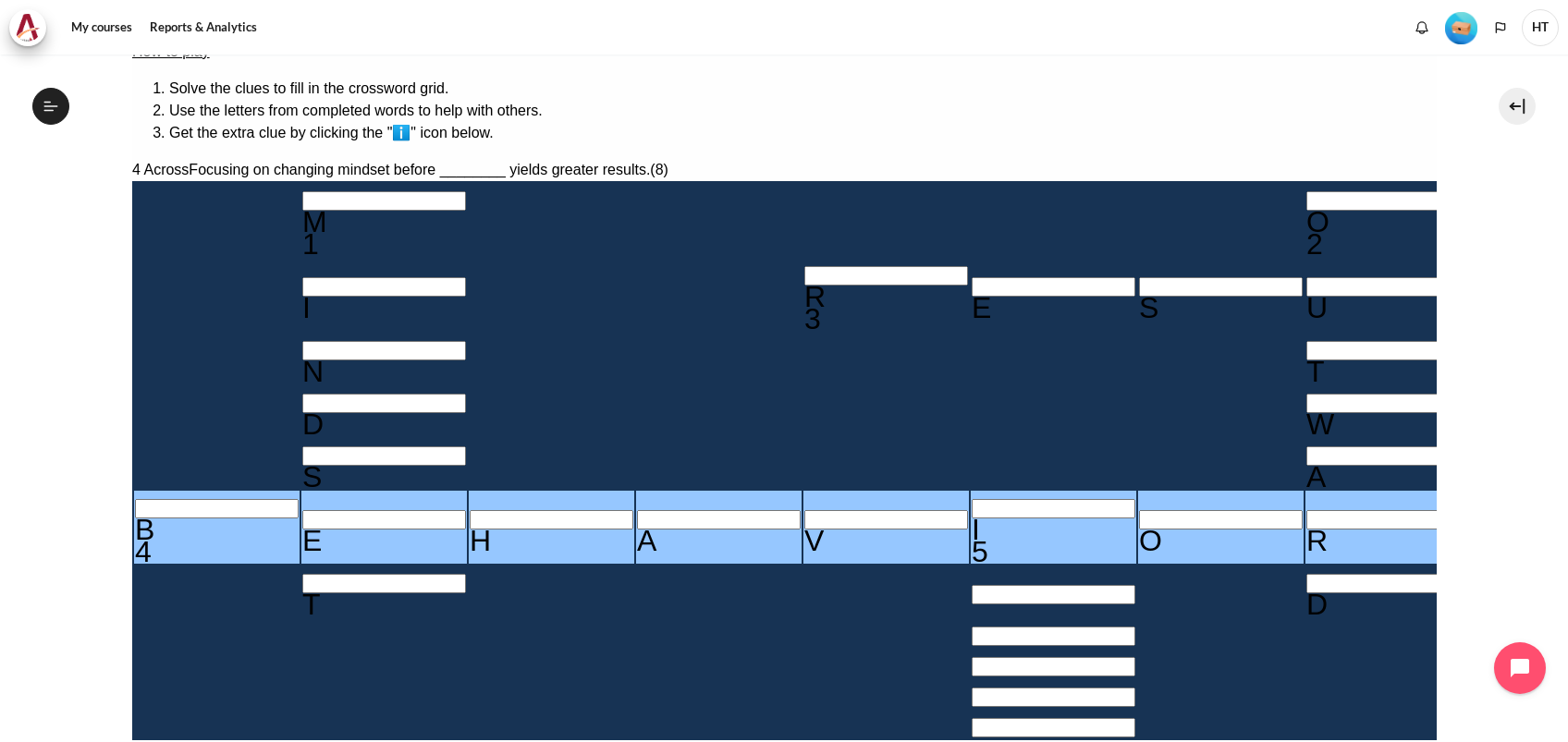 type on "BEHAVIOU" 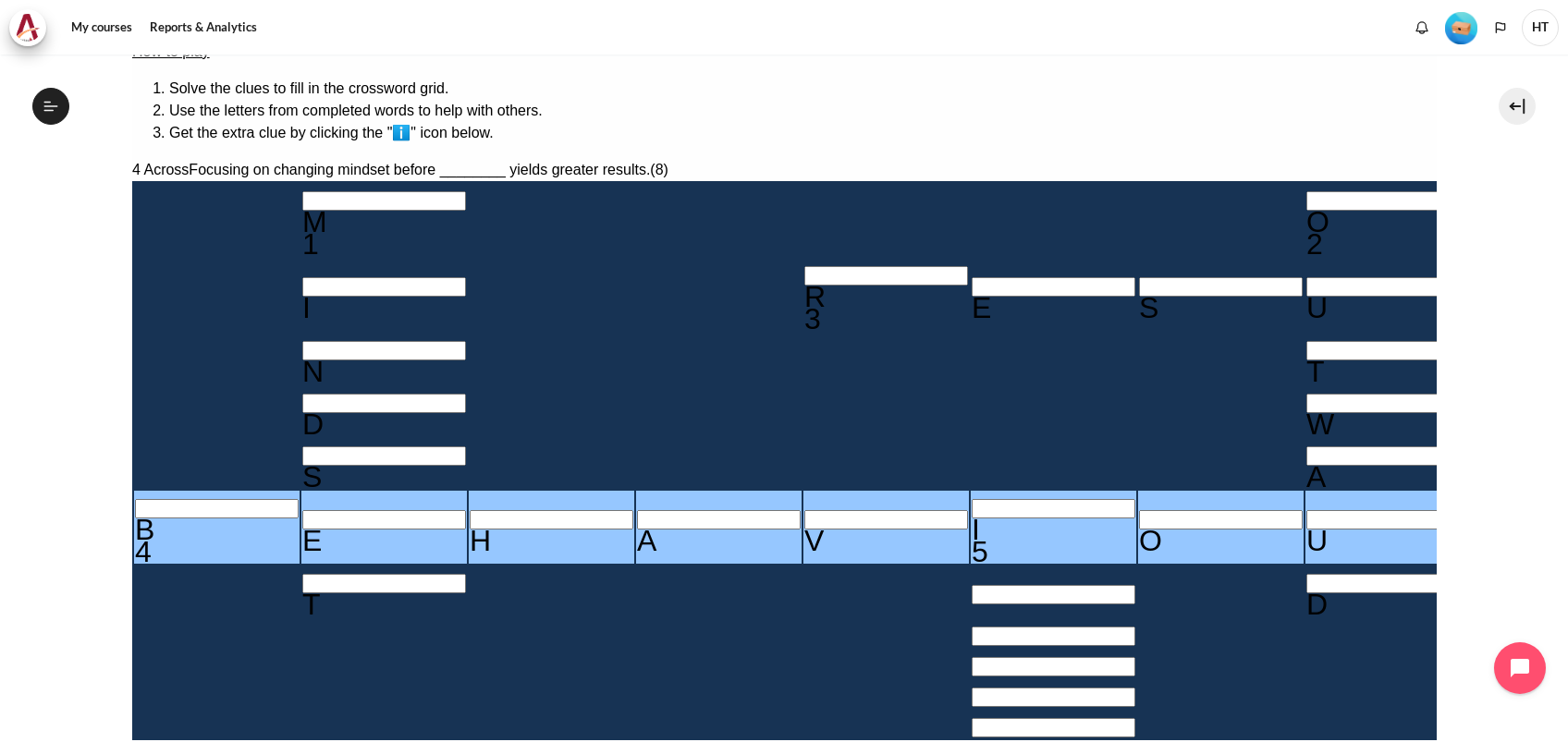 type on "BEHAVIO＿" 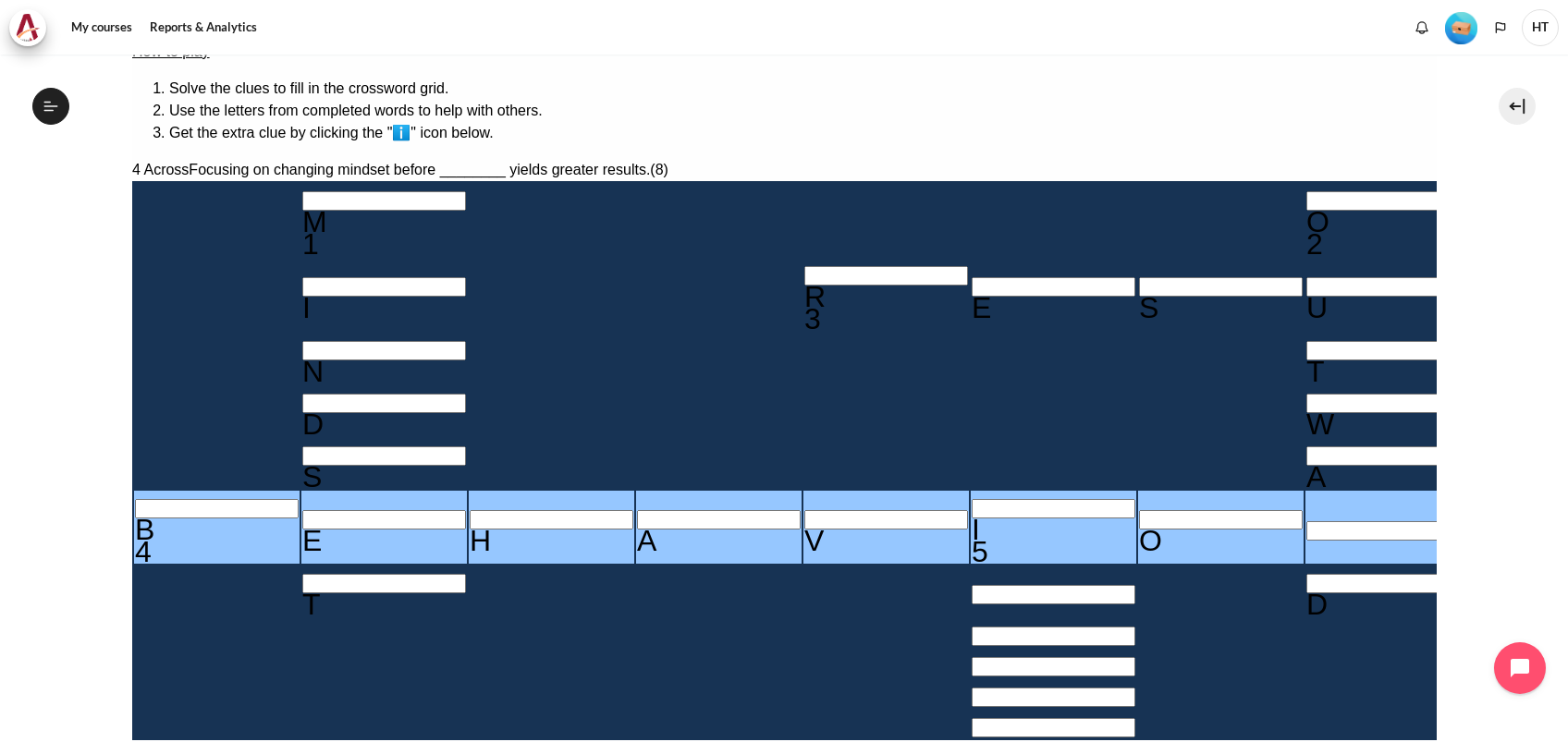 type on "BEHAVIOR" 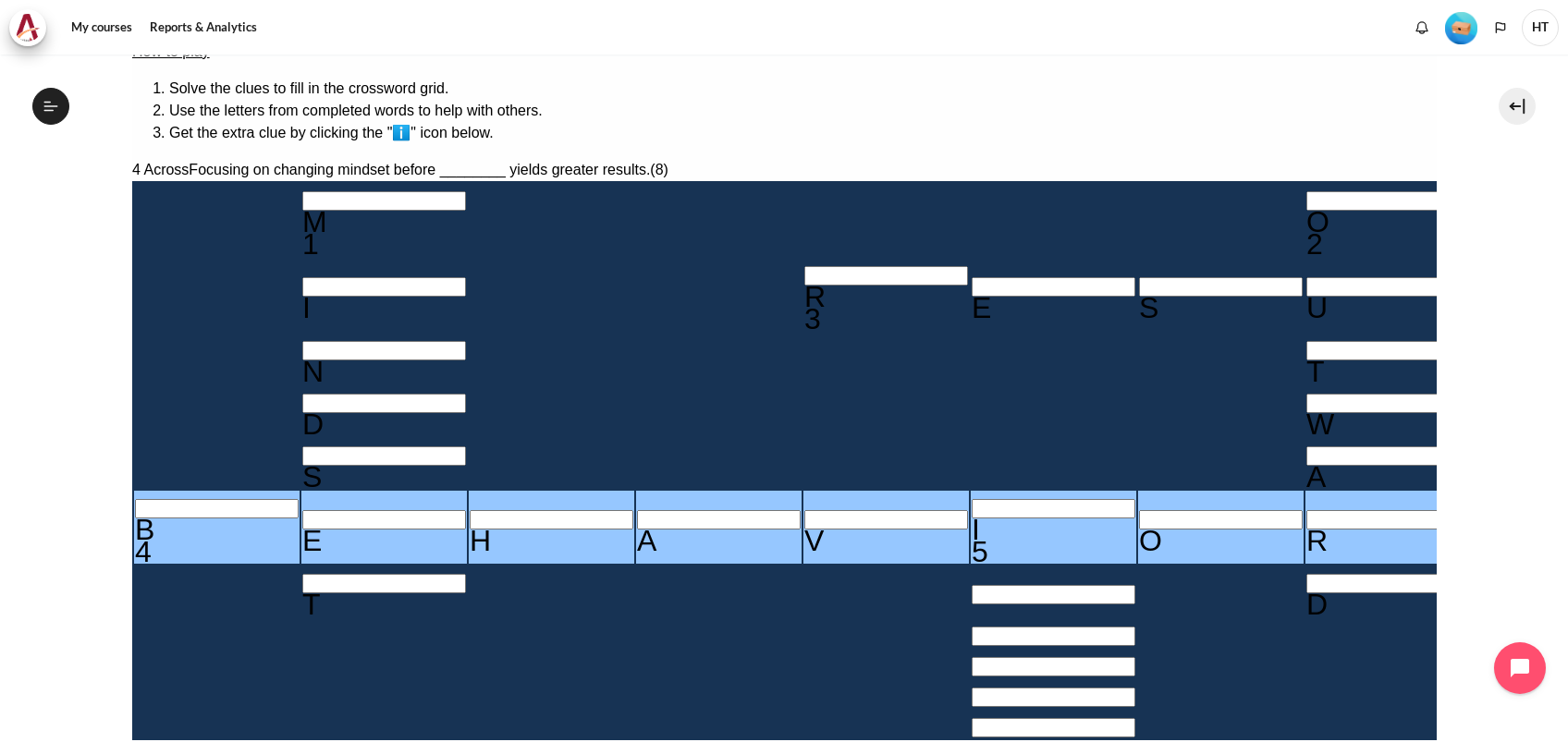 type on "BEHAVIOR" 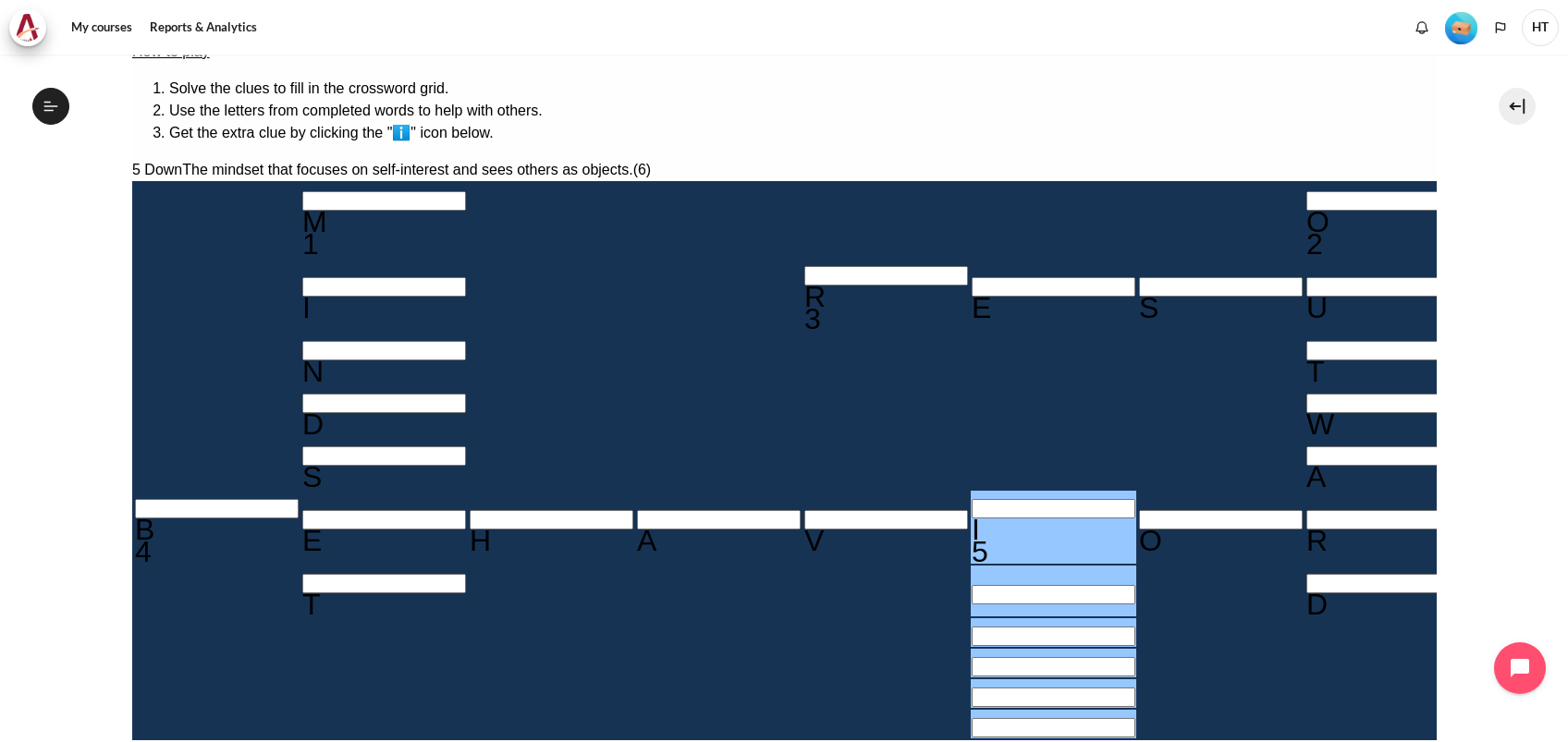 click on "I＿＿＿＿＿" at bounding box center [213, 1129] 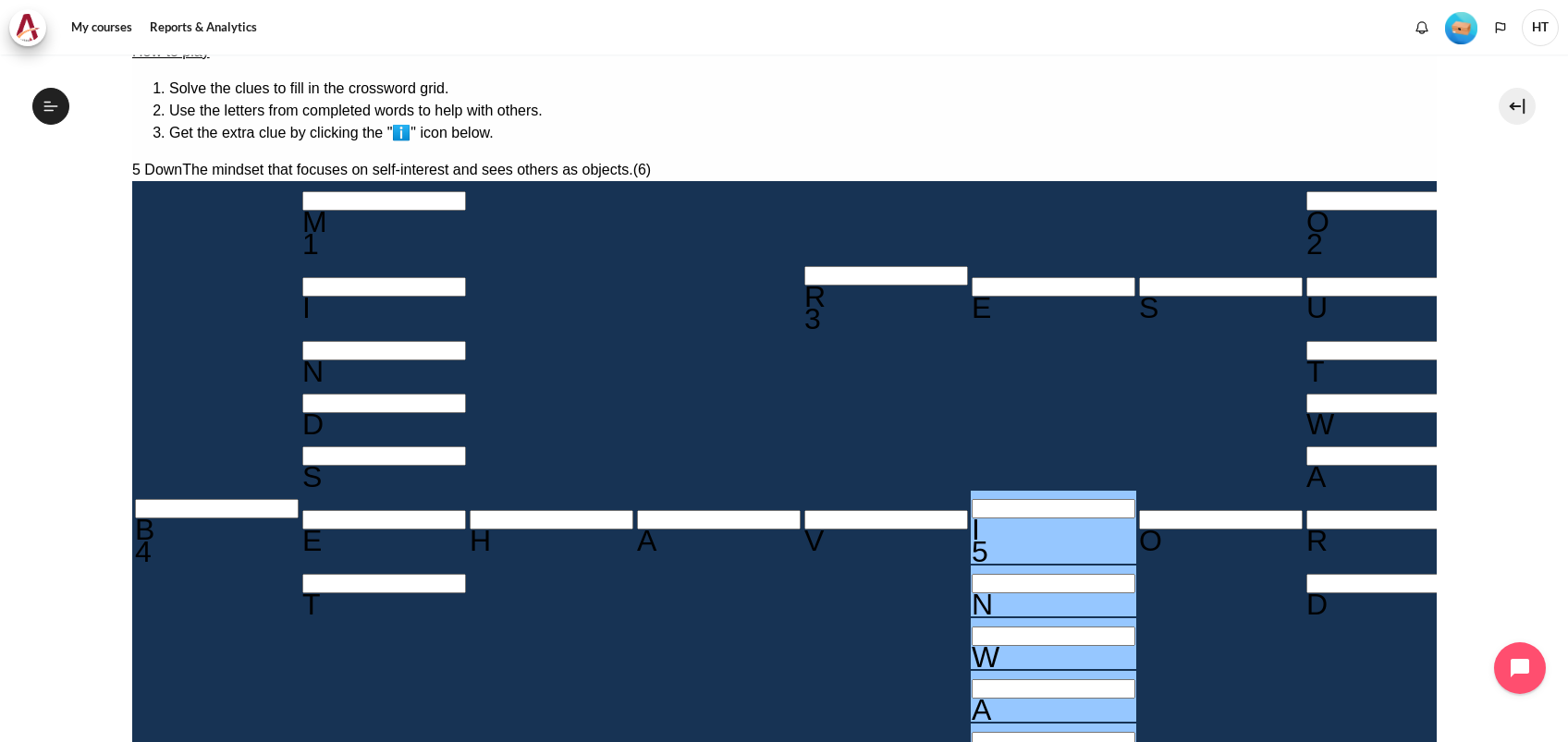 type on "INWARD" 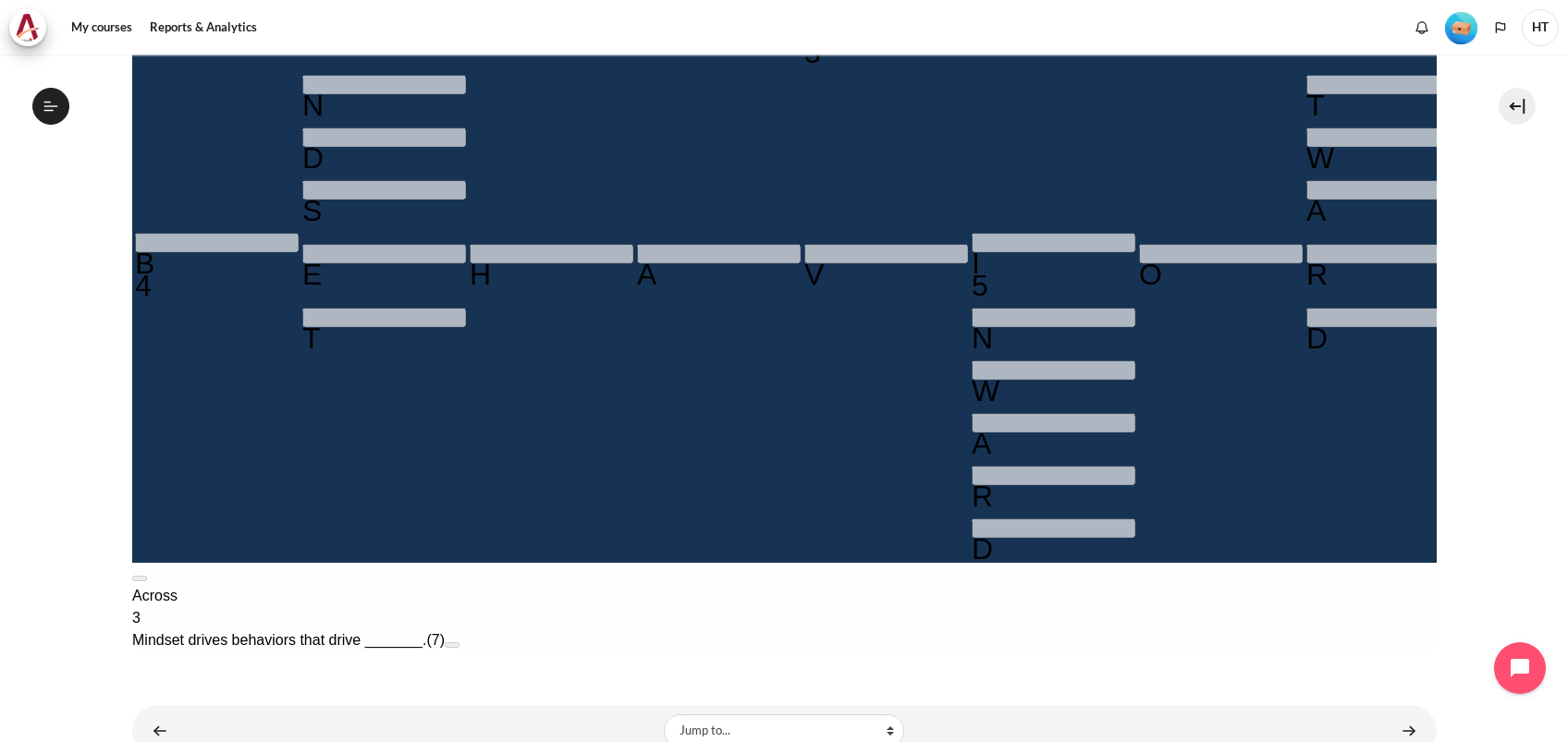 scroll, scrollTop: 607, scrollLeft: 0, axis: vertical 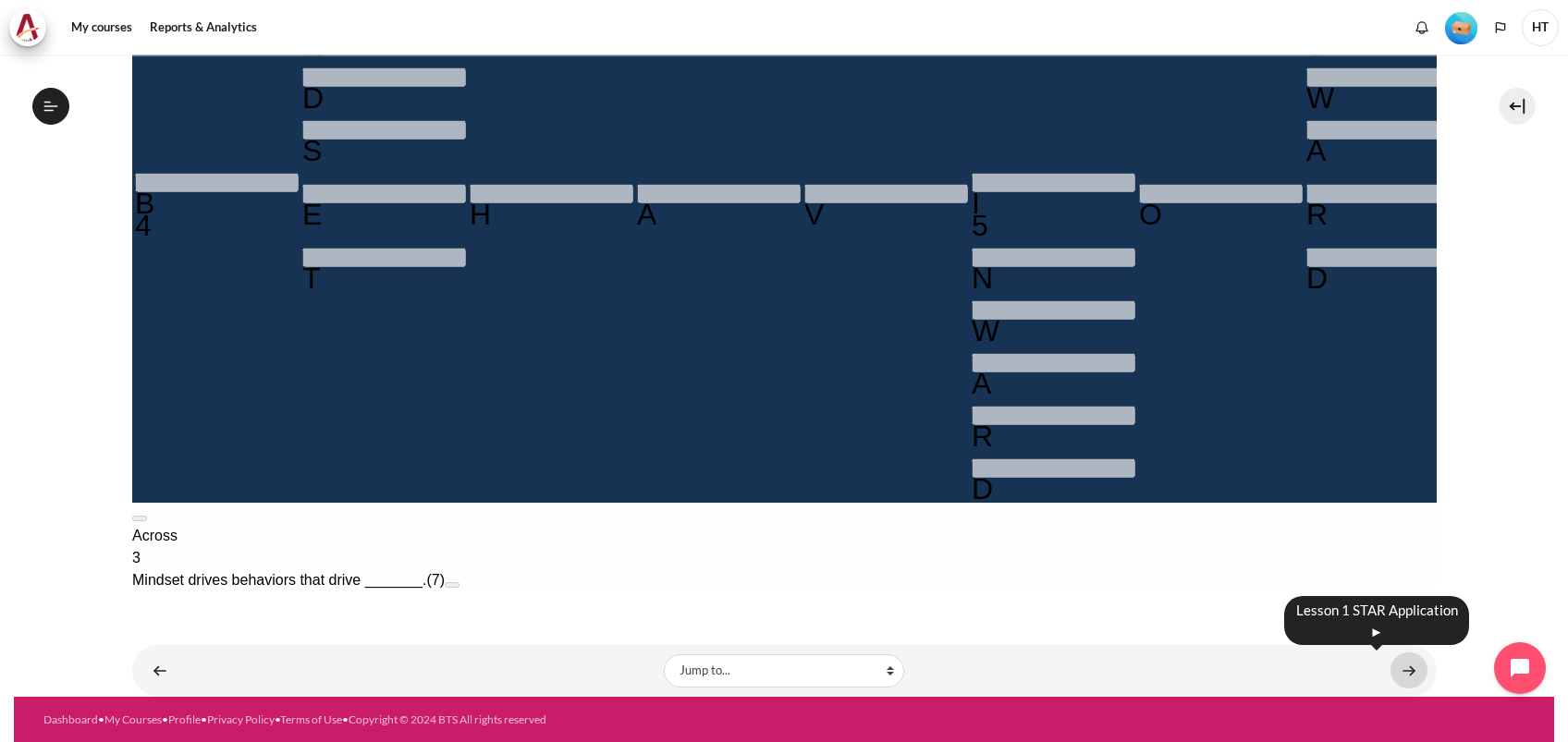 click at bounding box center [1409, 670] 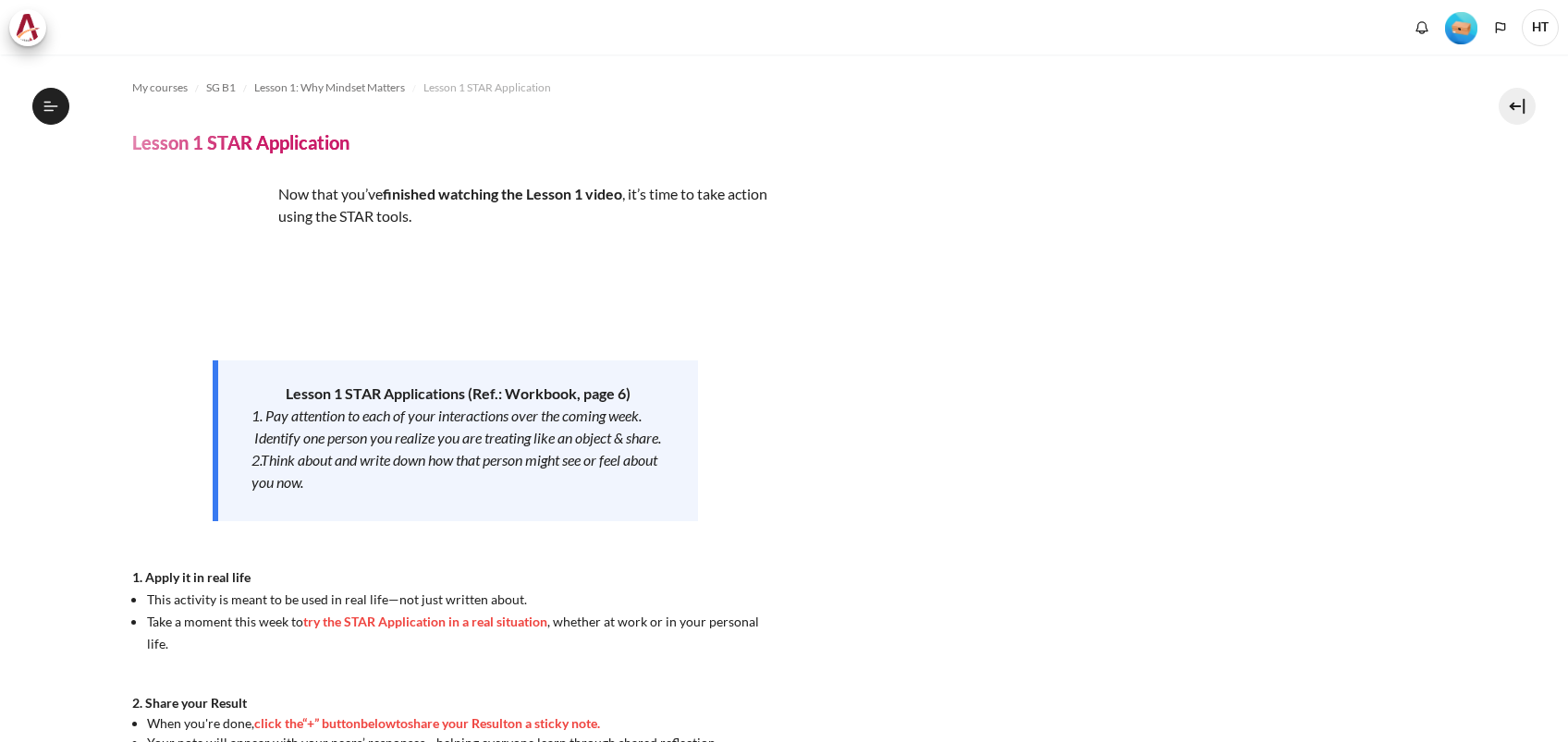 scroll, scrollTop: 0, scrollLeft: 0, axis: both 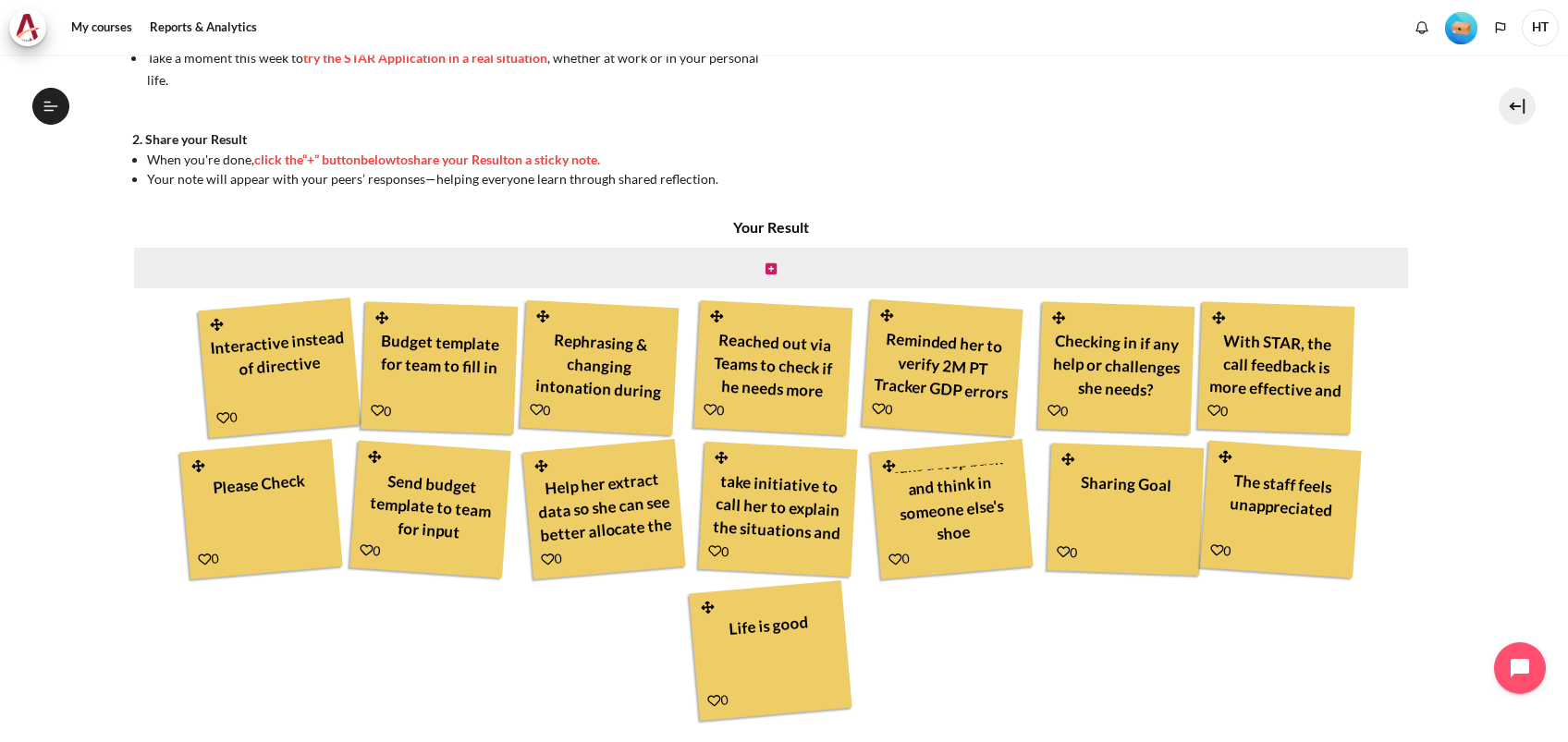 click on "Sometimes need to take a step back and think in someone else's shoe" at bounding box center [951, 505] 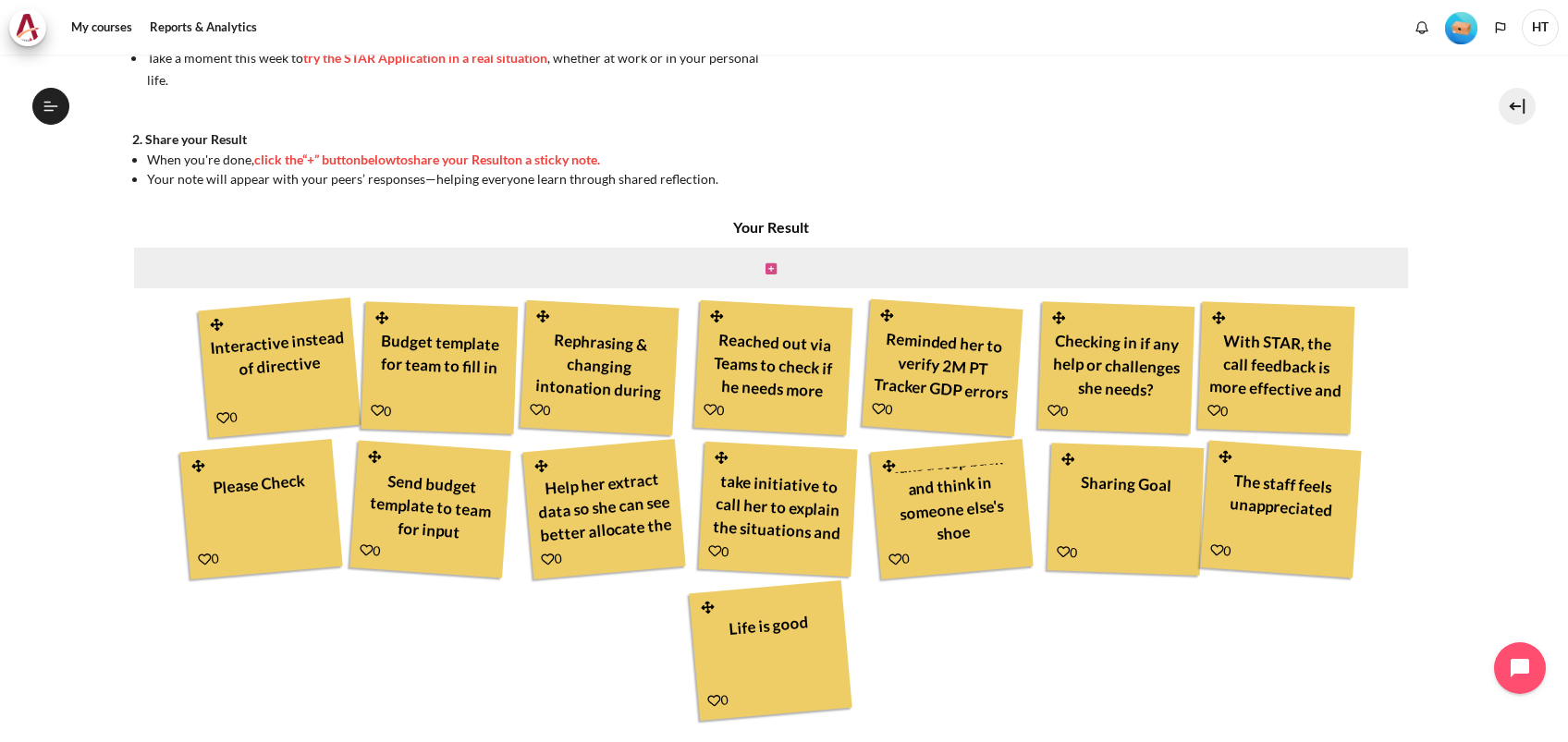 click at bounding box center (771, 269) 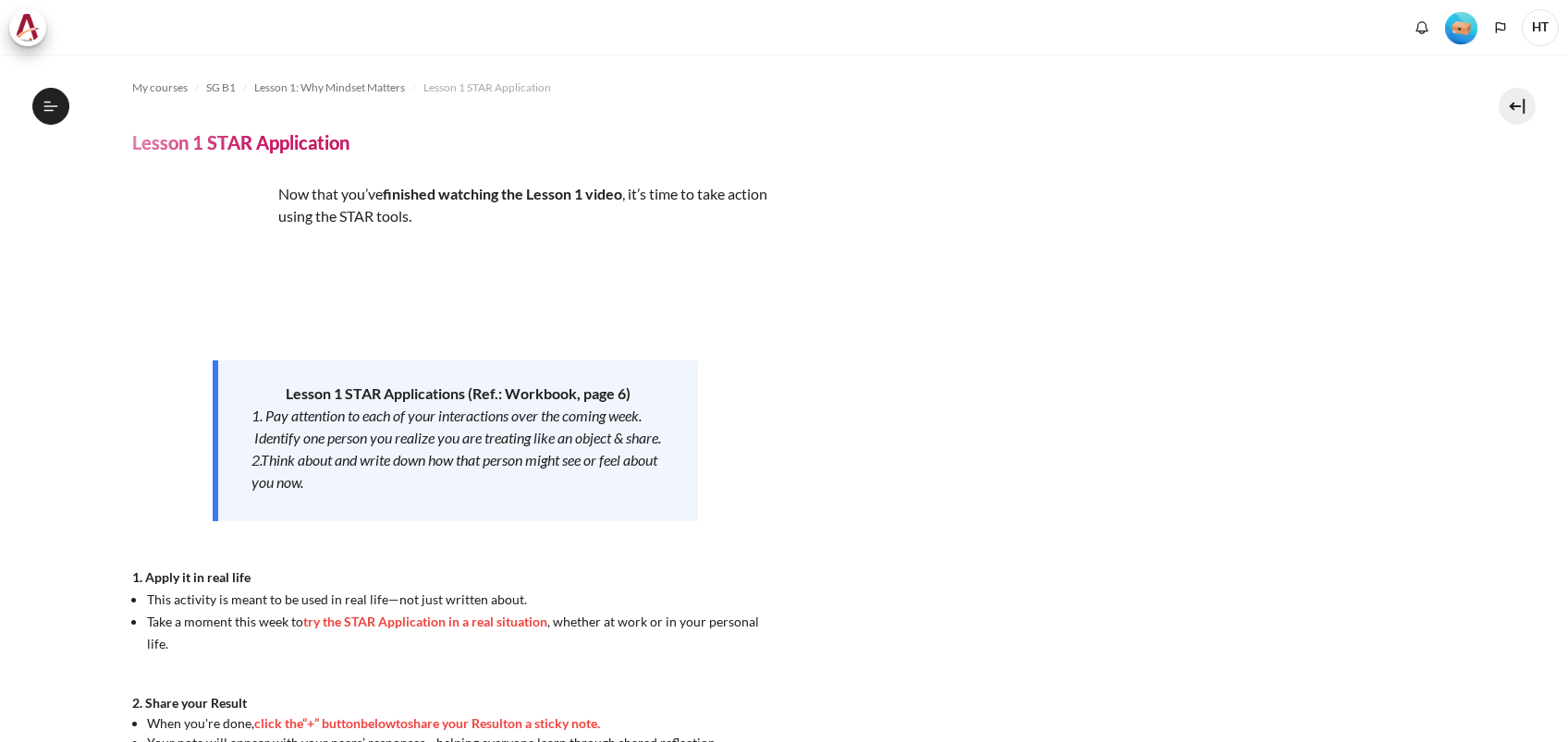 scroll, scrollTop: 0, scrollLeft: 0, axis: both 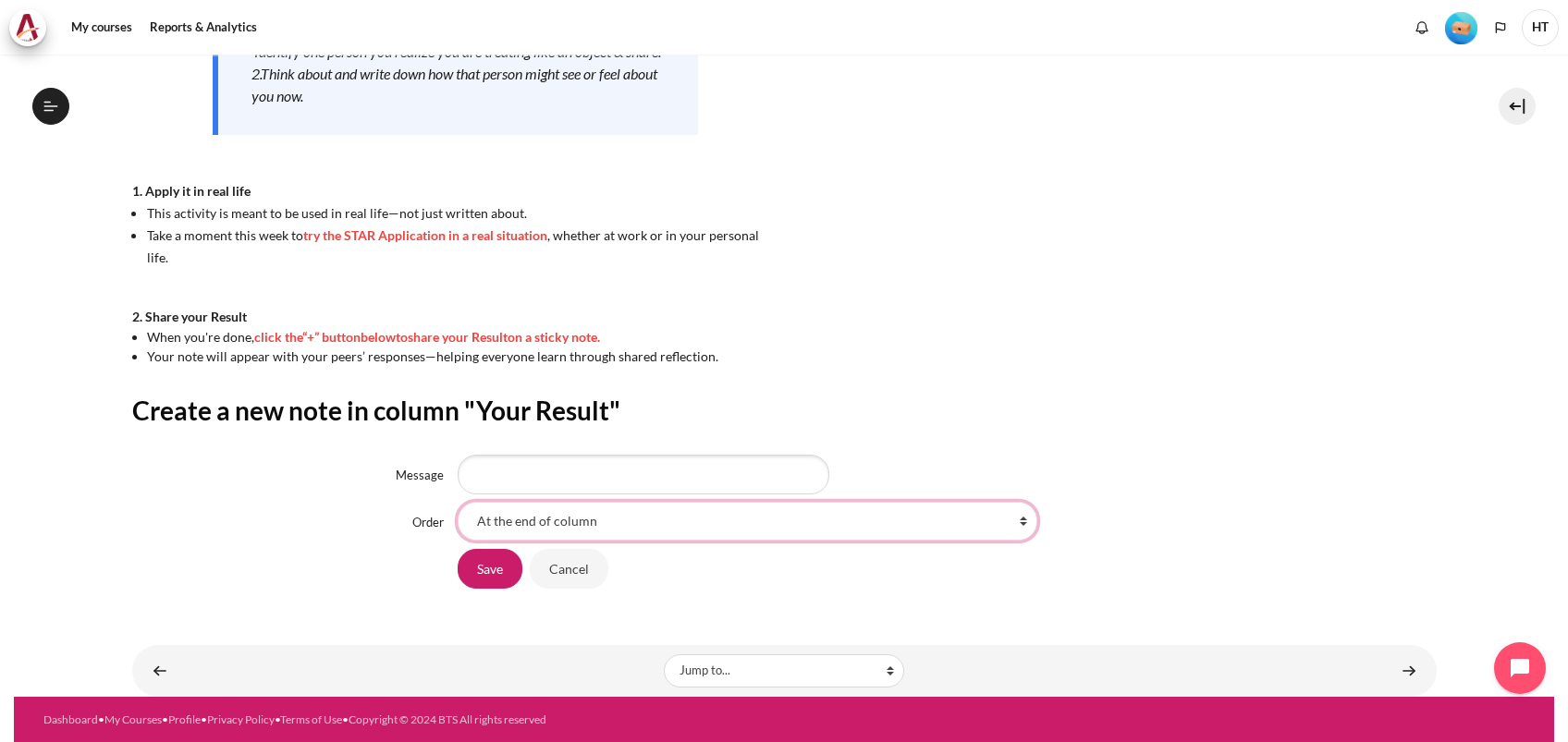 click on "At the end of column
First place in column
After 'Interactive instead of directive'
After 'Budget template for team to fill in'
After 'Rephrasing & changing intonation during conversations'
After 'Reached out via Teams to check if he needs more clarity on the request I sent on email'
After 'Reminded her to verify 2M PT Tracker GDP errors on 28Jul2025.'
After 'Checking in if any help or challenges she needs?'
After 'With STAR, the call feedback is more effective and constructive.'
After 'Please Check'
After 'Send budget template to team for input'
After 'Help her extract data so she can see better allocate the task'
After 'take initiative to call her to explain the situations and try to find out her challenges'
After 'Sometimes need to take a step back and think in someone else's shoe'" at bounding box center (747, 521) 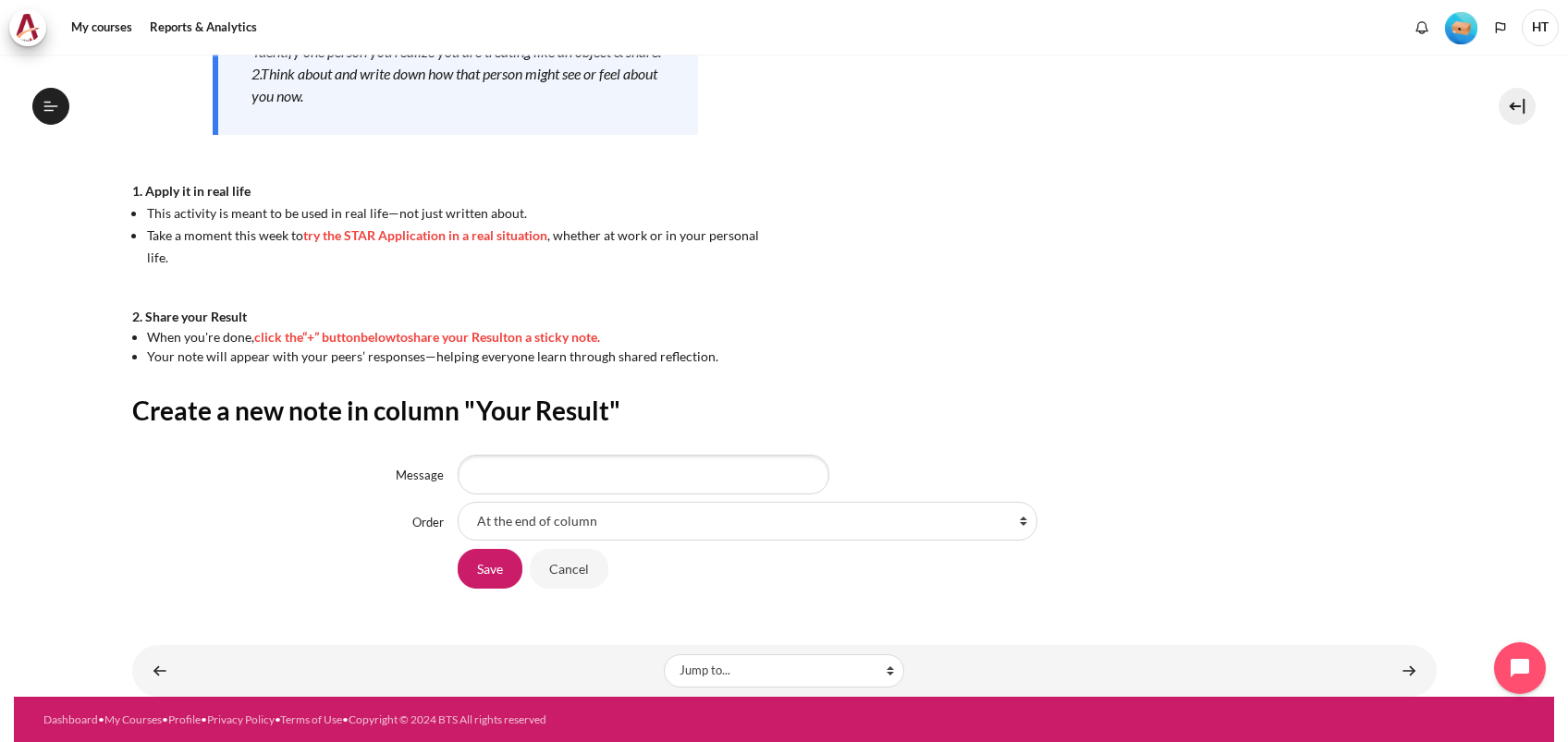 click on "Save
Cancel" at bounding box center (947, 568) 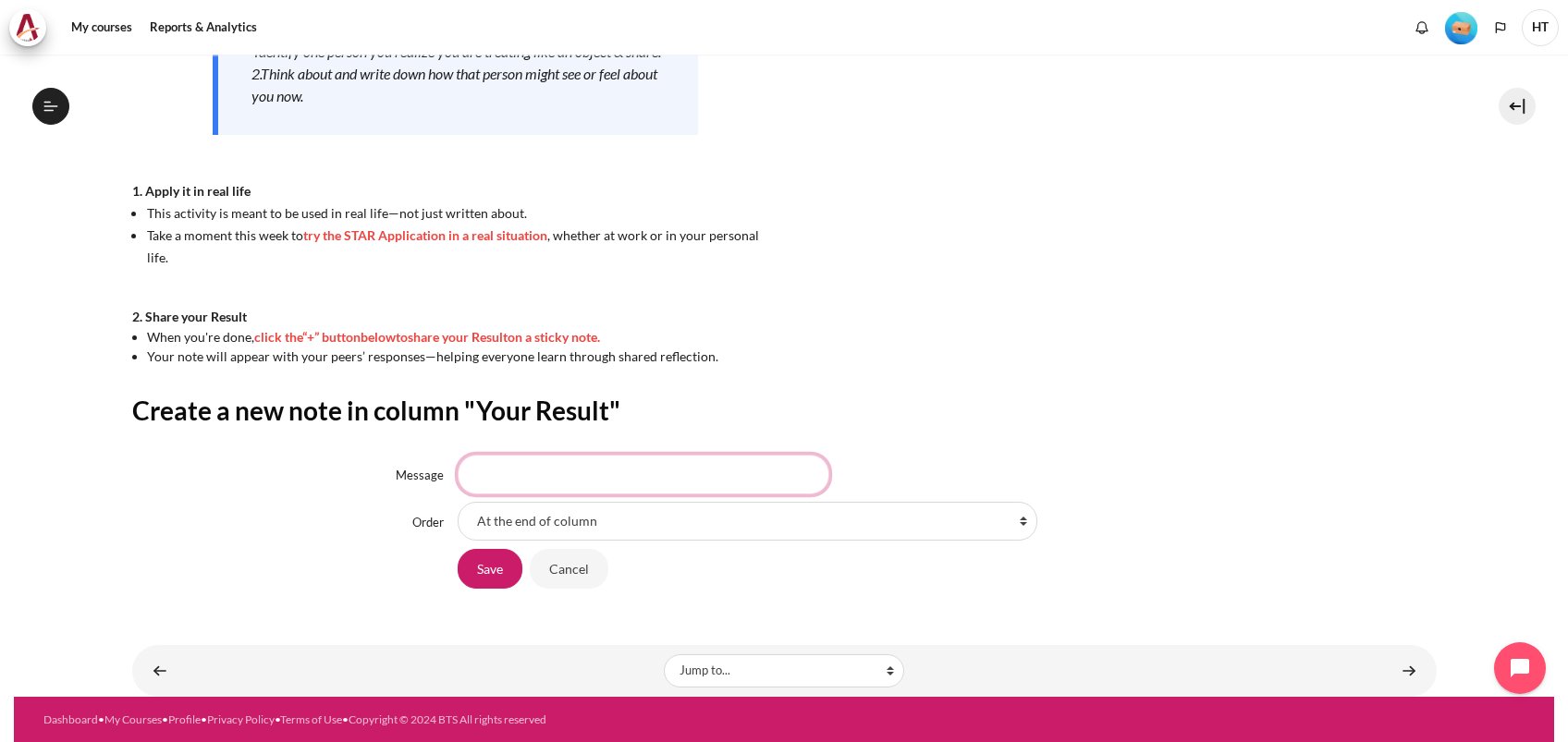 click on "Message" at bounding box center (643, 474) 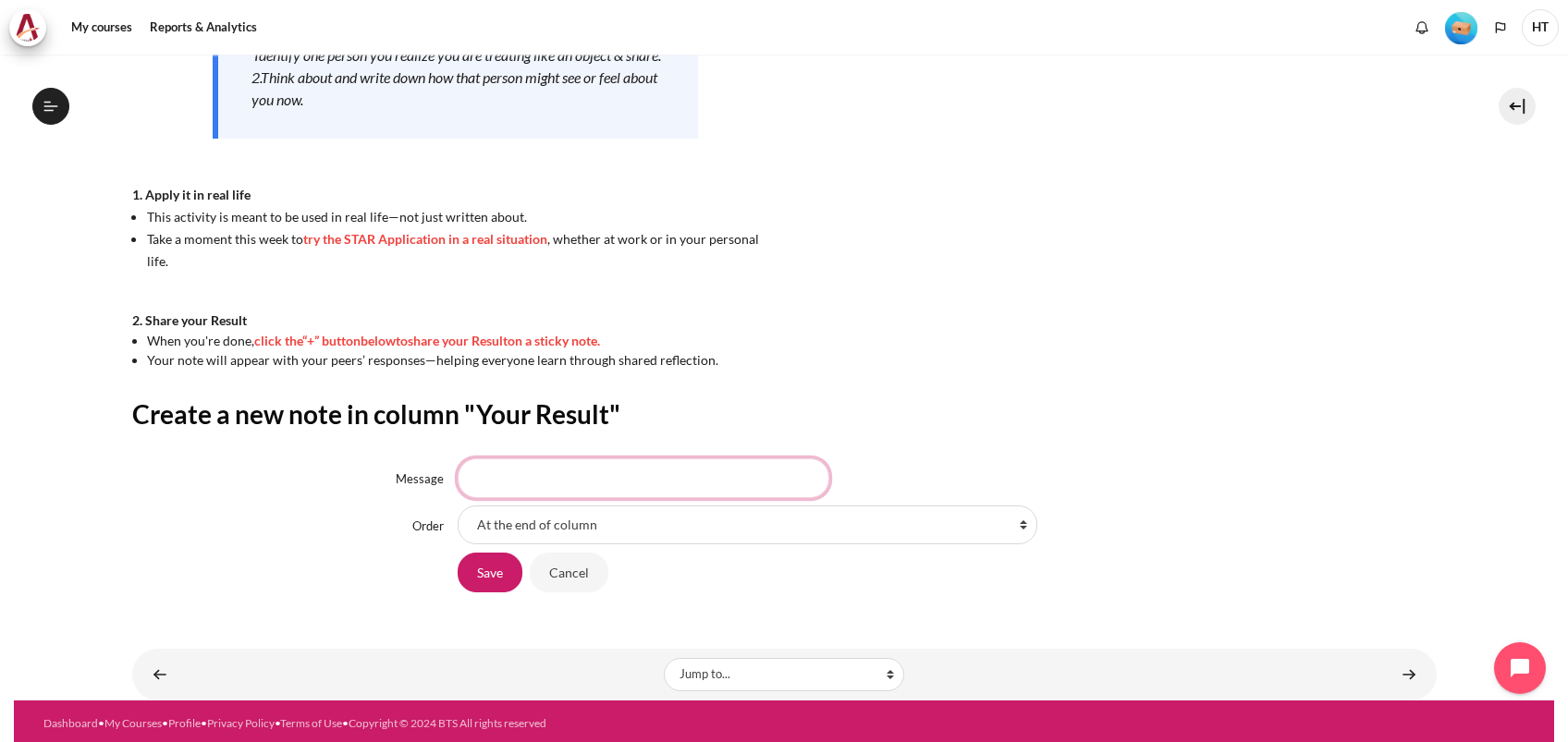 scroll, scrollTop: 386, scrollLeft: 0, axis: vertical 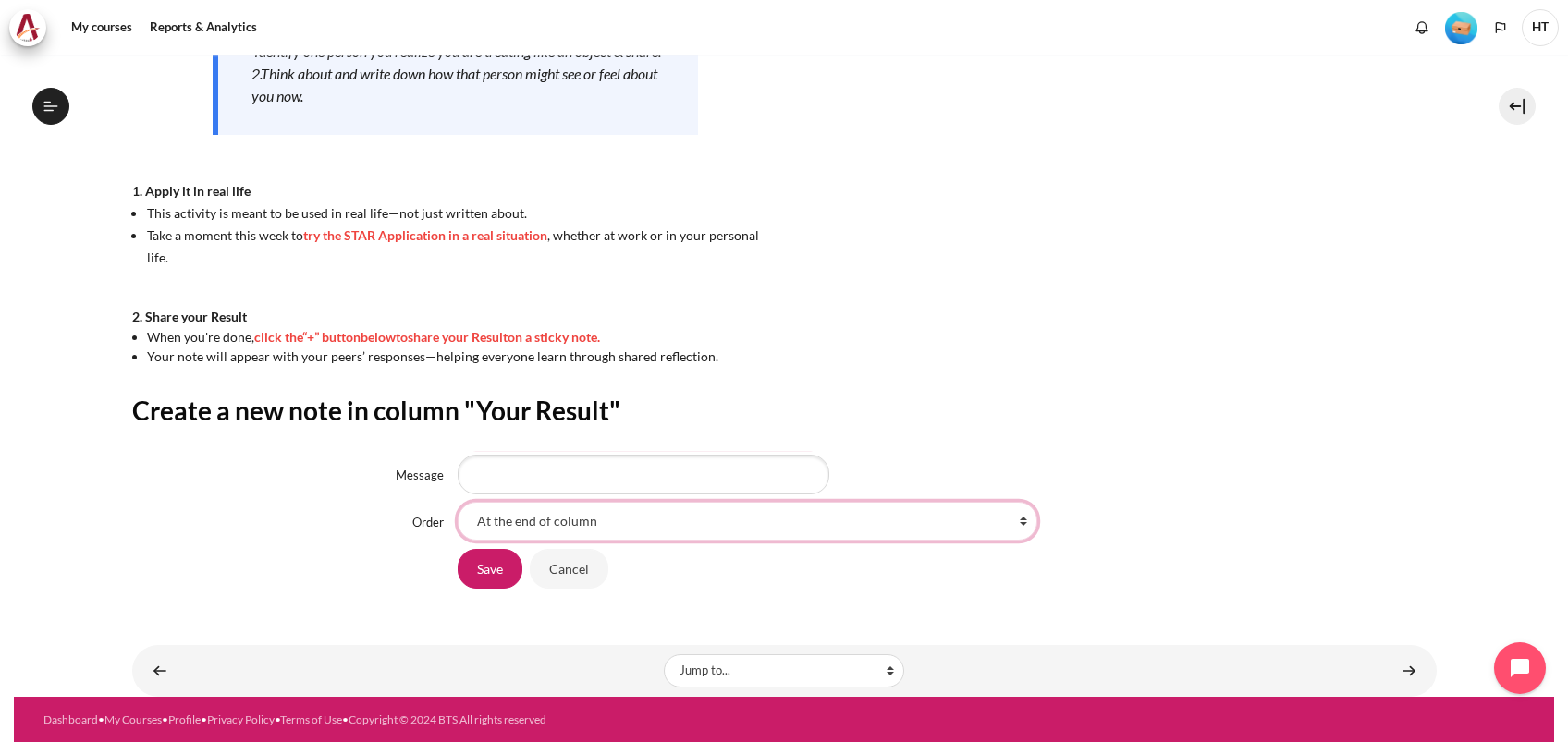 click on "At the end of column
First place in column
After 'Interactive instead of directive'
After 'Budget template for team to fill in'
After 'Rephrasing & changing intonation during conversations'
After 'Reached out via Teams to check if he needs more clarity on the request I sent on email'
After 'Reminded her to verify 2M PT Tracker GDP errors on 28Jul2025.'
After 'Checking in if any help or challenges she needs?'
After 'With STAR, the call feedback is more effective and constructive.'
After 'Please Check'
After 'Send budget template to team for input'
After 'Help her extract data so she can see better allocate the task'
After 'take initiative to call her to explain the situations and try to find out her challenges'
After 'Sometimes need to take a step back and think in someone else's shoe'" at bounding box center (747, 521) 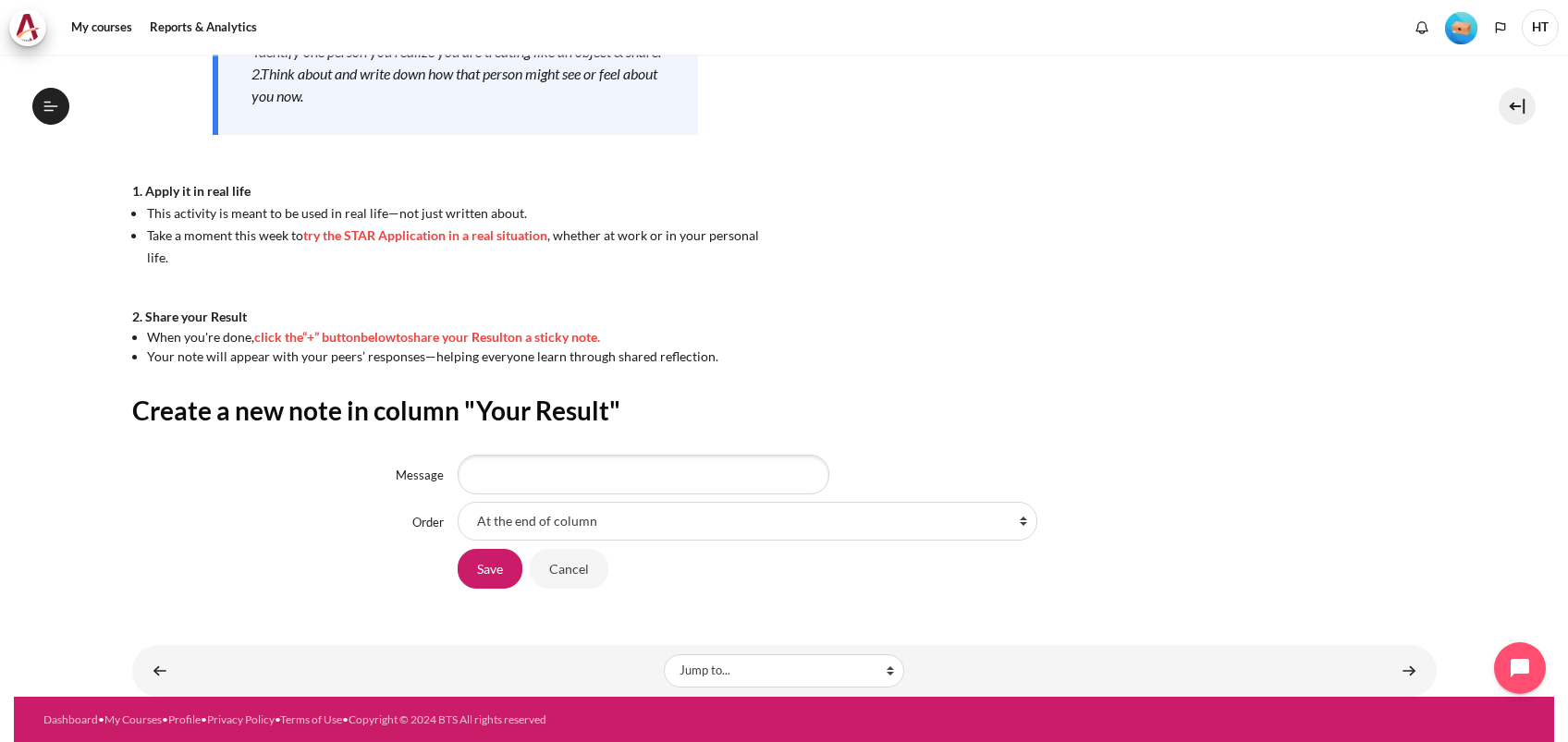 click on "Save
Cancel" at bounding box center (947, 568) 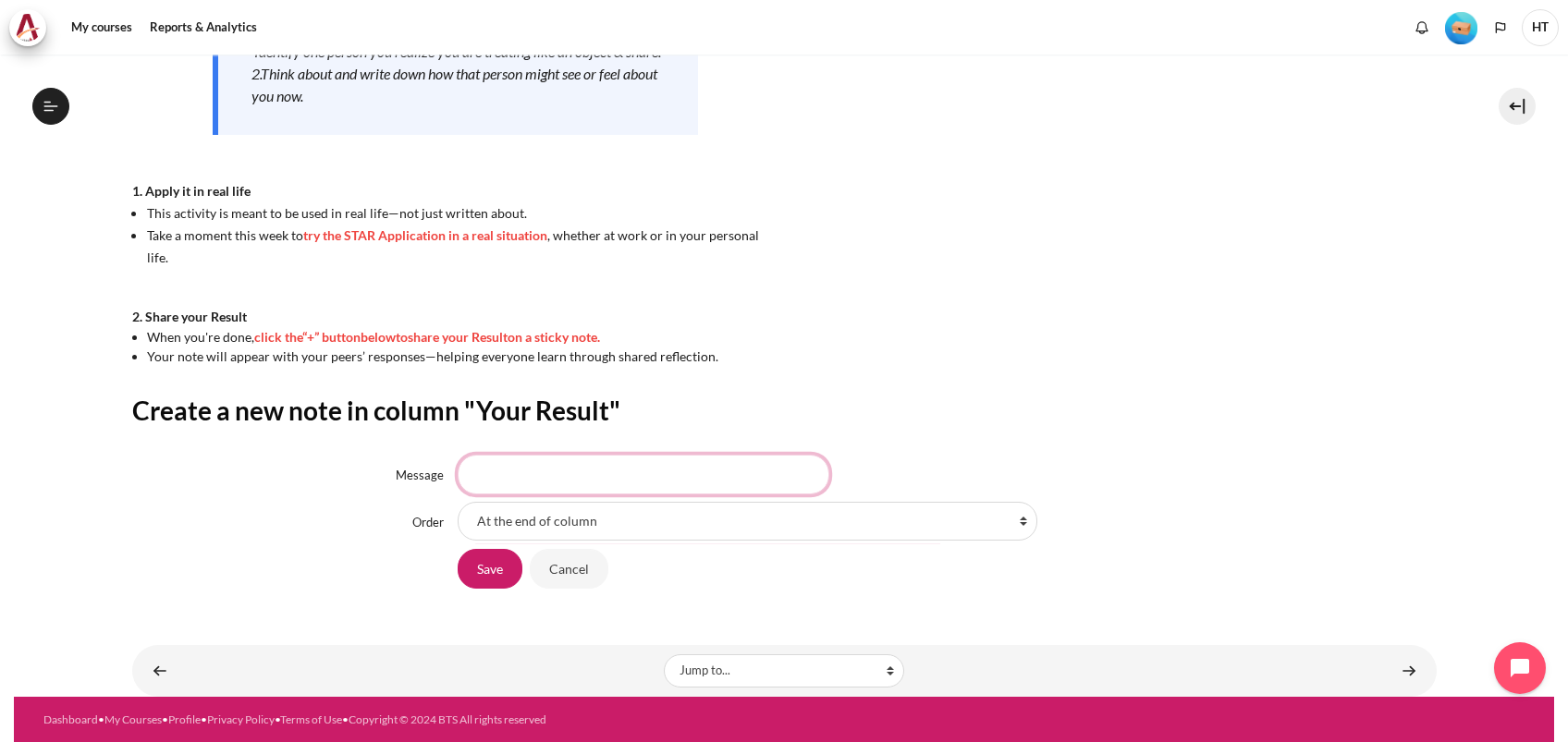 click on "Message" at bounding box center [643, 474] 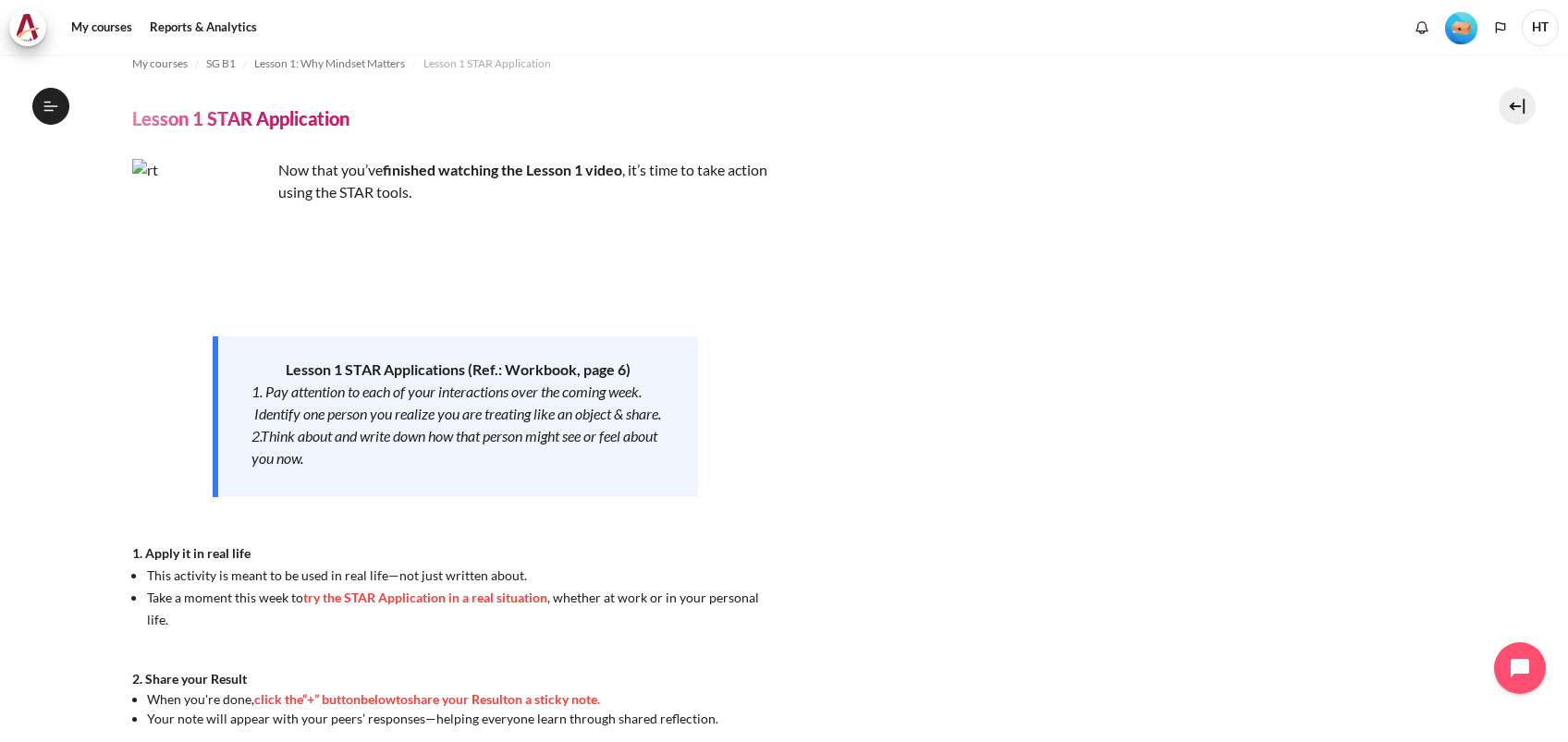 scroll, scrollTop: 0, scrollLeft: 0, axis: both 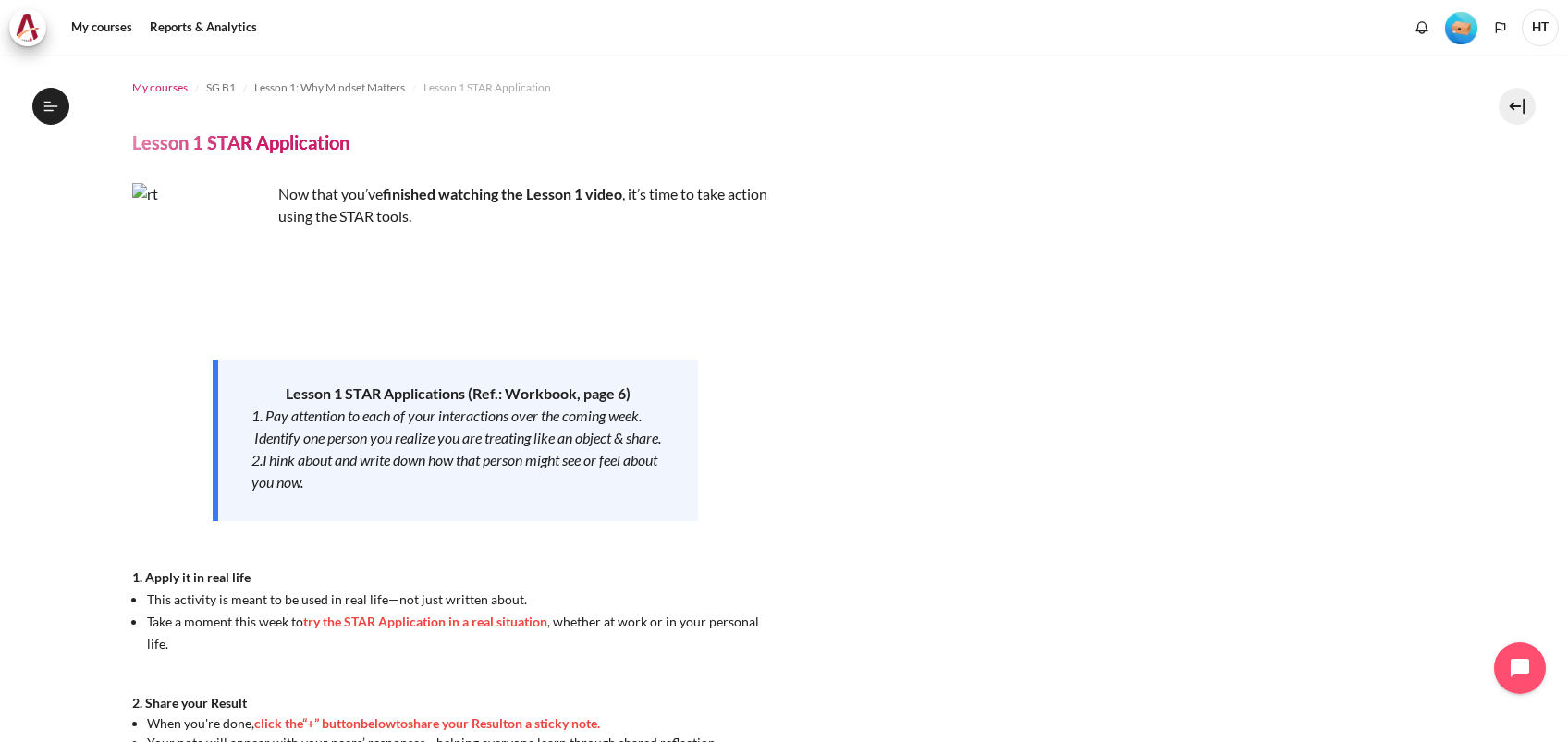 click on "My courses" at bounding box center [160, 88] 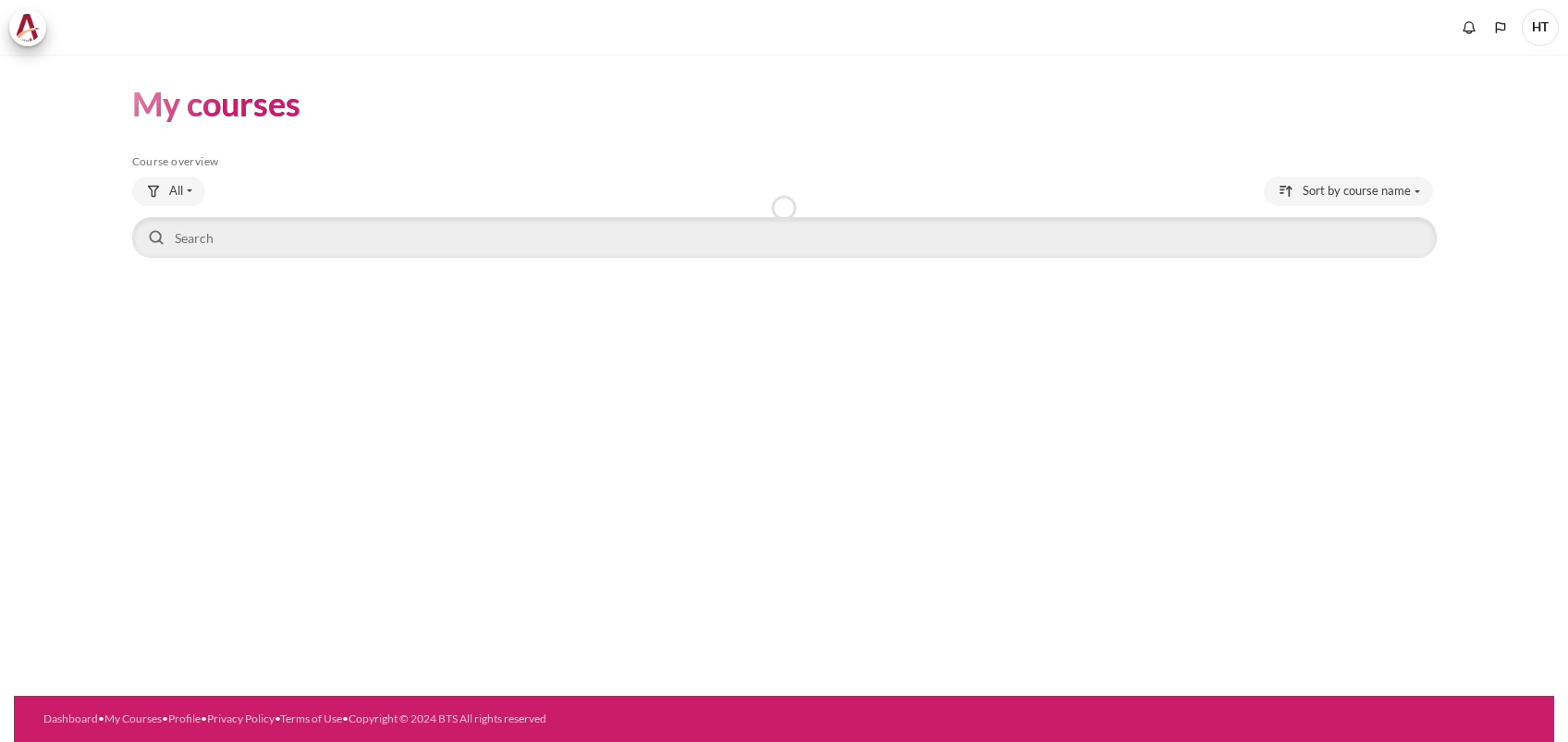 scroll, scrollTop: 0, scrollLeft: 0, axis: both 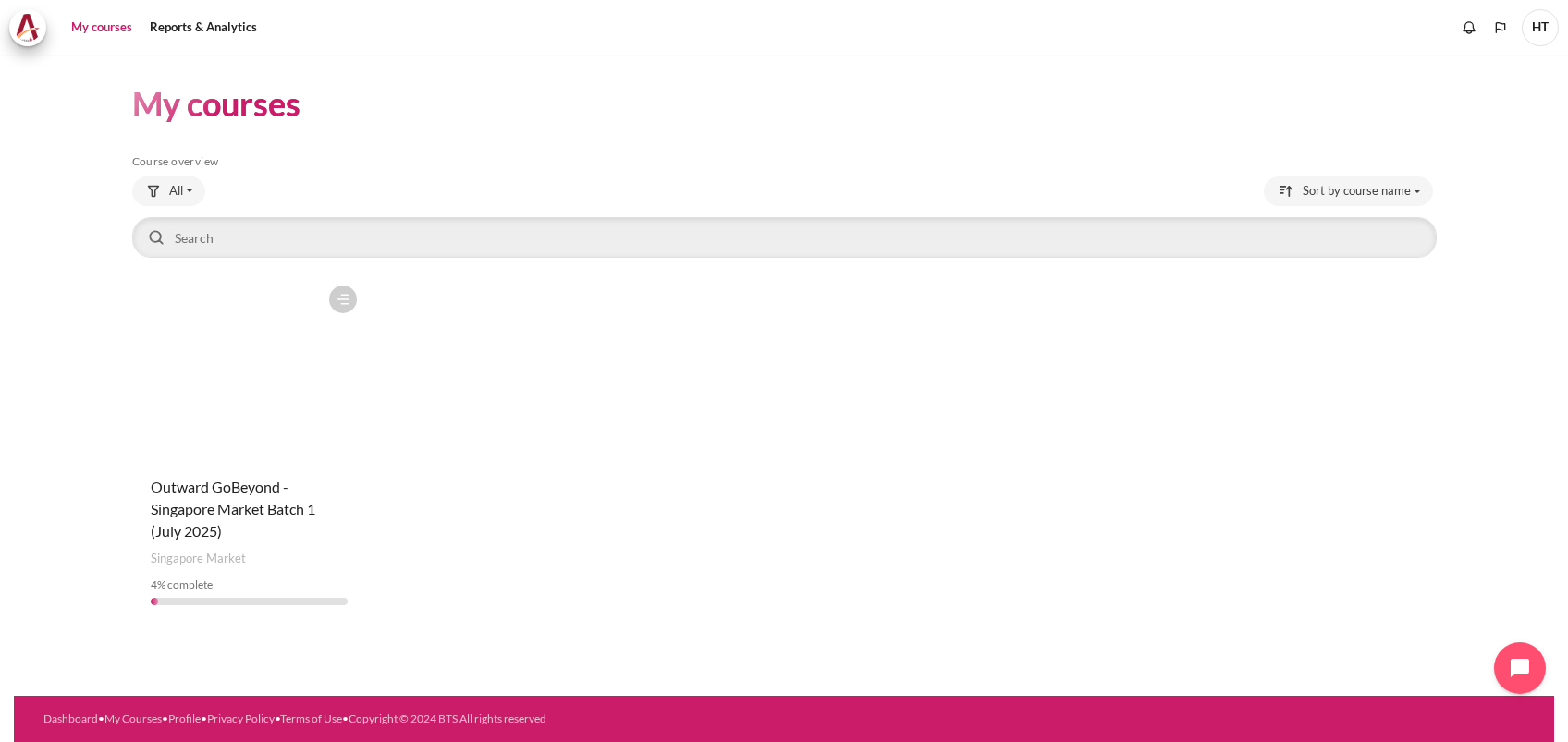 click at bounding box center [249, 369] 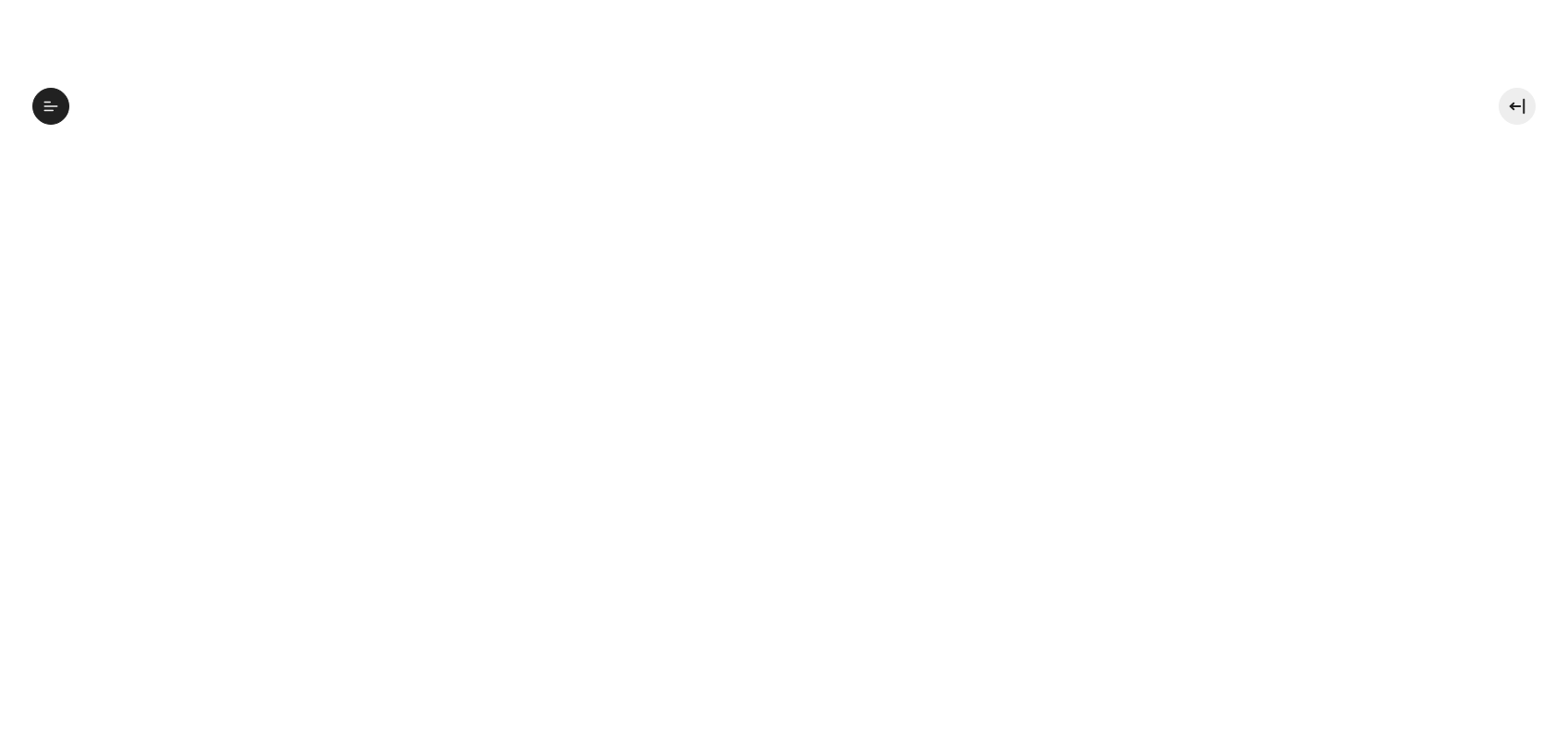 scroll, scrollTop: 0, scrollLeft: 0, axis: both 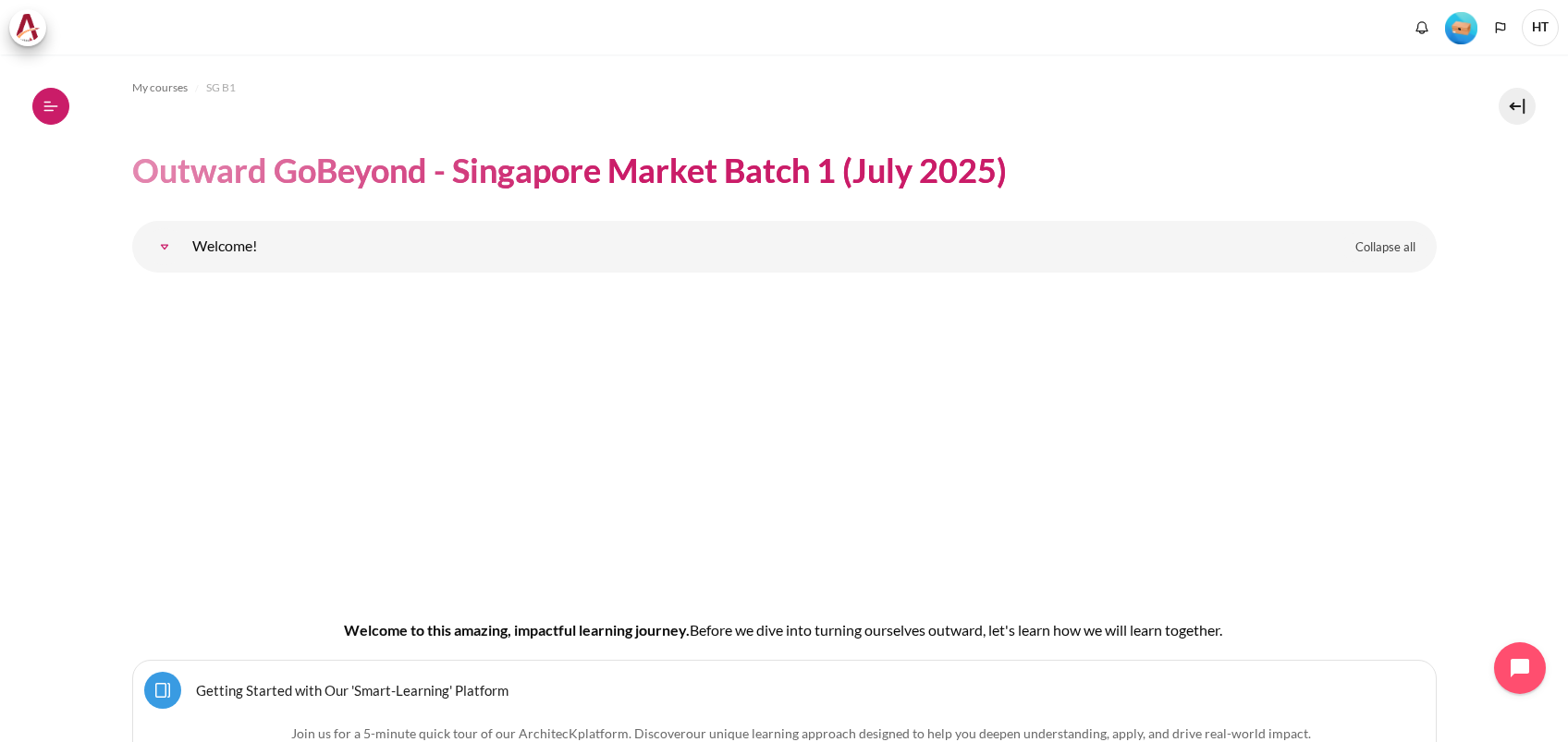 click 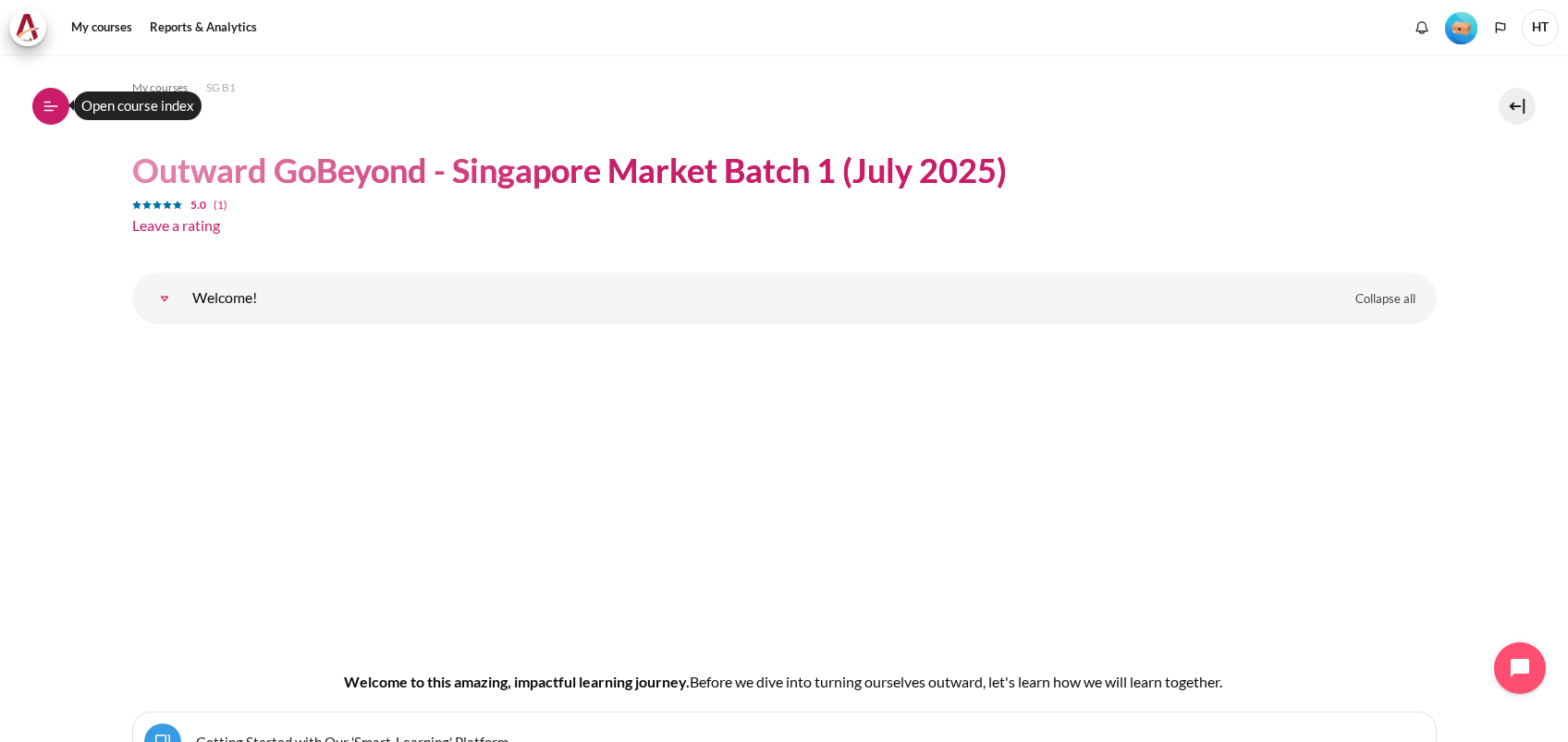click on "Open course index" at bounding box center (51, 106) 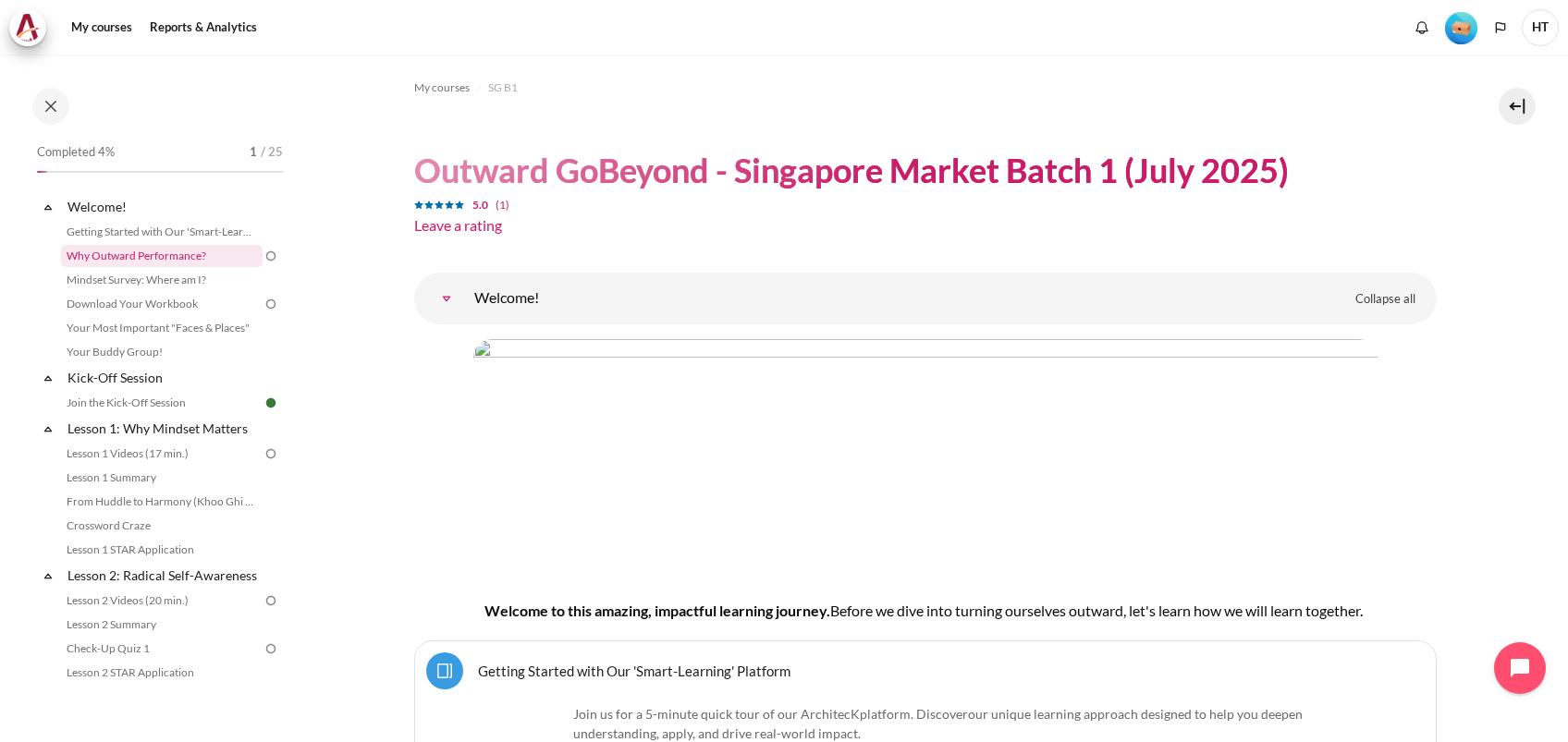click on "Why Outward Performance?" at bounding box center [162, 256] 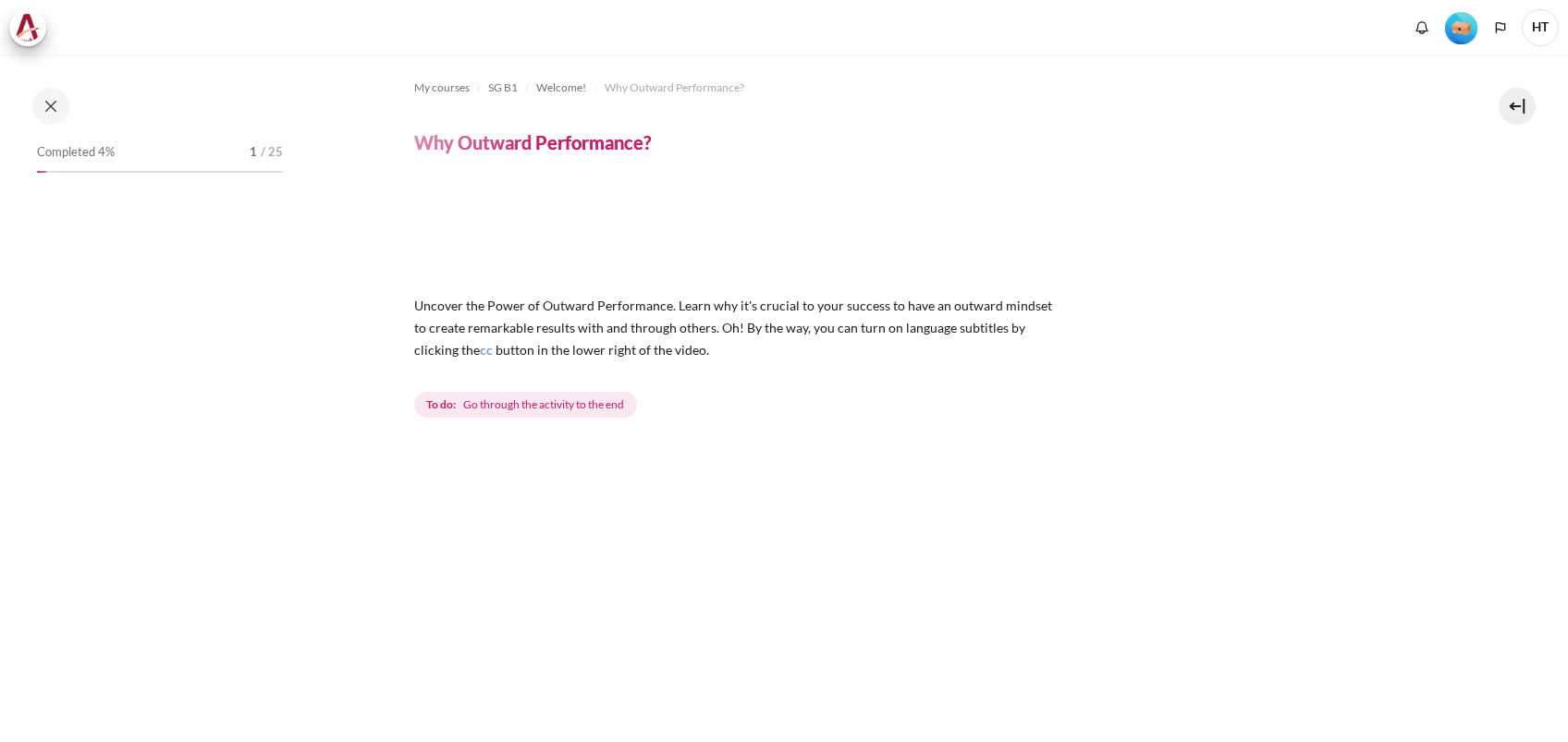 scroll, scrollTop: 0, scrollLeft: 0, axis: both 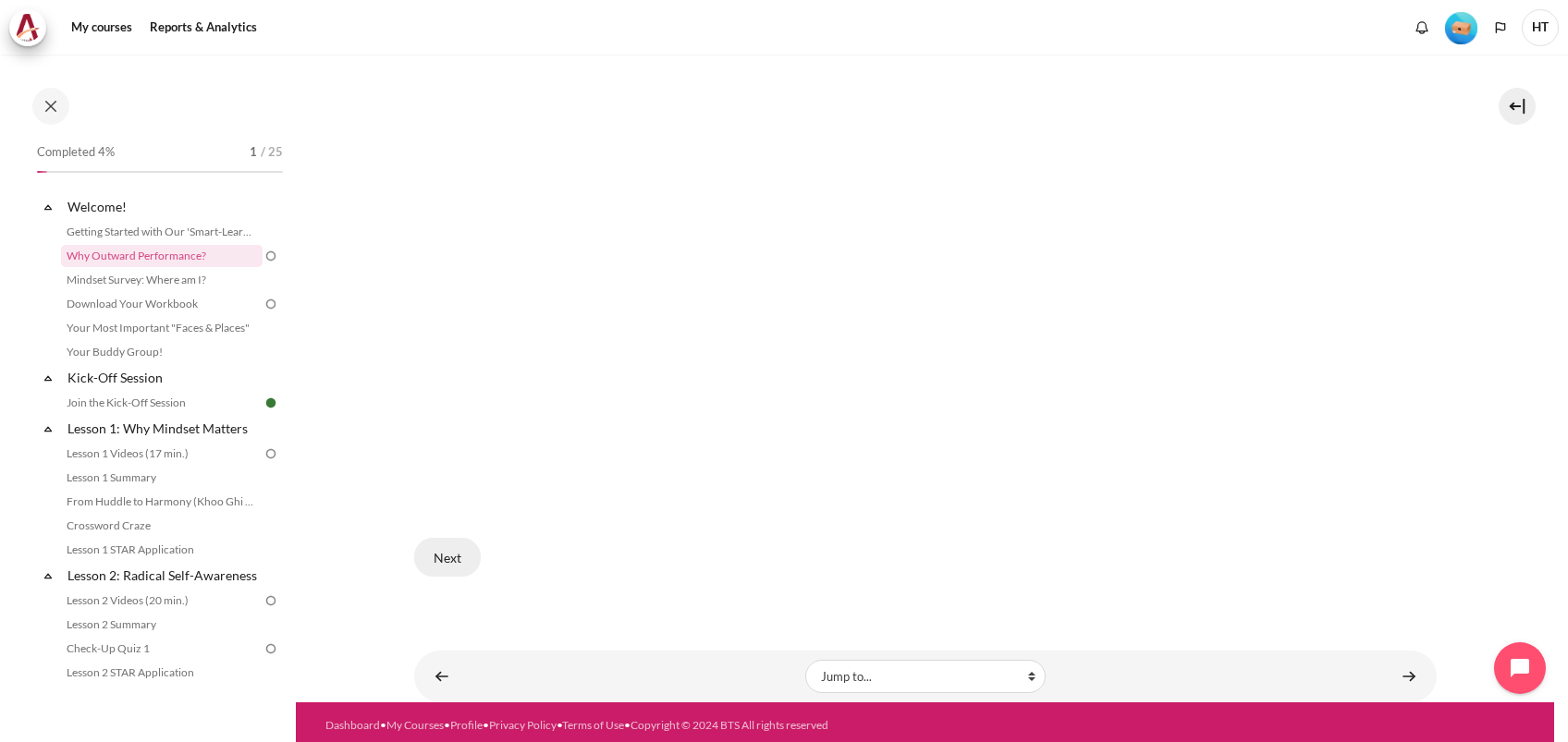 click on "Next" at bounding box center [447, 557] 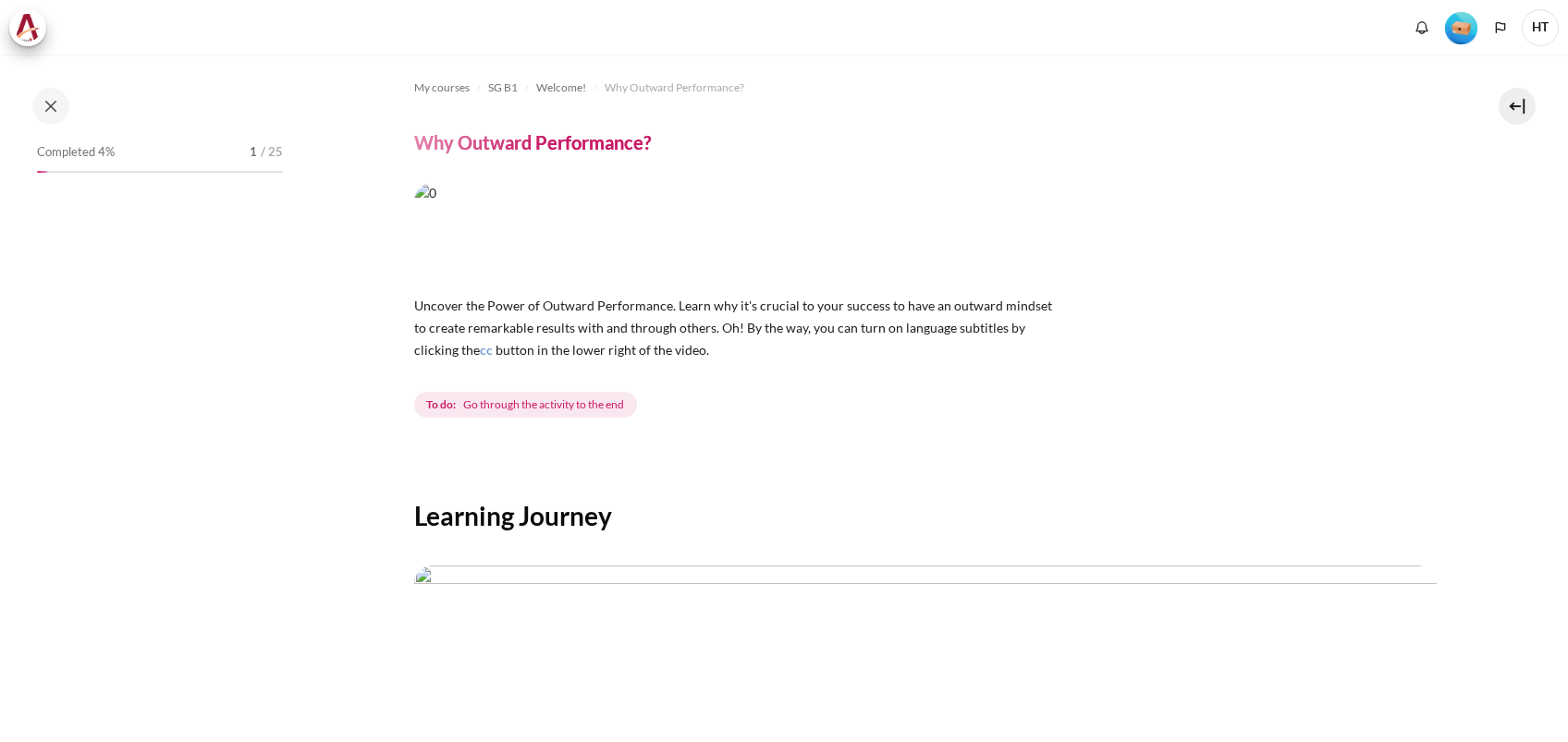 scroll, scrollTop: 0, scrollLeft: 0, axis: both 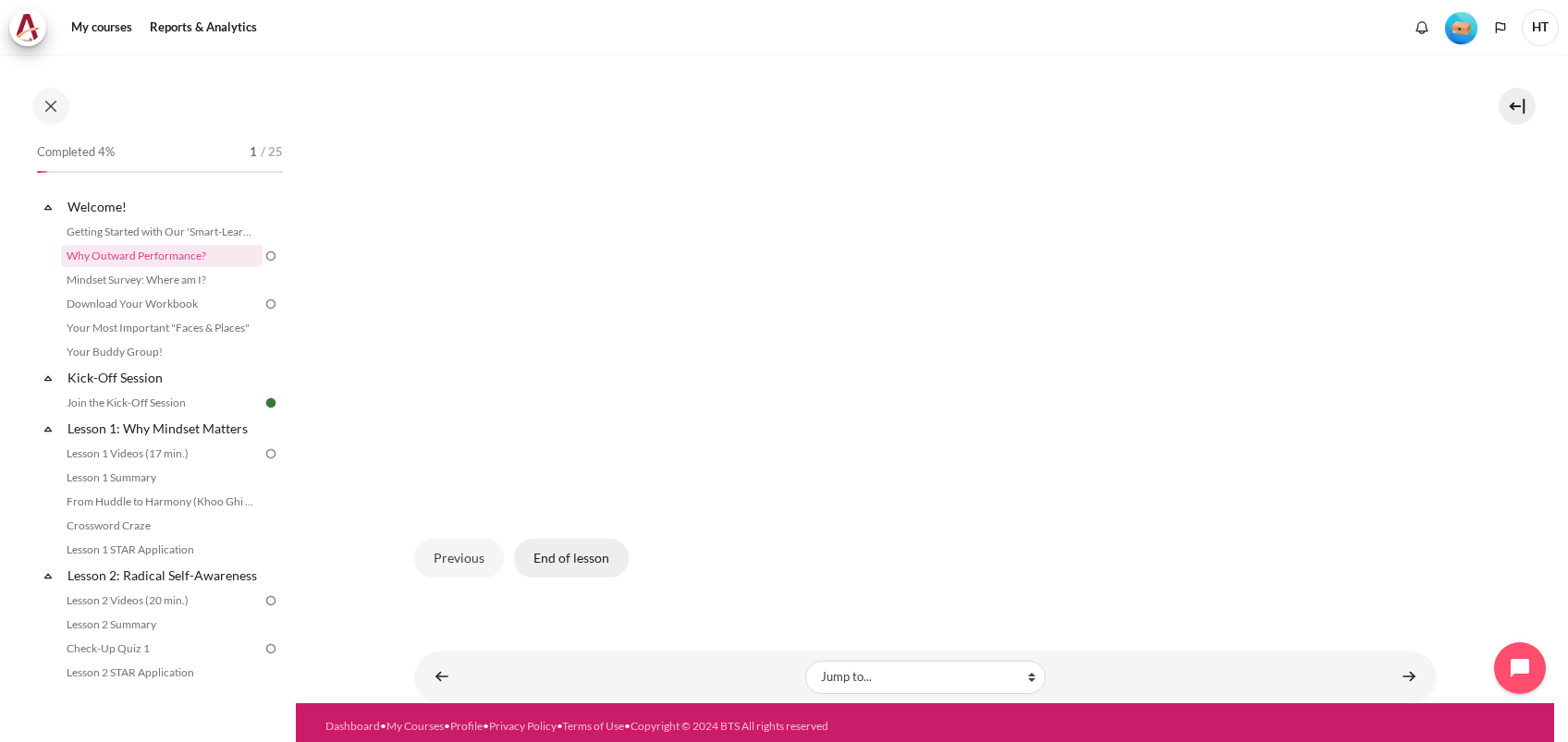 click on "End of lesson" at bounding box center [571, 558] 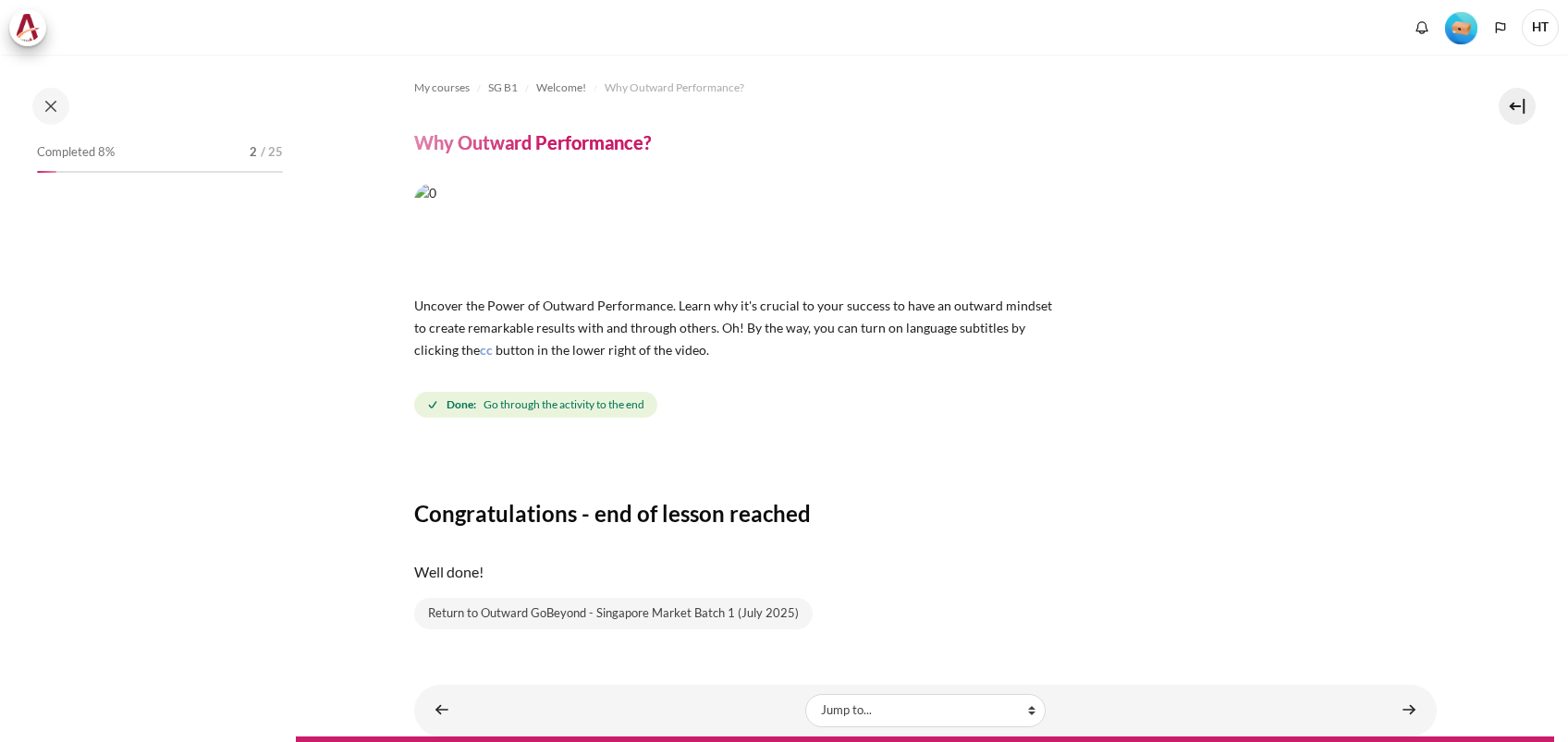 scroll, scrollTop: 0, scrollLeft: 0, axis: both 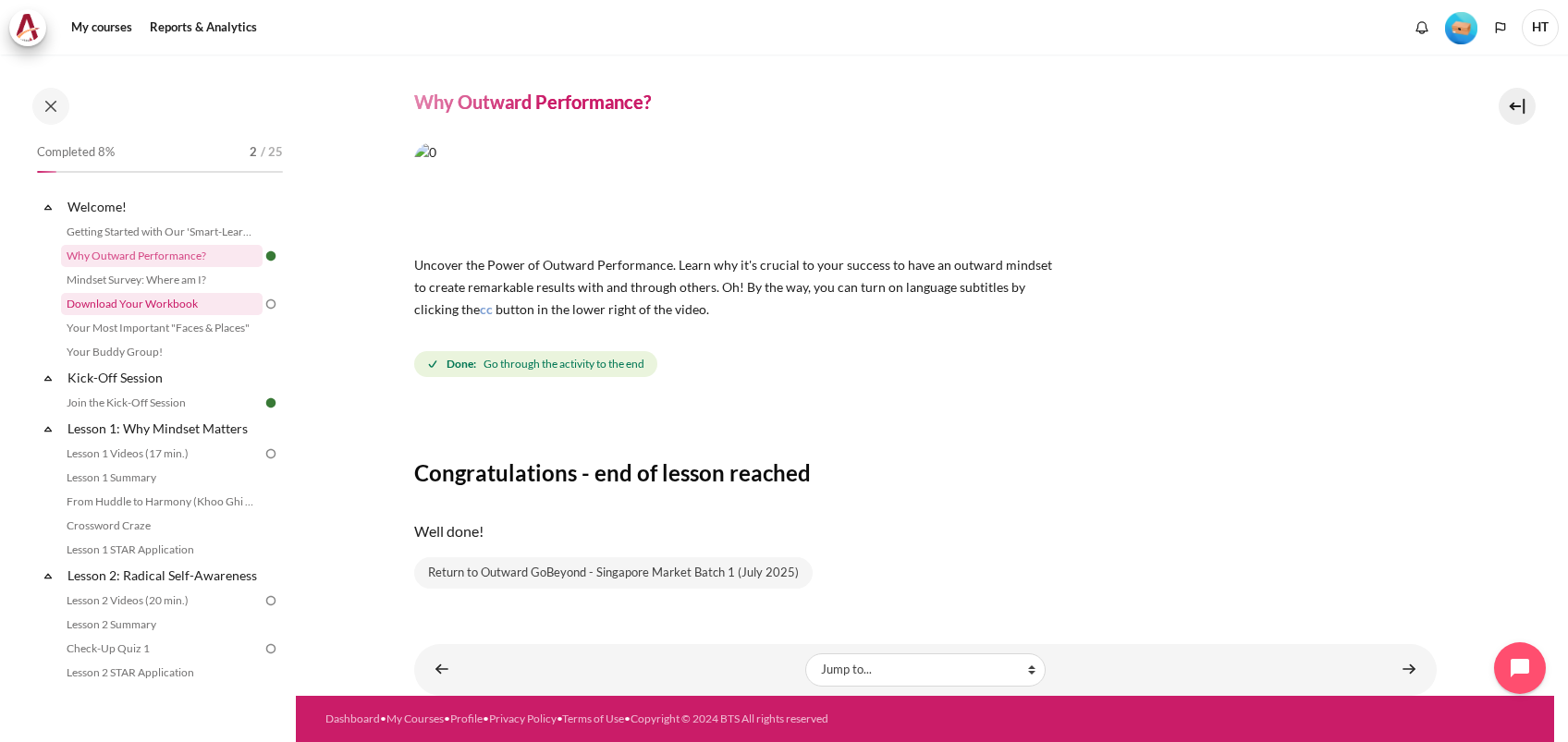 click on "Download Your Workbook" at bounding box center (162, 304) 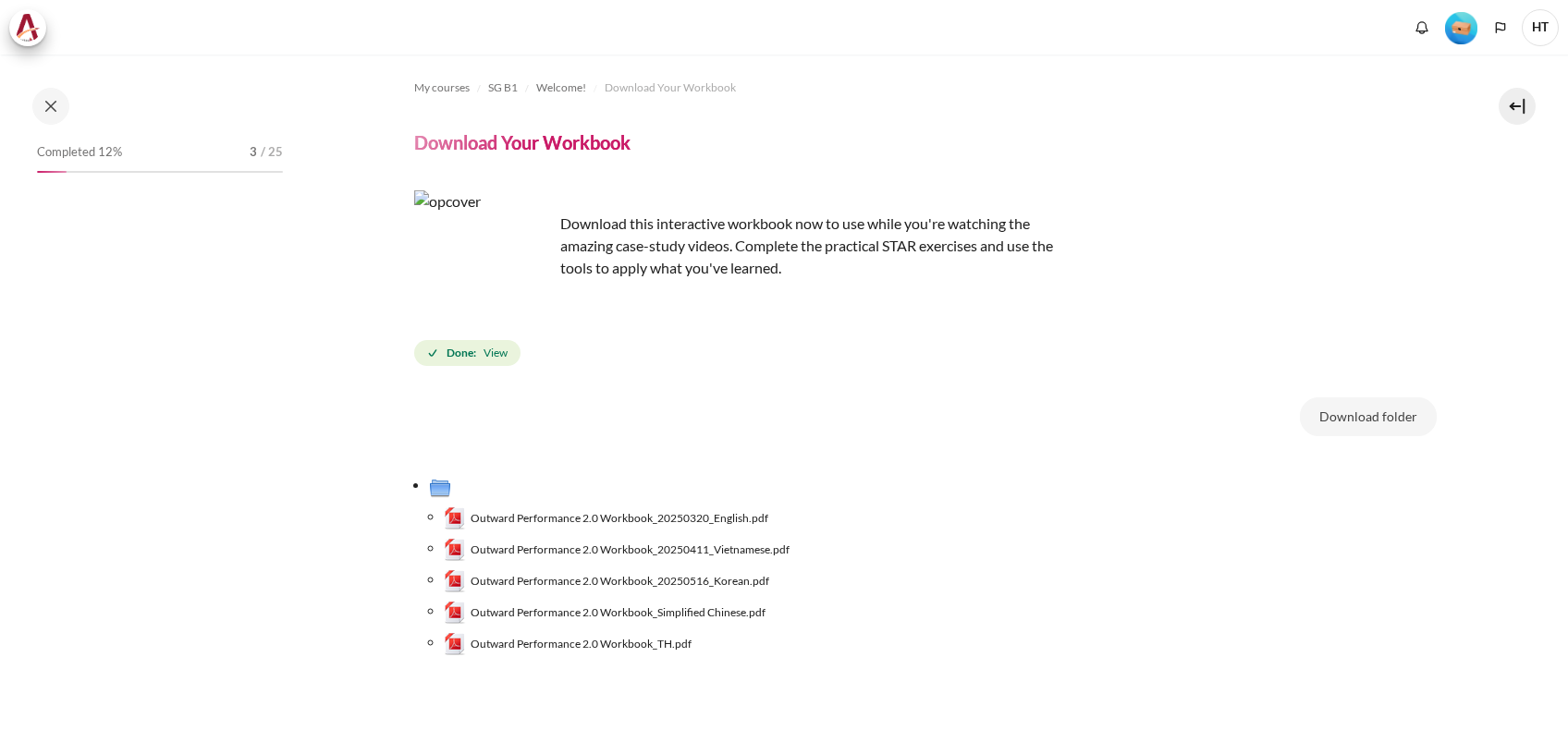 scroll, scrollTop: 0, scrollLeft: 0, axis: both 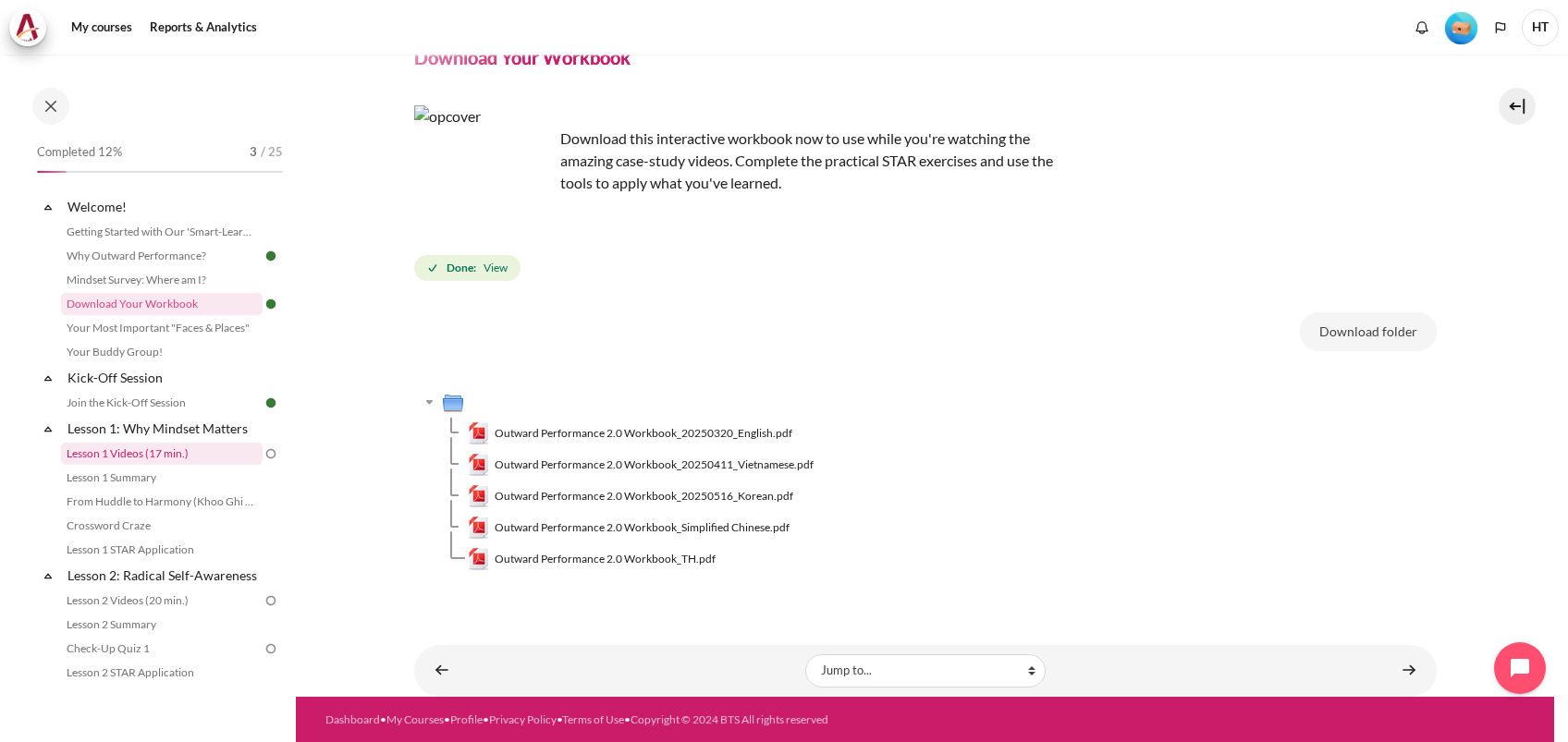 click on "Lesson 1 Videos (17 min.)" at bounding box center (162, 454) 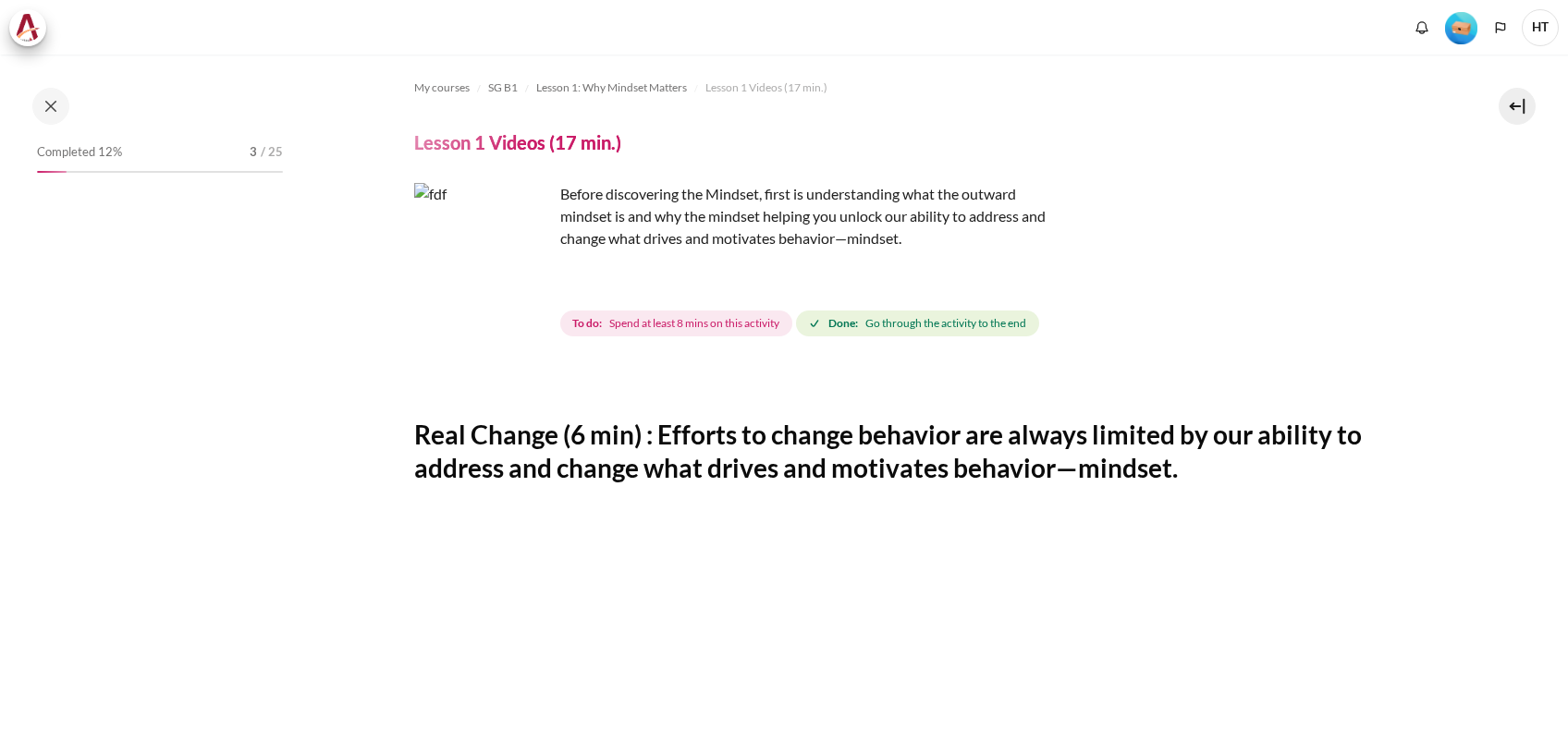 scroll, scrollTop: 0, scrollLeft: 0, axis: both 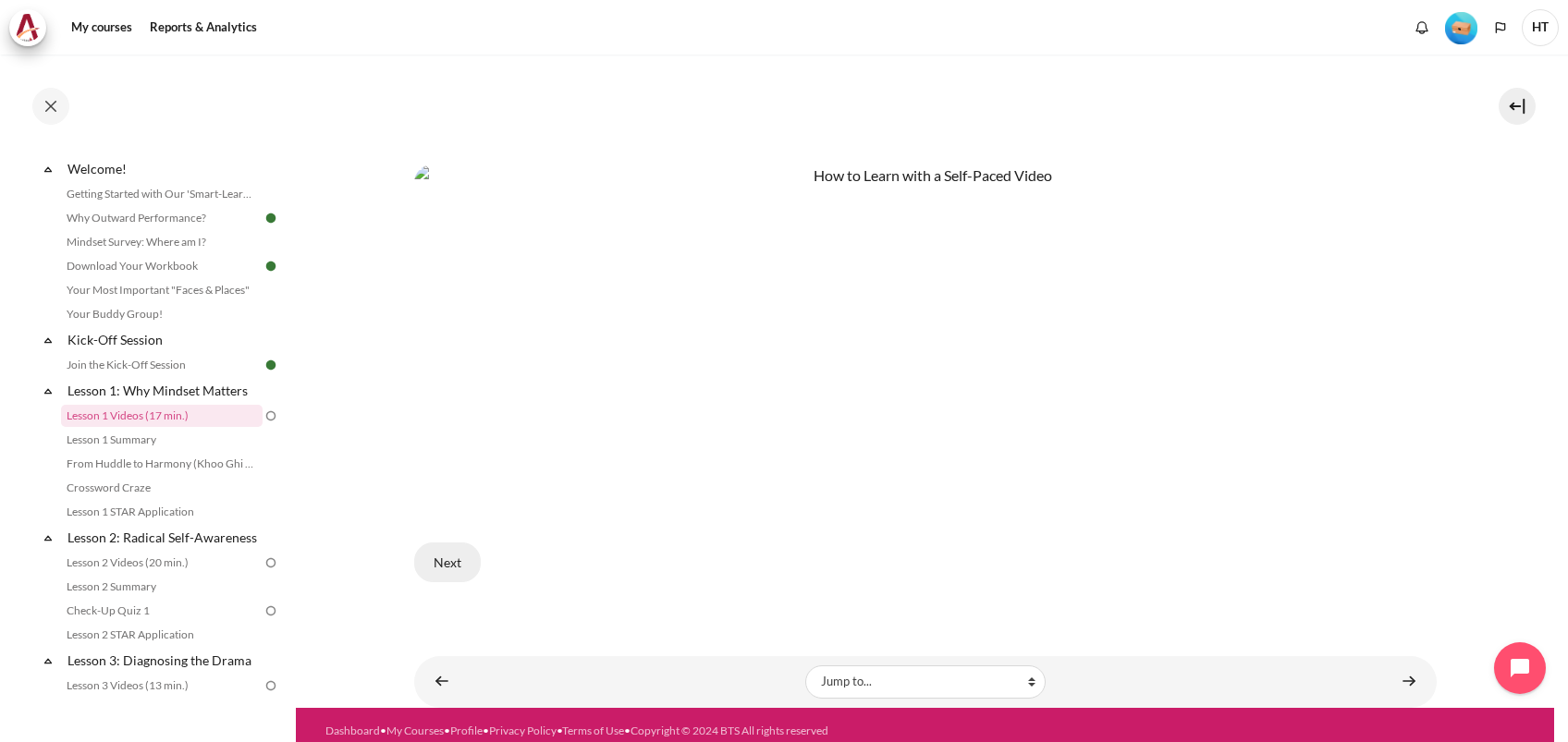 click on "Next" at bounding box center [447, 562] 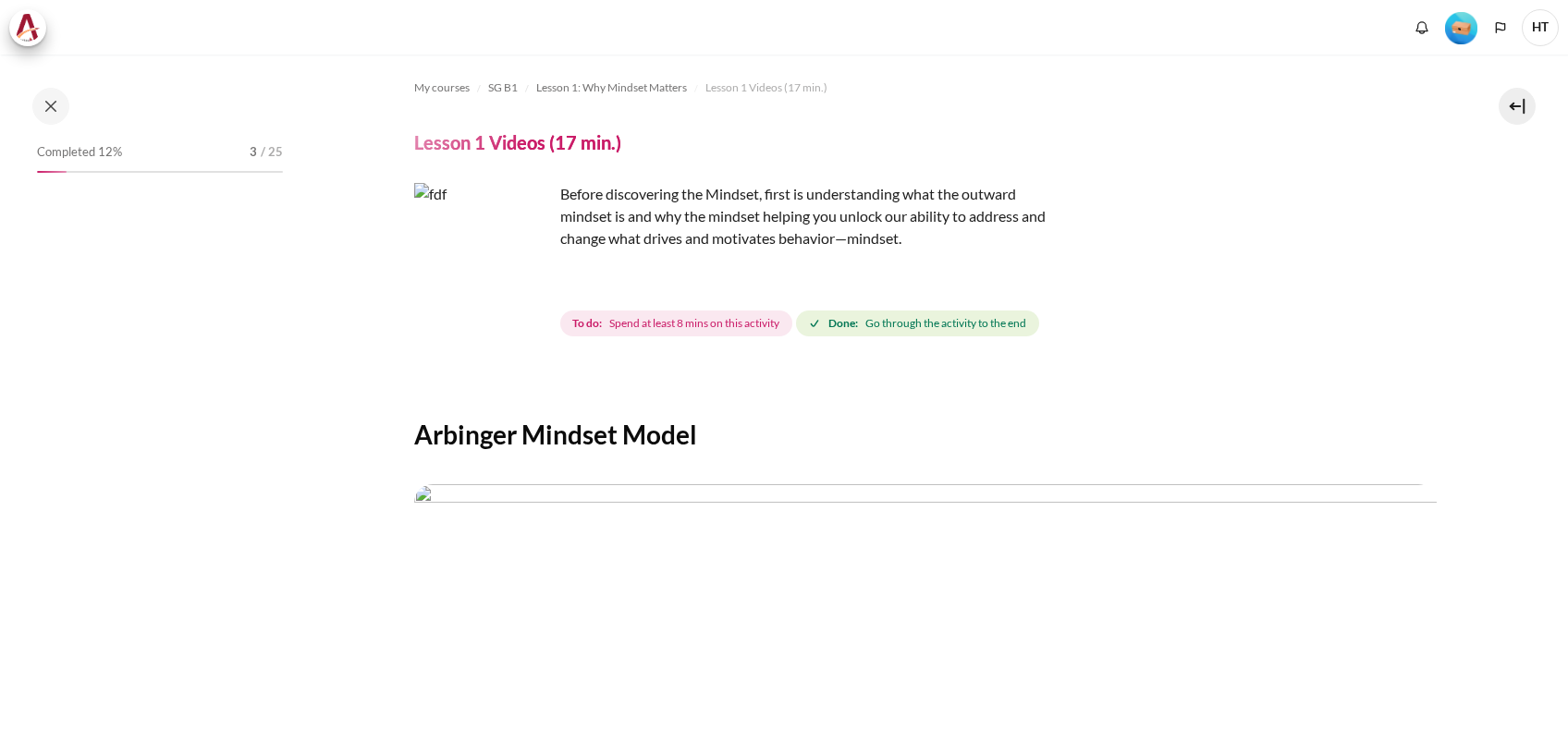 scroll, scrollTop: 0, scrollLeft: 0, axis: both 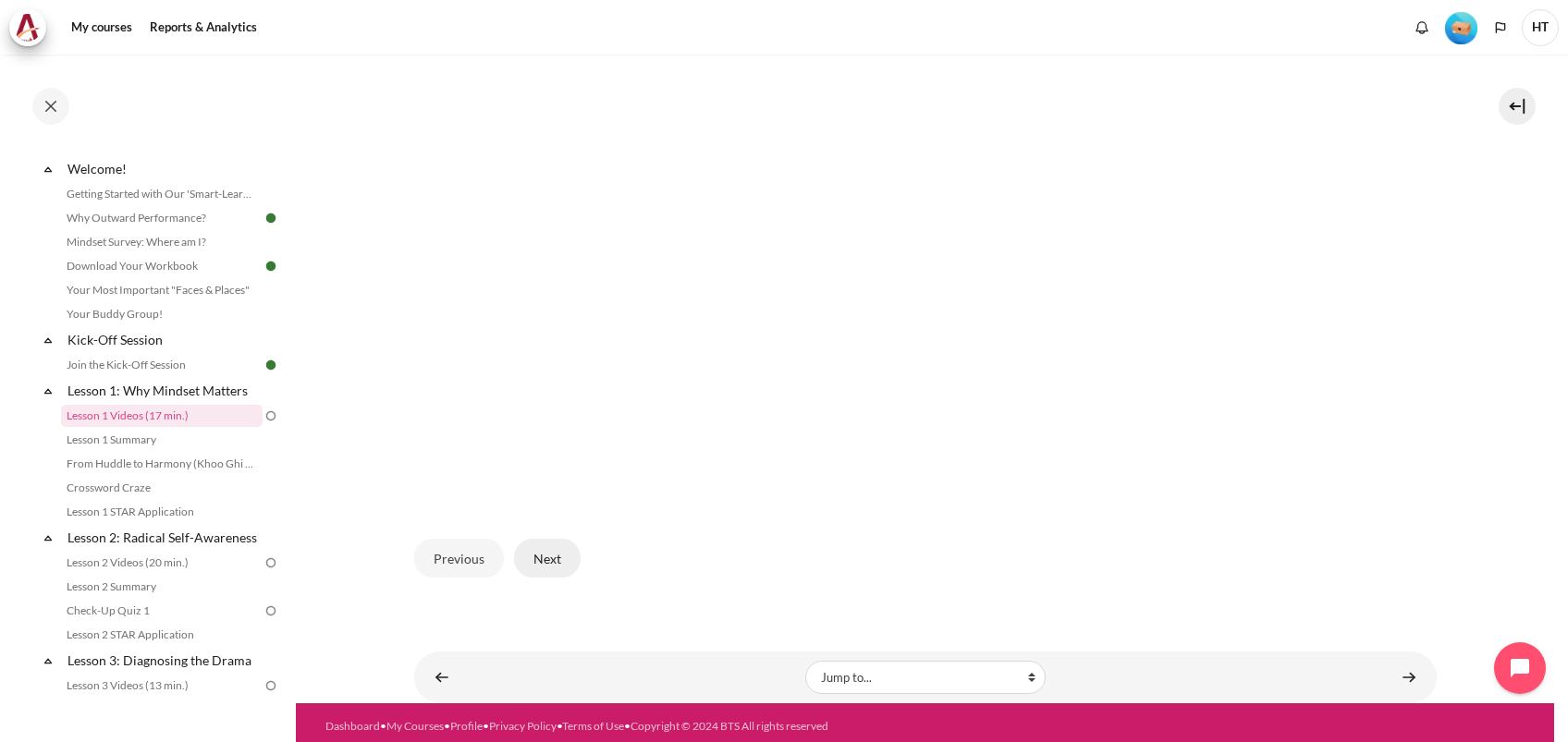 click on "Next" at bounding box center [547, 558] 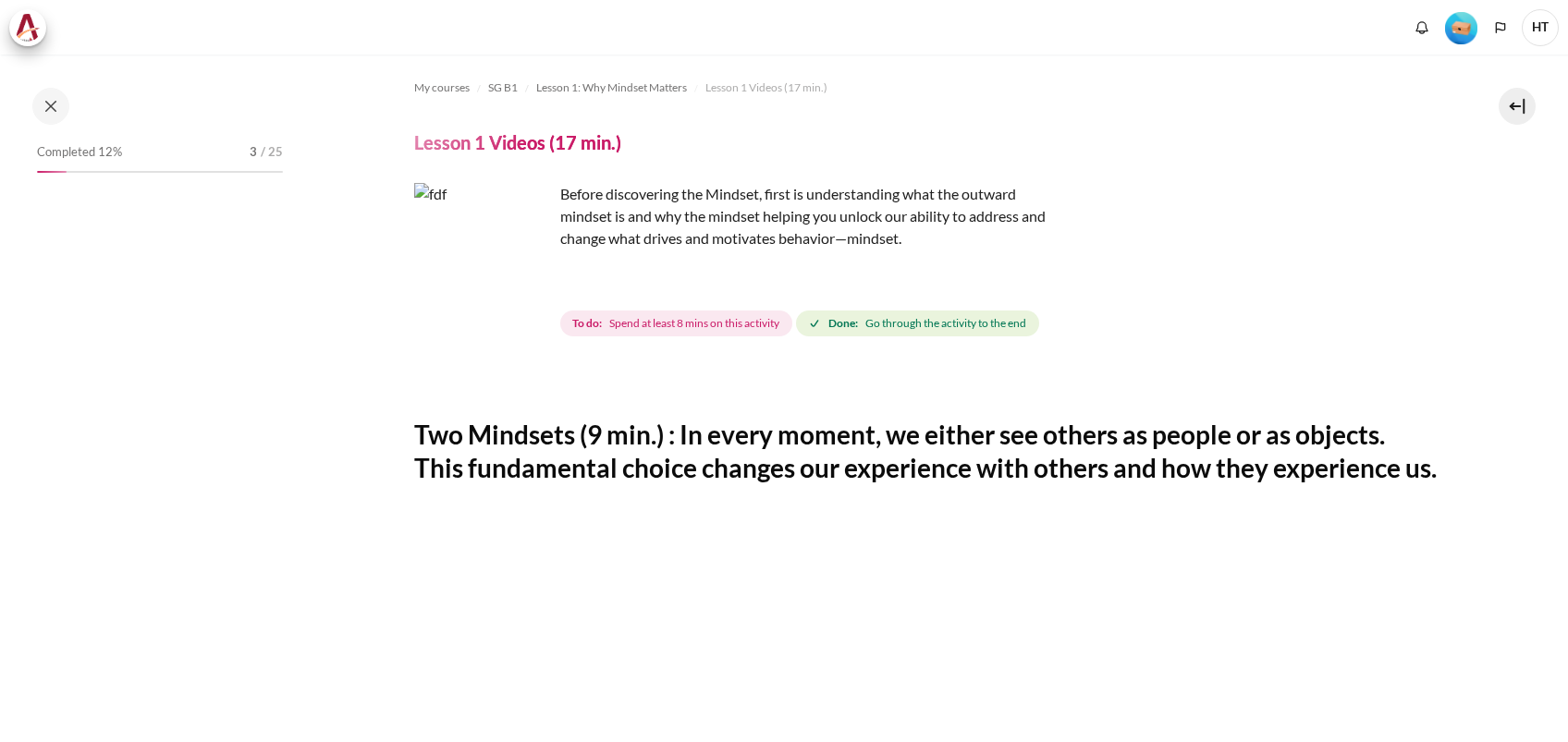 scroll, scrollTop: 0, scrollLeft: 0, axis: both 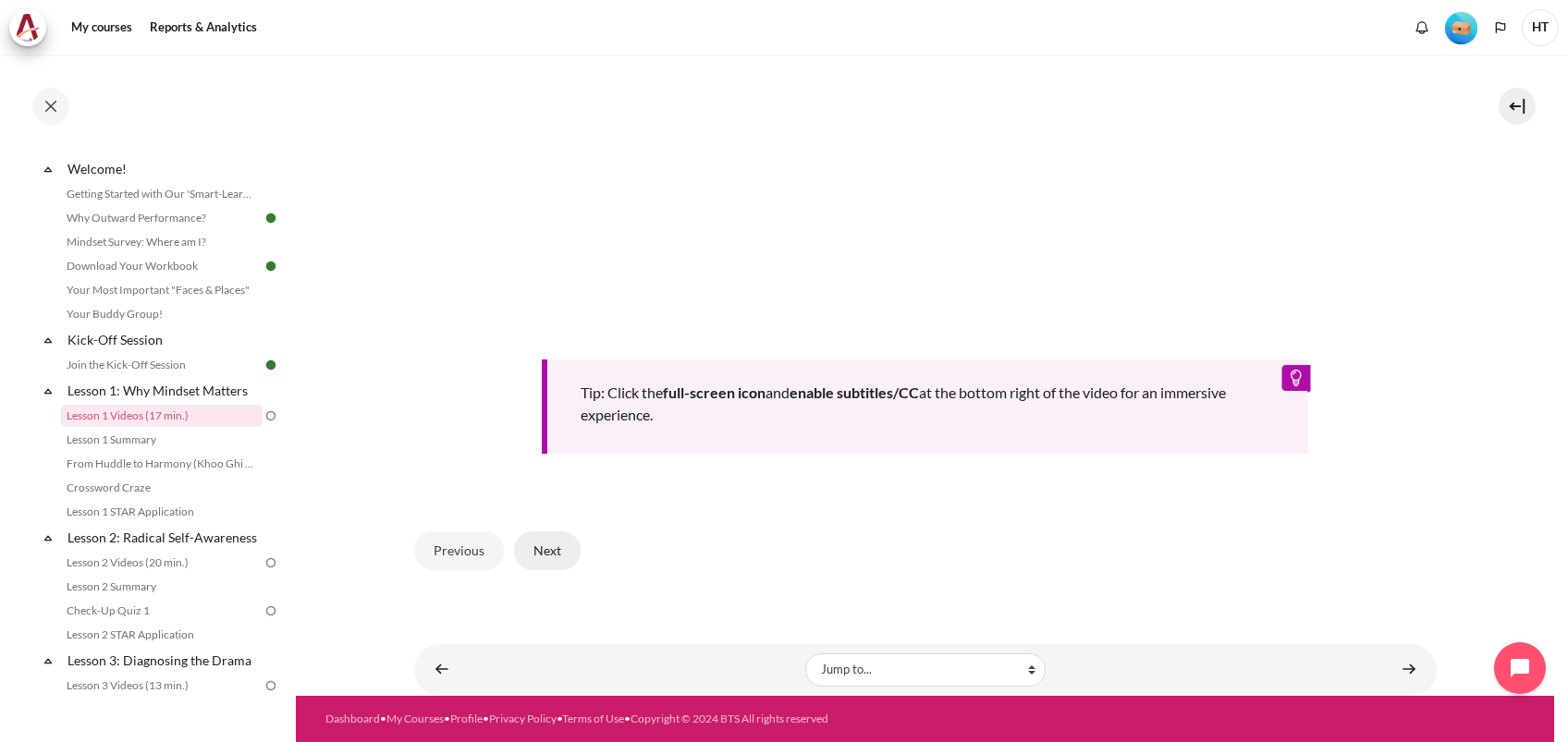 click on "Next" at bounding box center [547, 551] 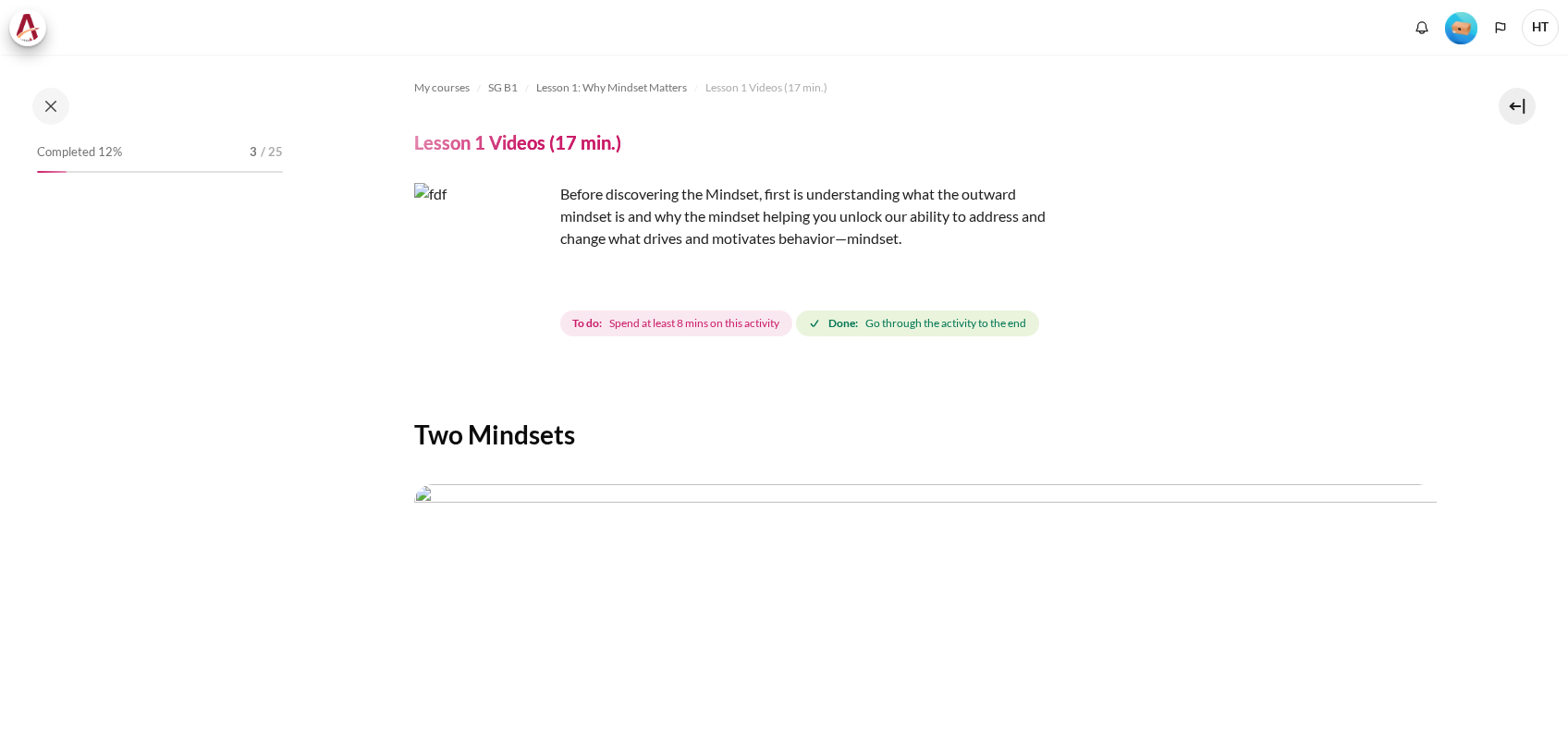 scroll, scrollTop: 0, scrollLeft: 0, axis: both 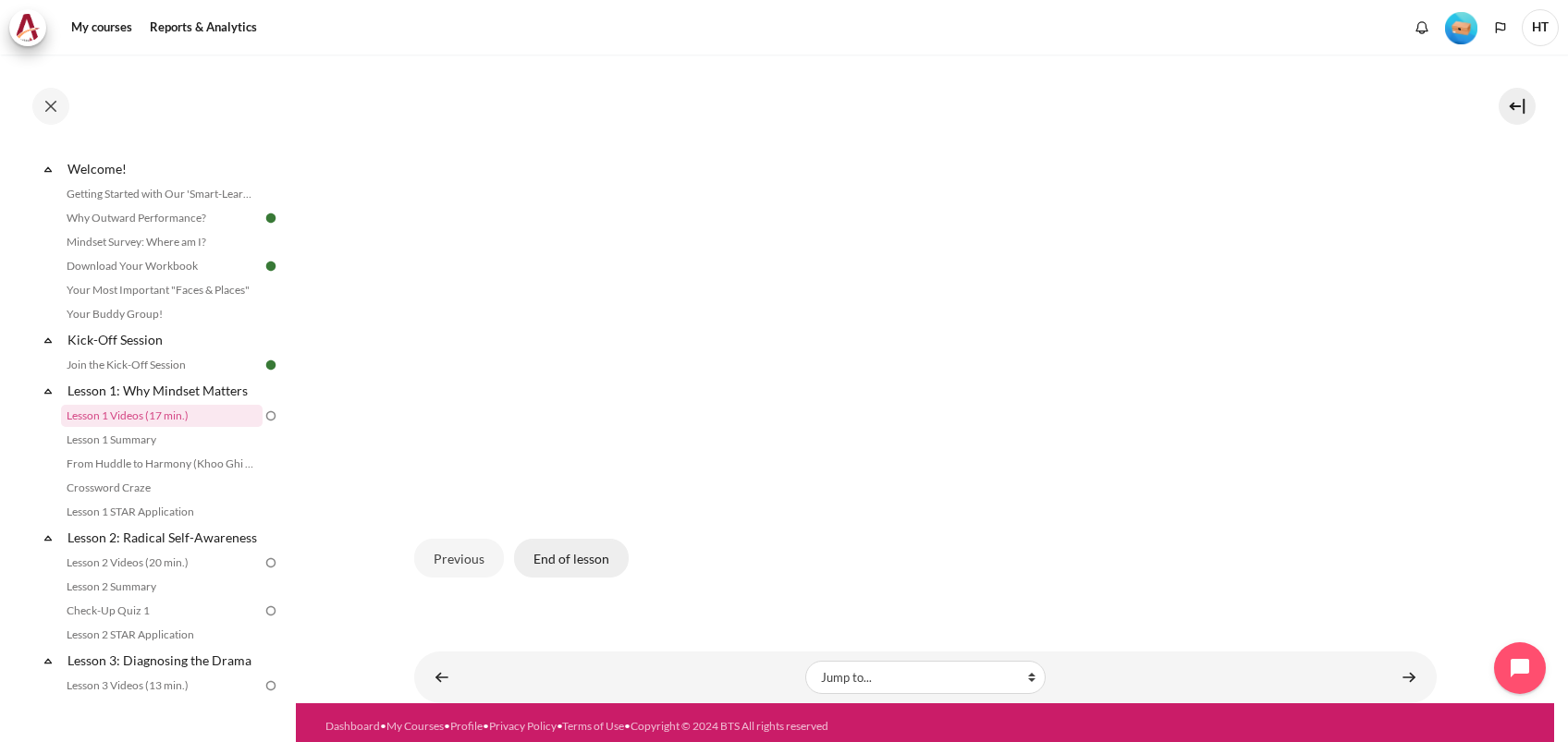 click on "End of lesson" at bounding box center (571, 558) 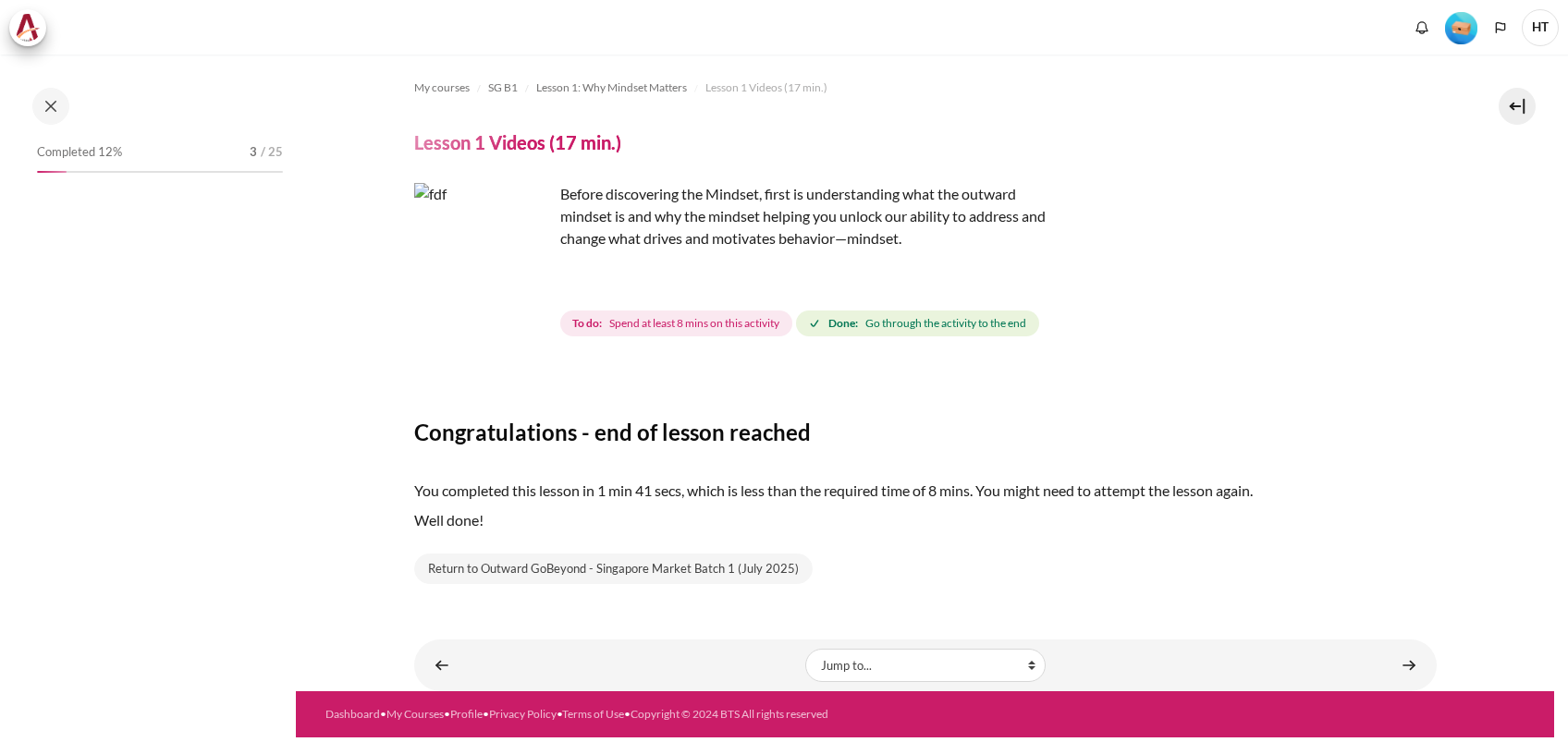 scroll, scrollTop: 0, scrollLeft: 0, axis: both 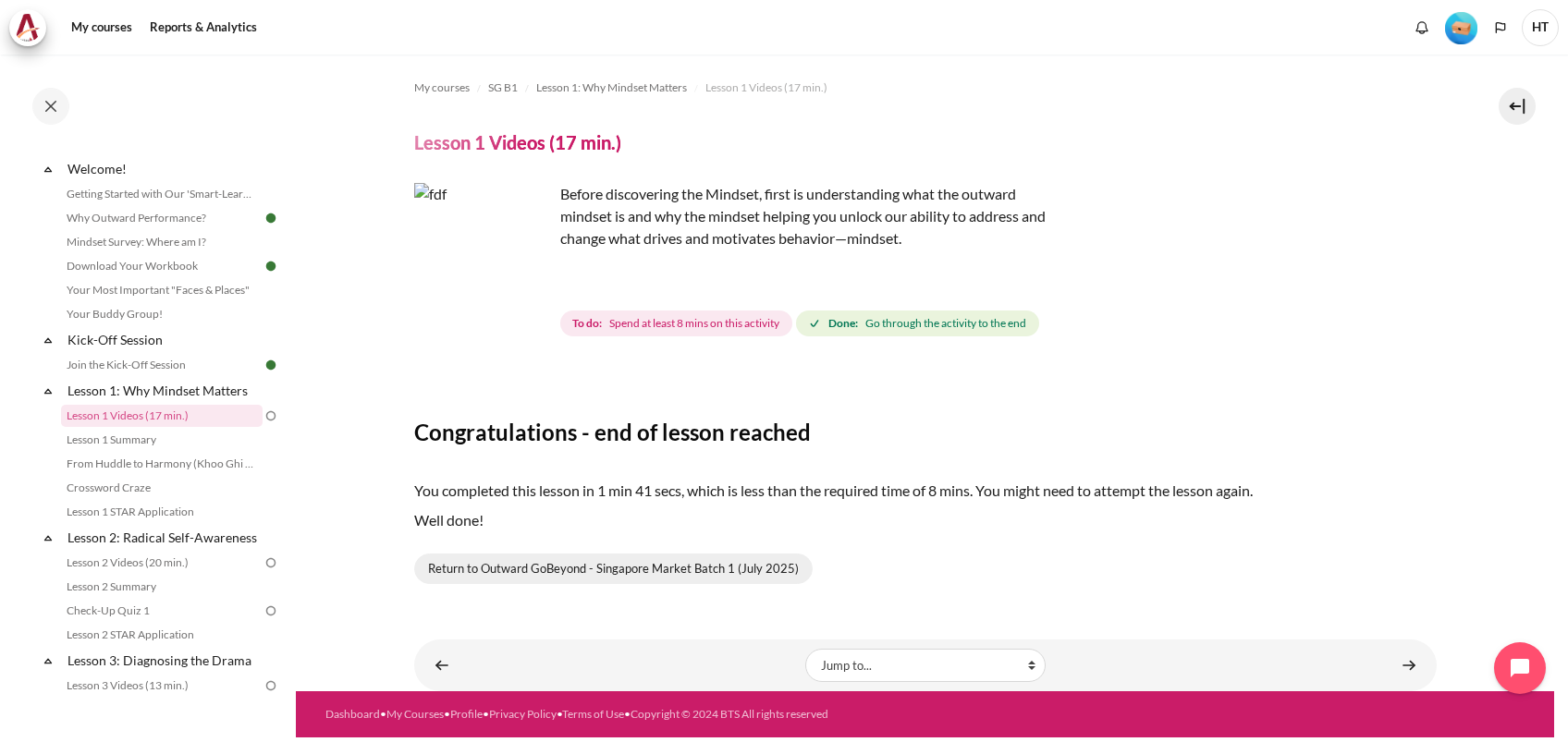 click on "Return to Outward GoBeyond - Singapore Market Batch 1 (July 2025)" at bounding box center (613, 569) 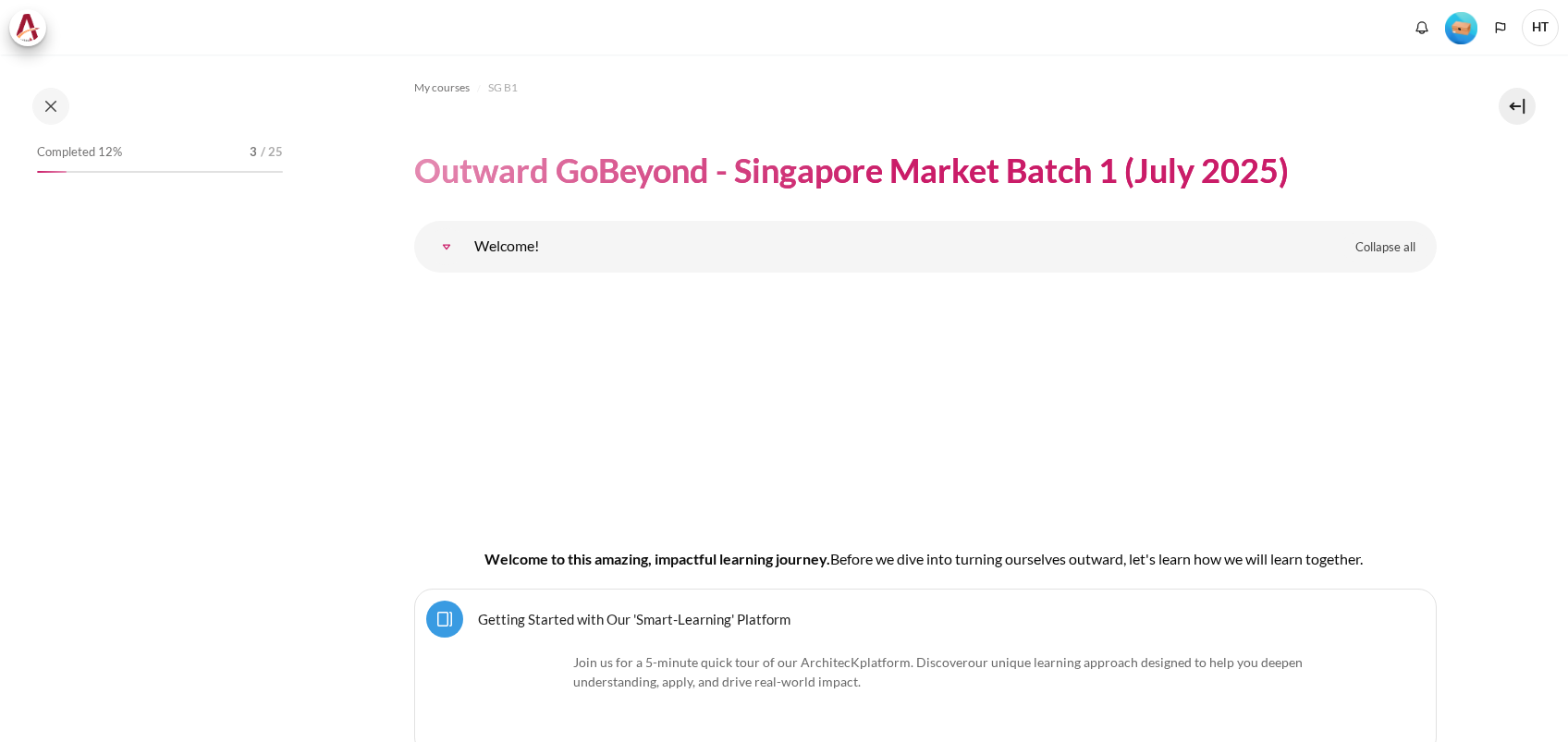 scroll, scrollTop: 0, scrollLeft: 0, axis: both 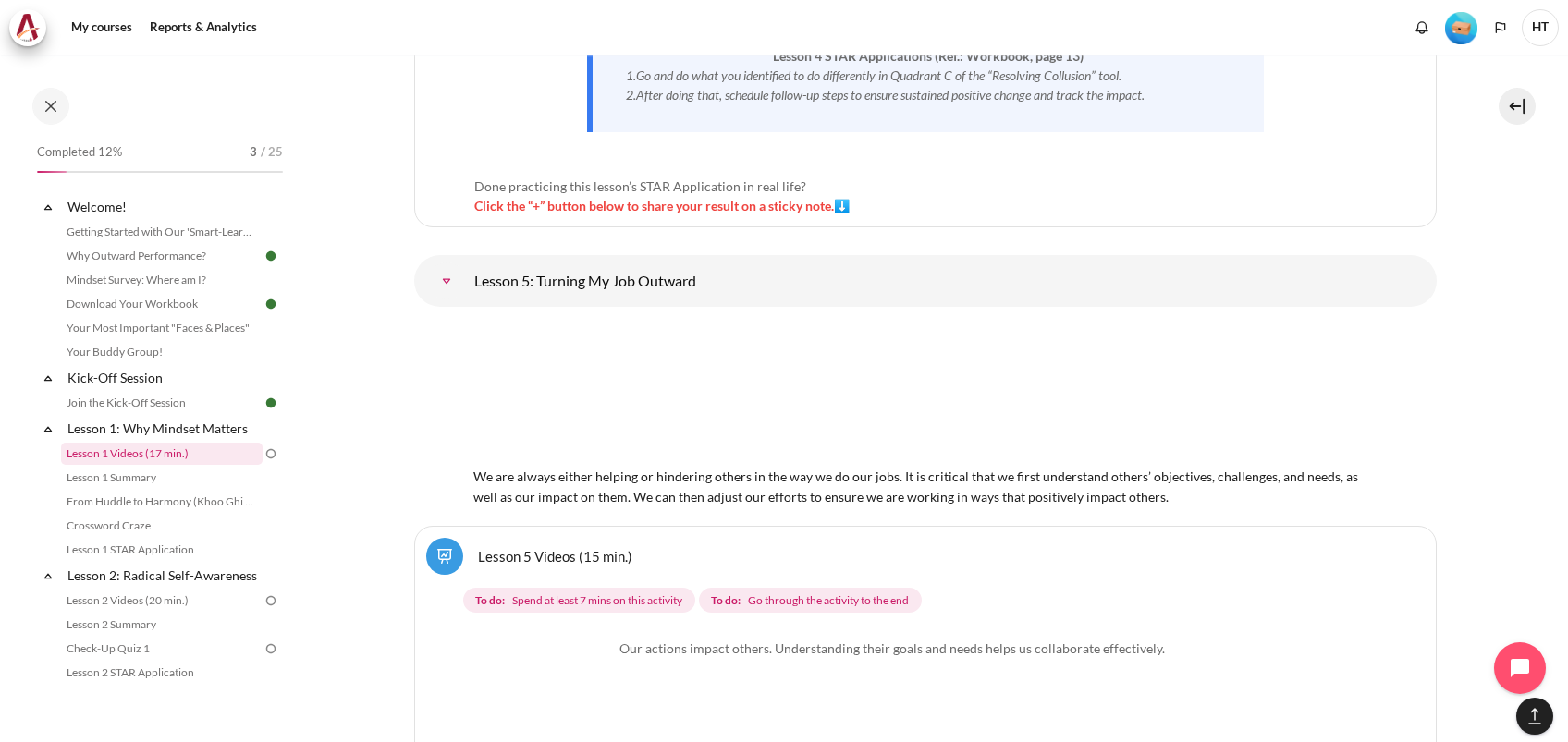 click on "Lesson 1 Videos (17 min.)" at bounding box center [162, 454] 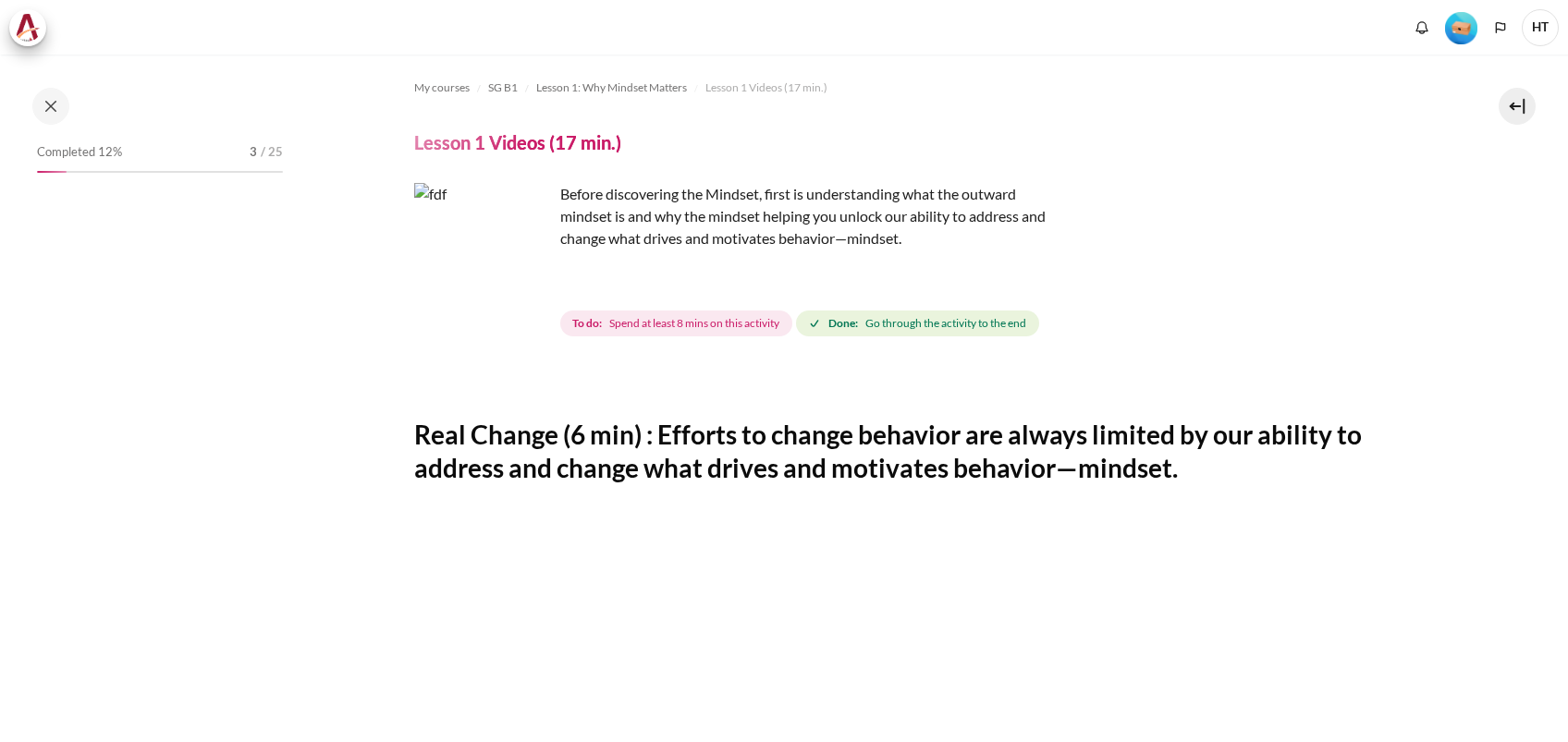 scroll, scrollTop: 0, scrollLeft: 0, axis: both 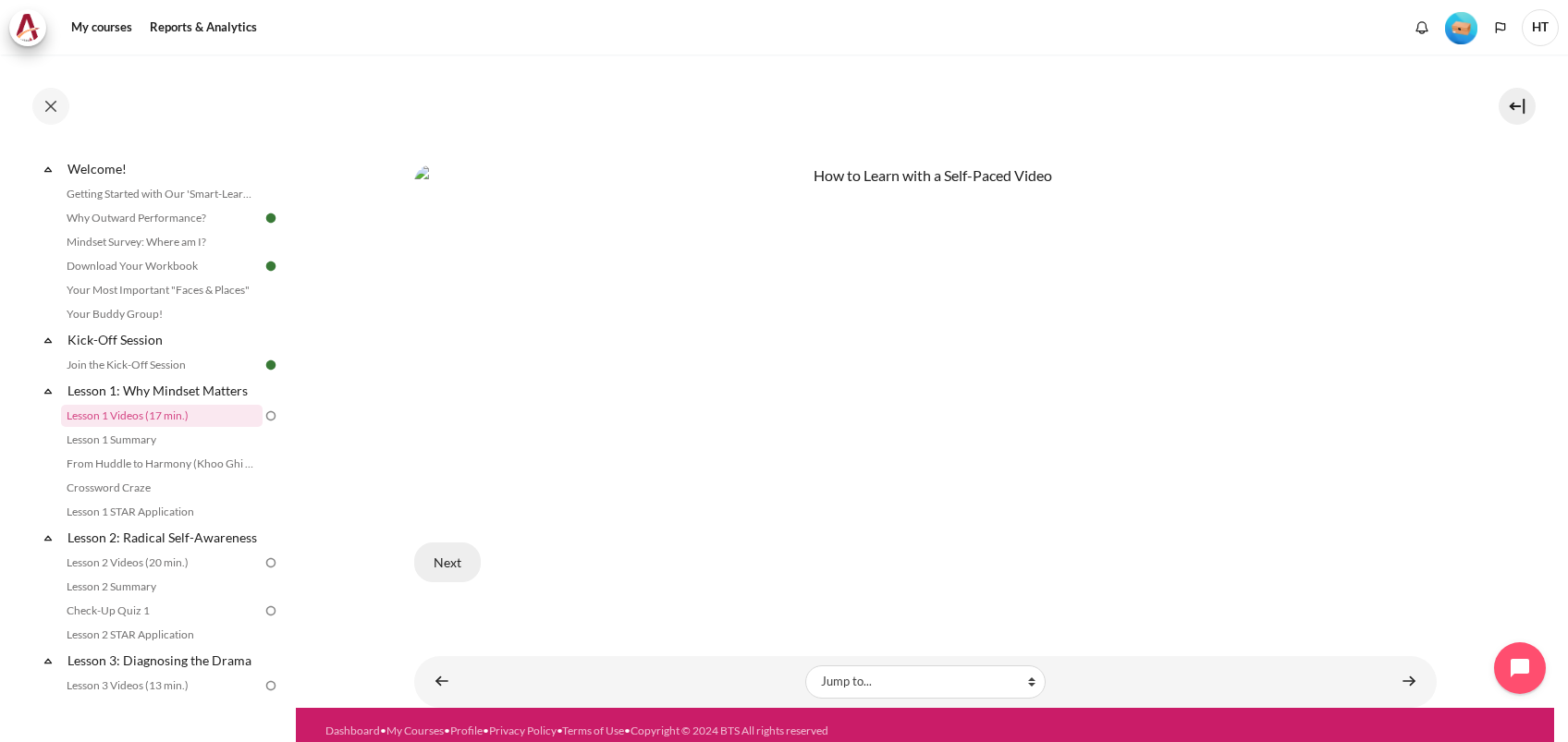 click on "Next" at bounding box center (447, 562) 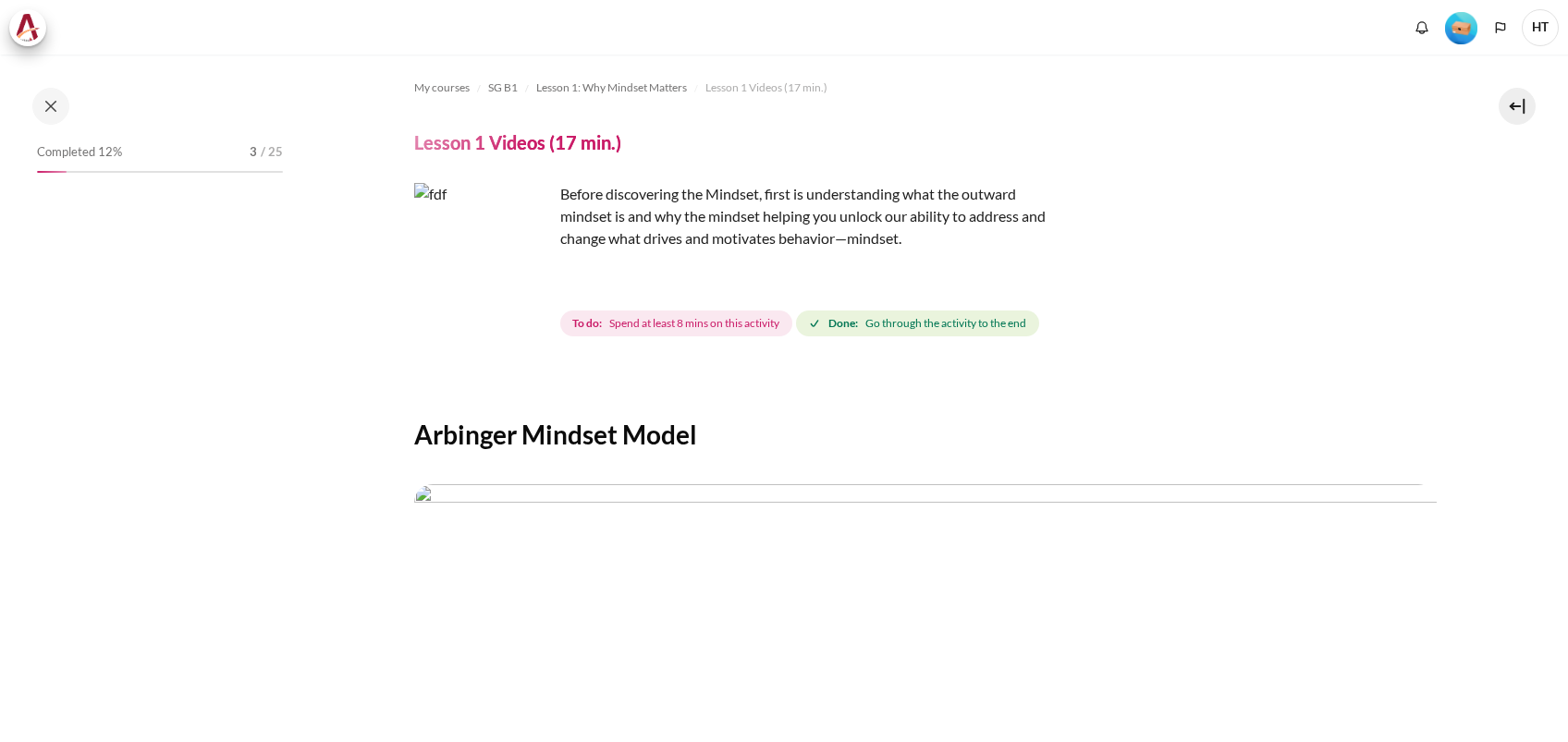 scroll, scrollTop: 0, scrollLeft: 0, axis: both 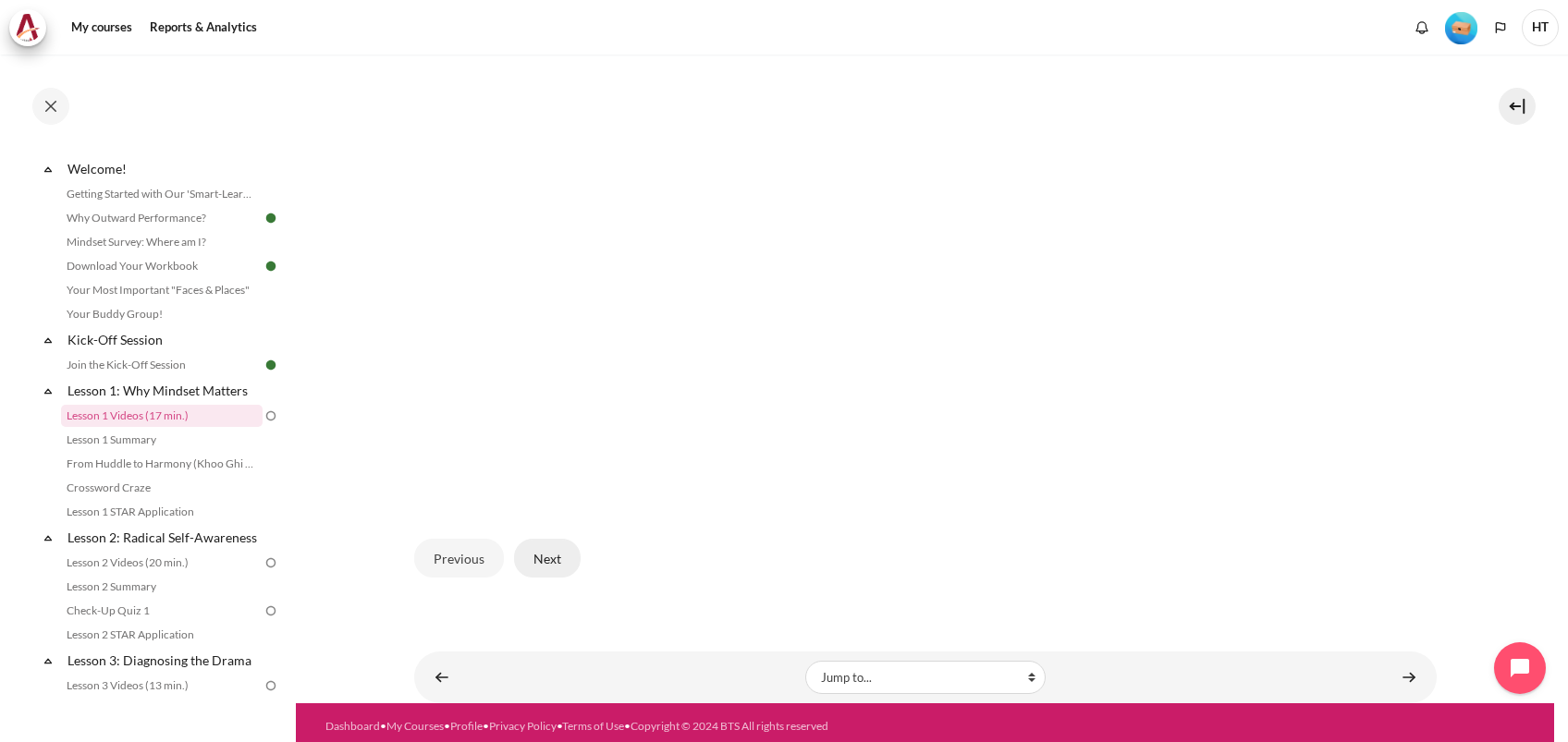 click on "Next" at bounding box center [547, 558] 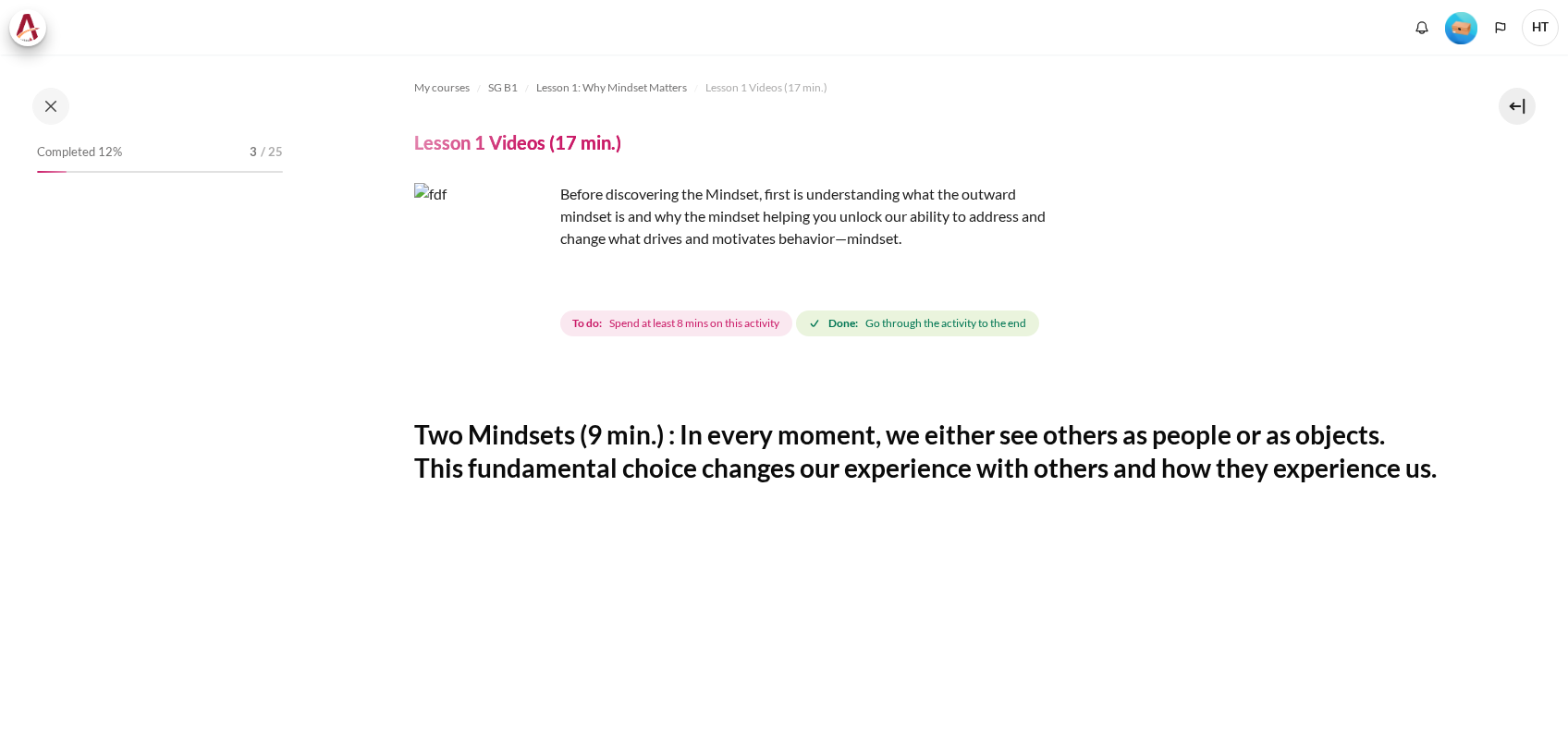 scroll, scrollTop: 0, scrollLeft: 0, axis: both 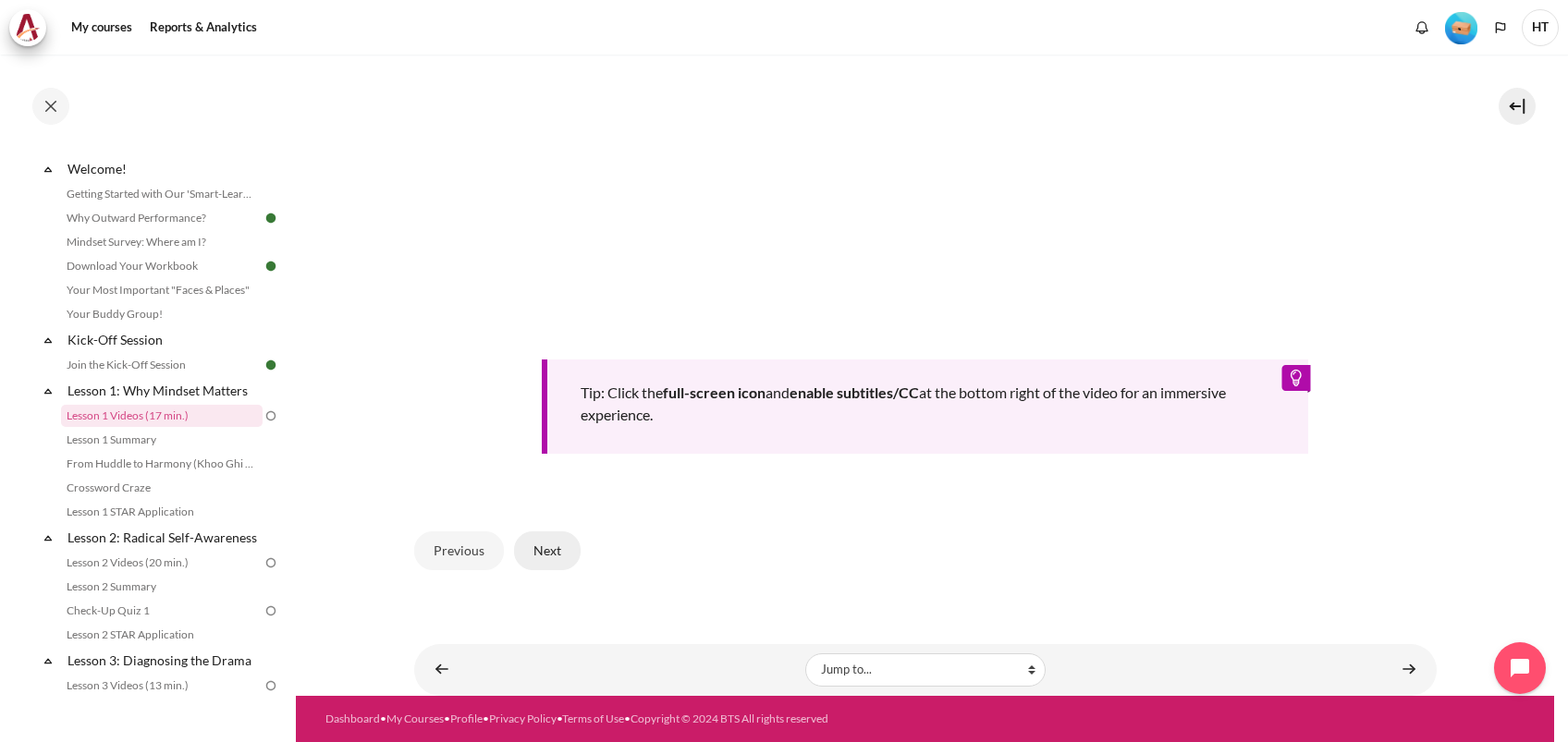 click on "Next" at bounding box center [547, 551] 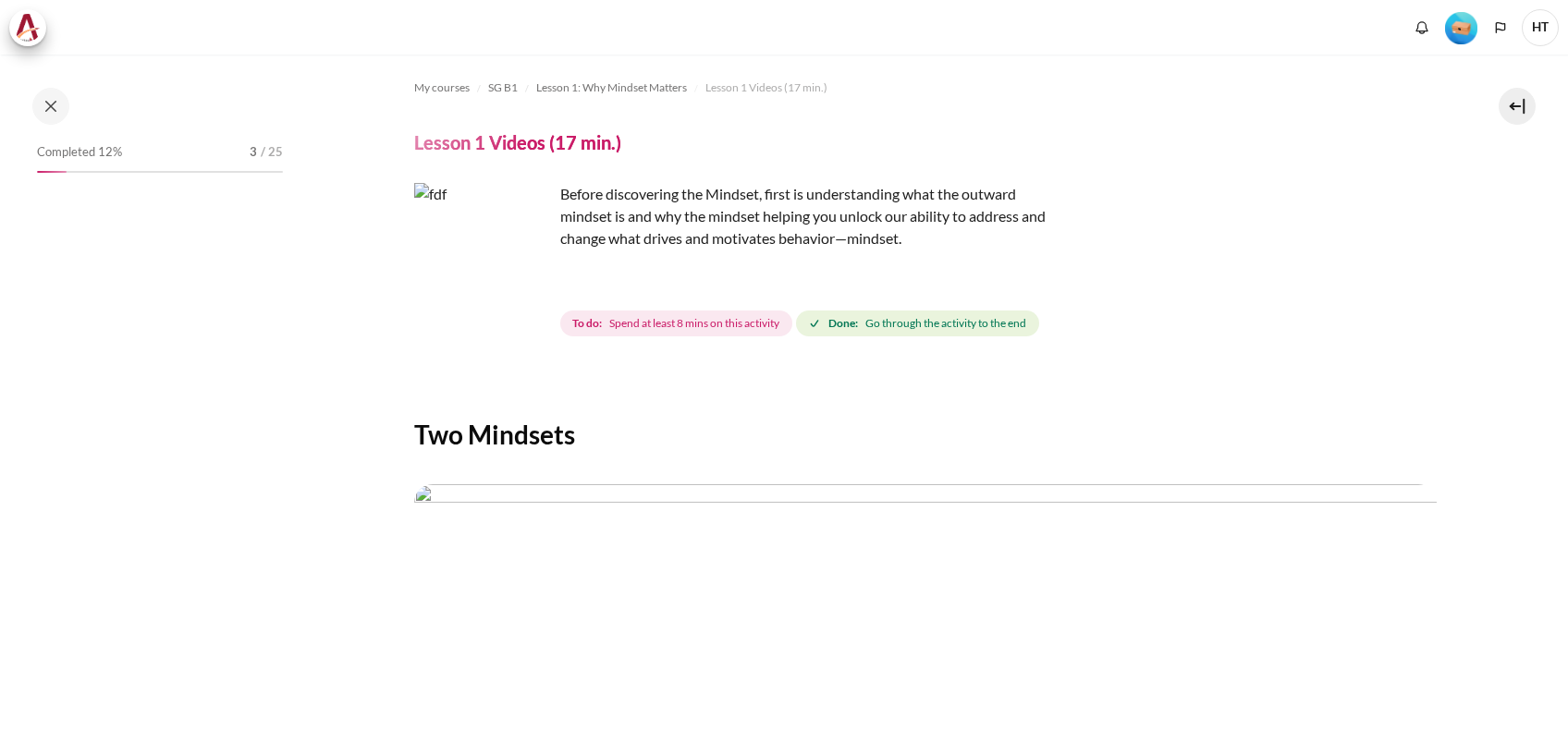 scroll, scrollTop: 0, scrollLeft: 0, axis: both 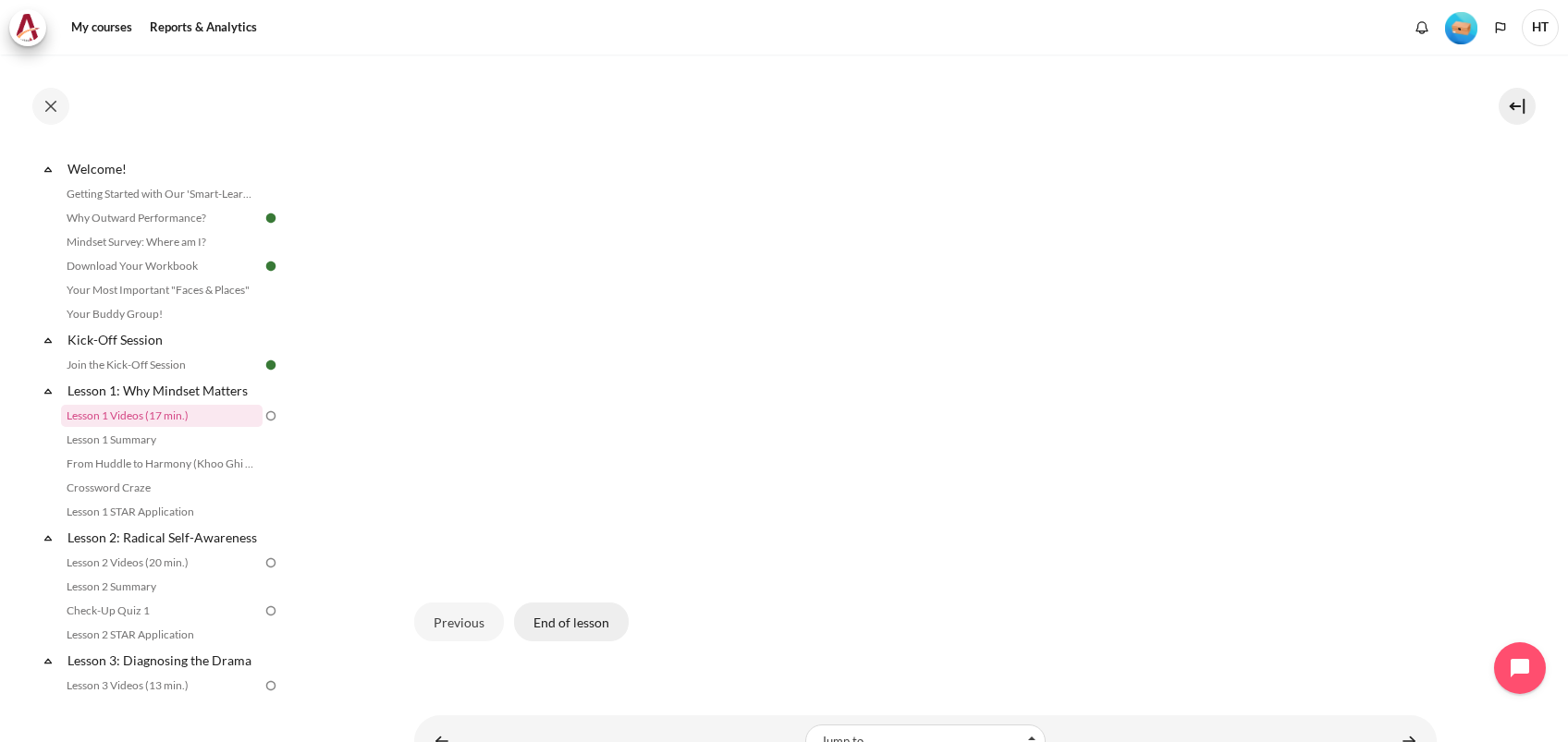 click on "End of lesson" at bounding box center (571, 622) 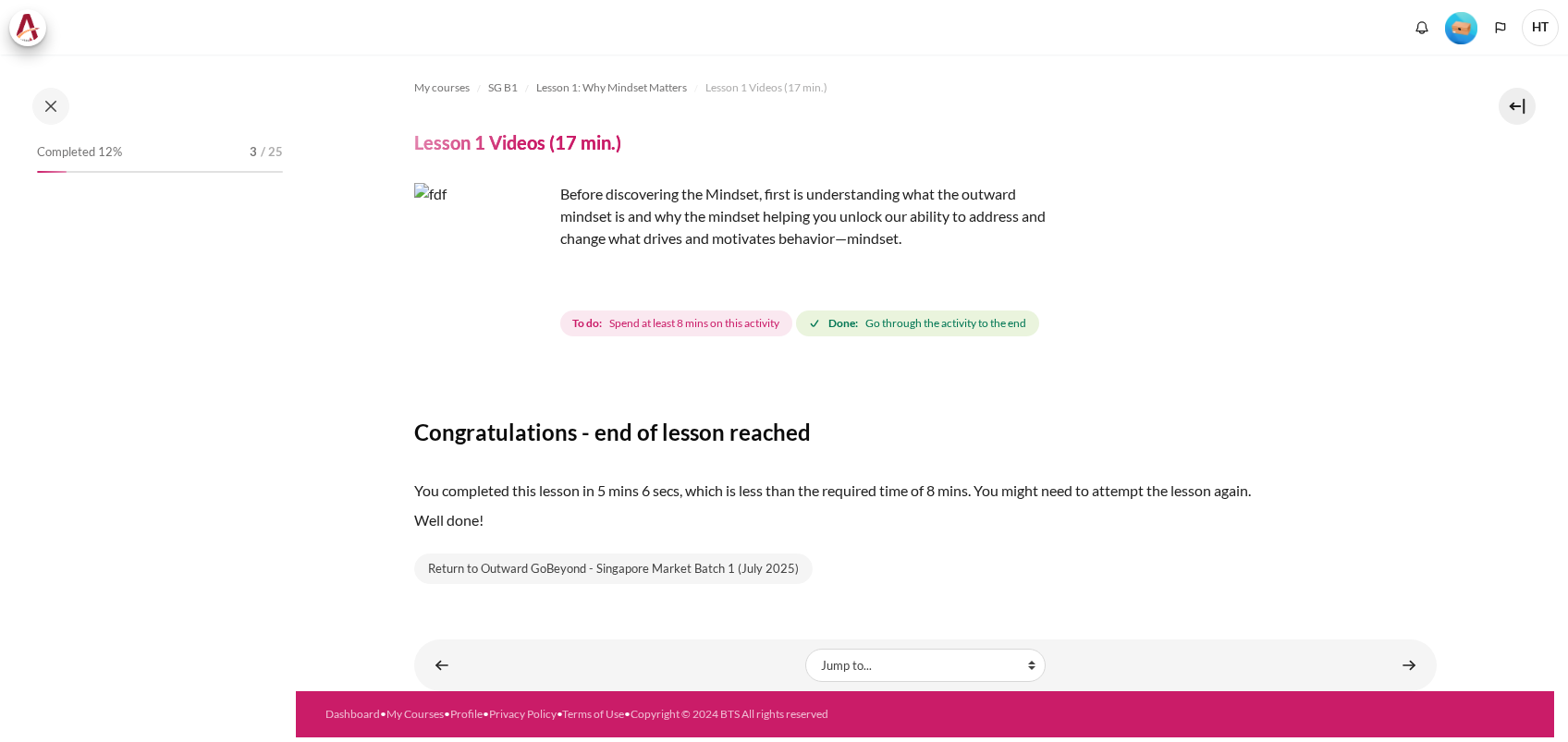 scroll, scrollTop: 0, scrollLeft: 0, axis: both 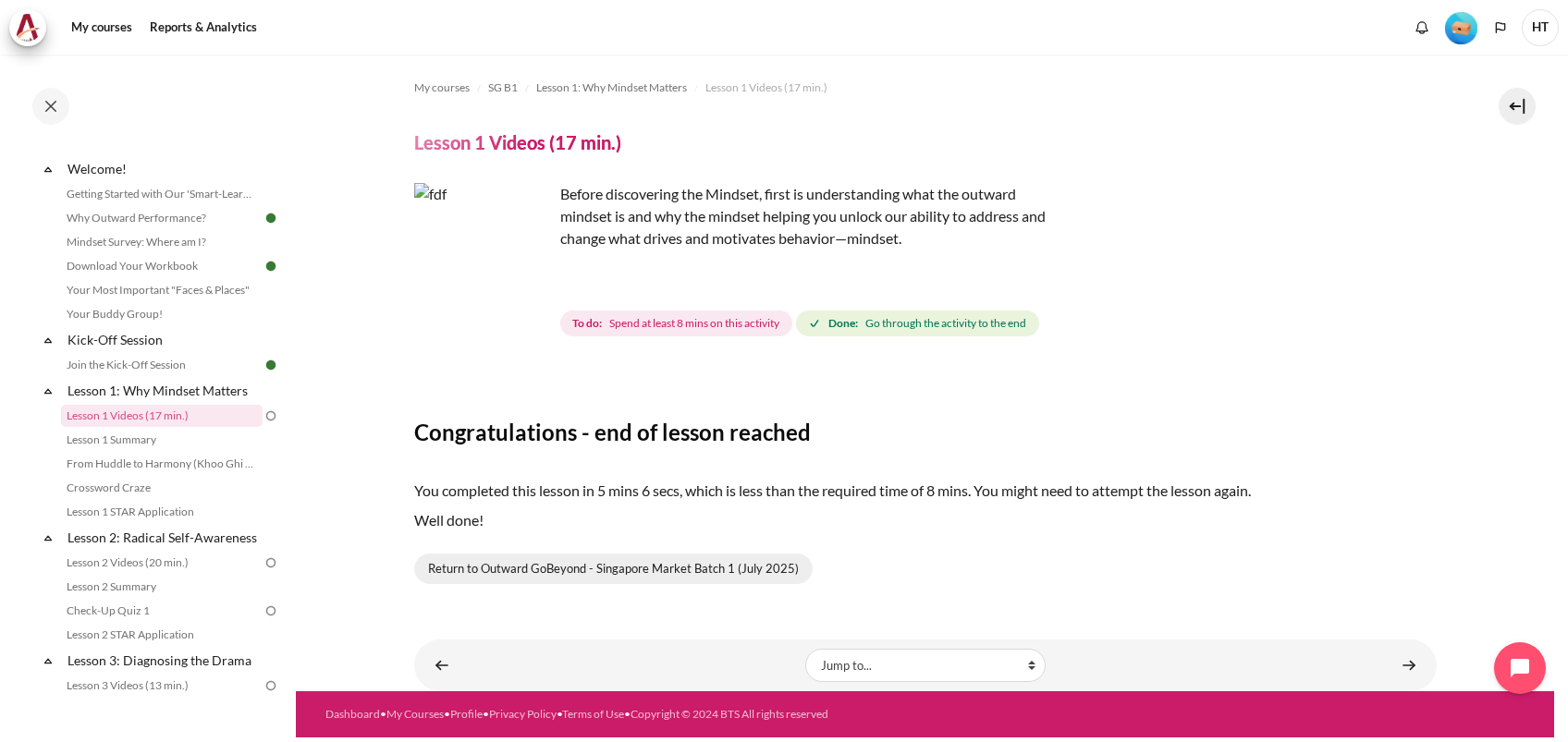 click on "Return to Outward GoBeyond - Singapore Market Batch 1 (July 2025)" at bounding box center (613, 569) 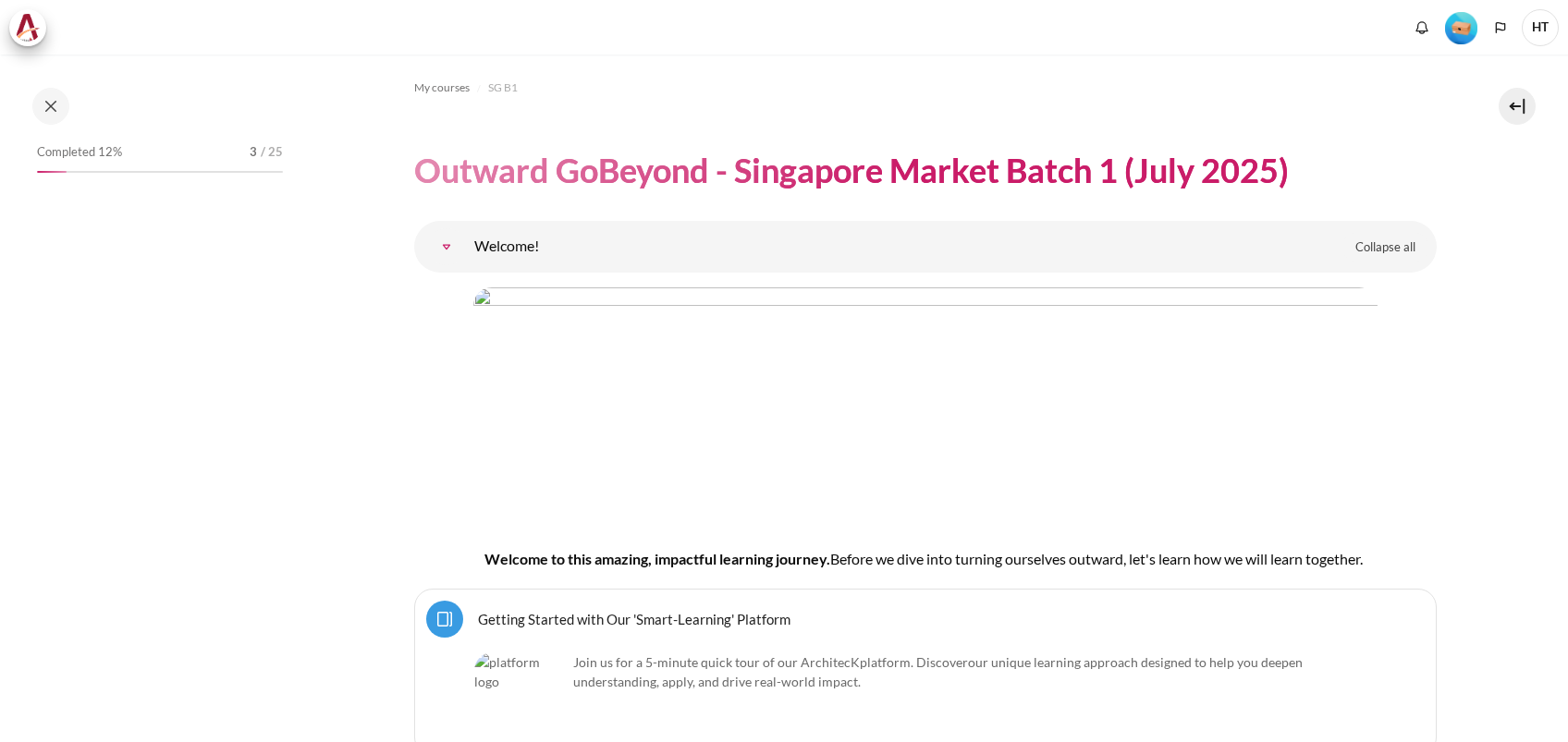 scroll, scrollTop: 0, scrollLeft: 0, axis: both 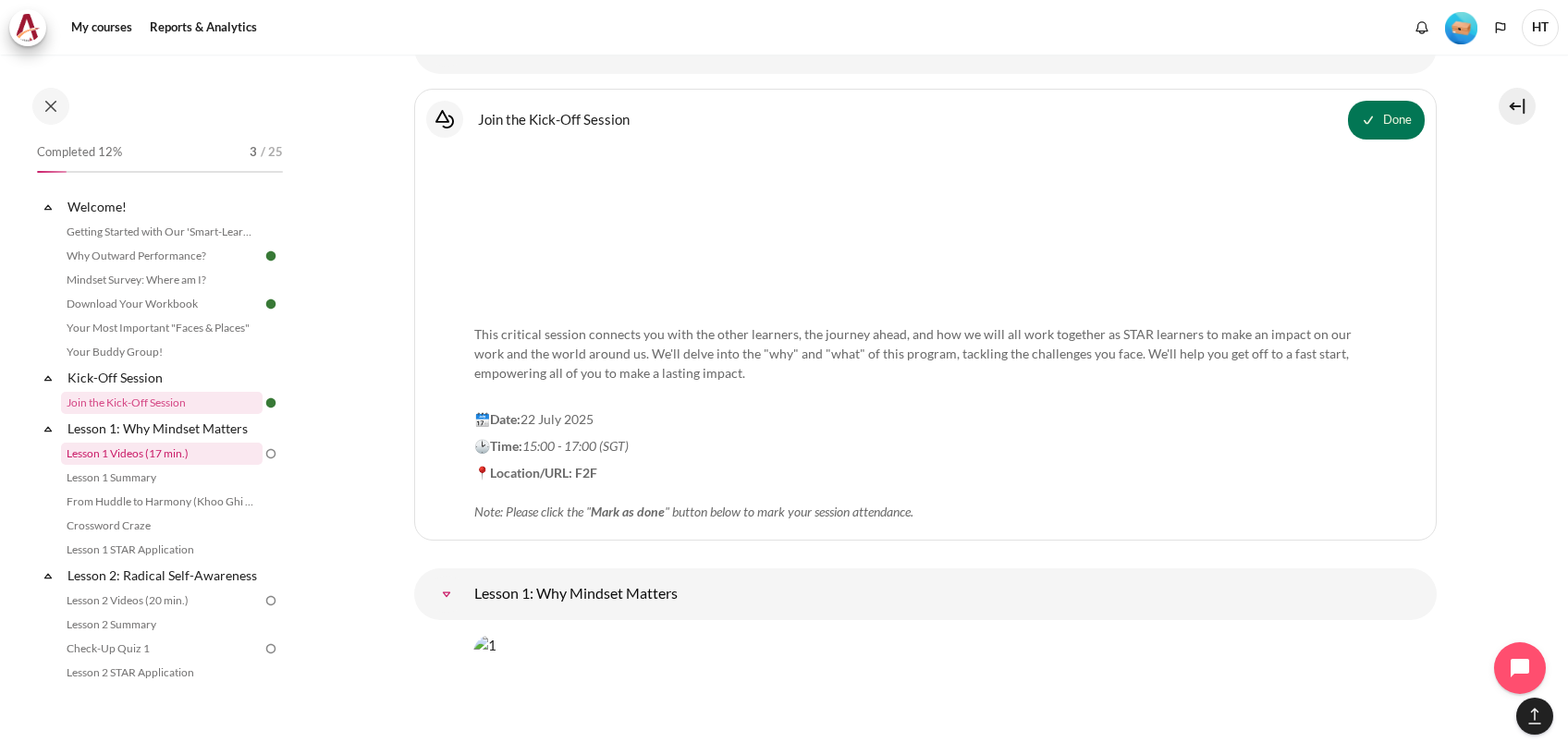 click on "Lesson 1 Videos (17 min.)" at bounding box center [162, 454] 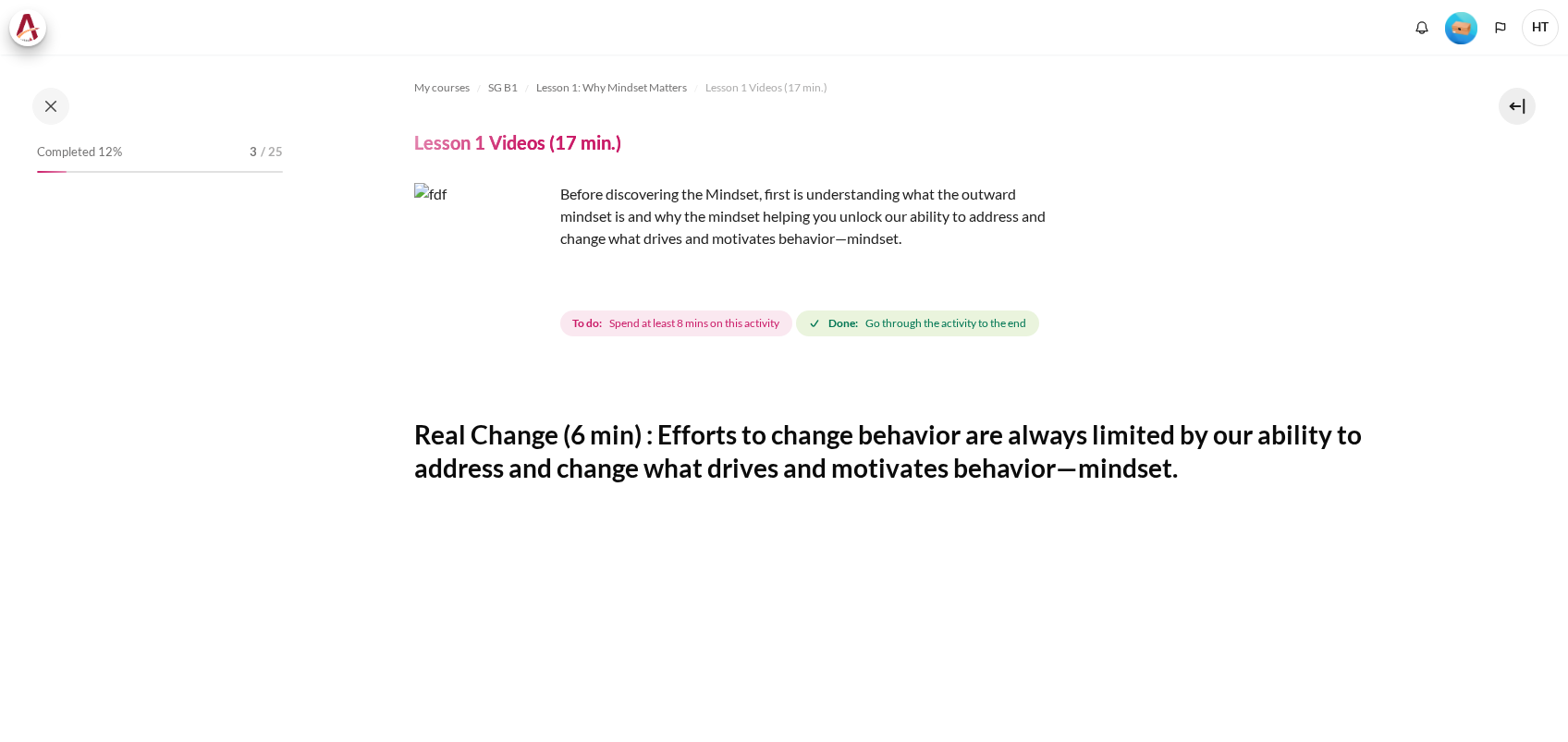 scroll, scrollTop: 0, scrollLeft: 0, axis: both 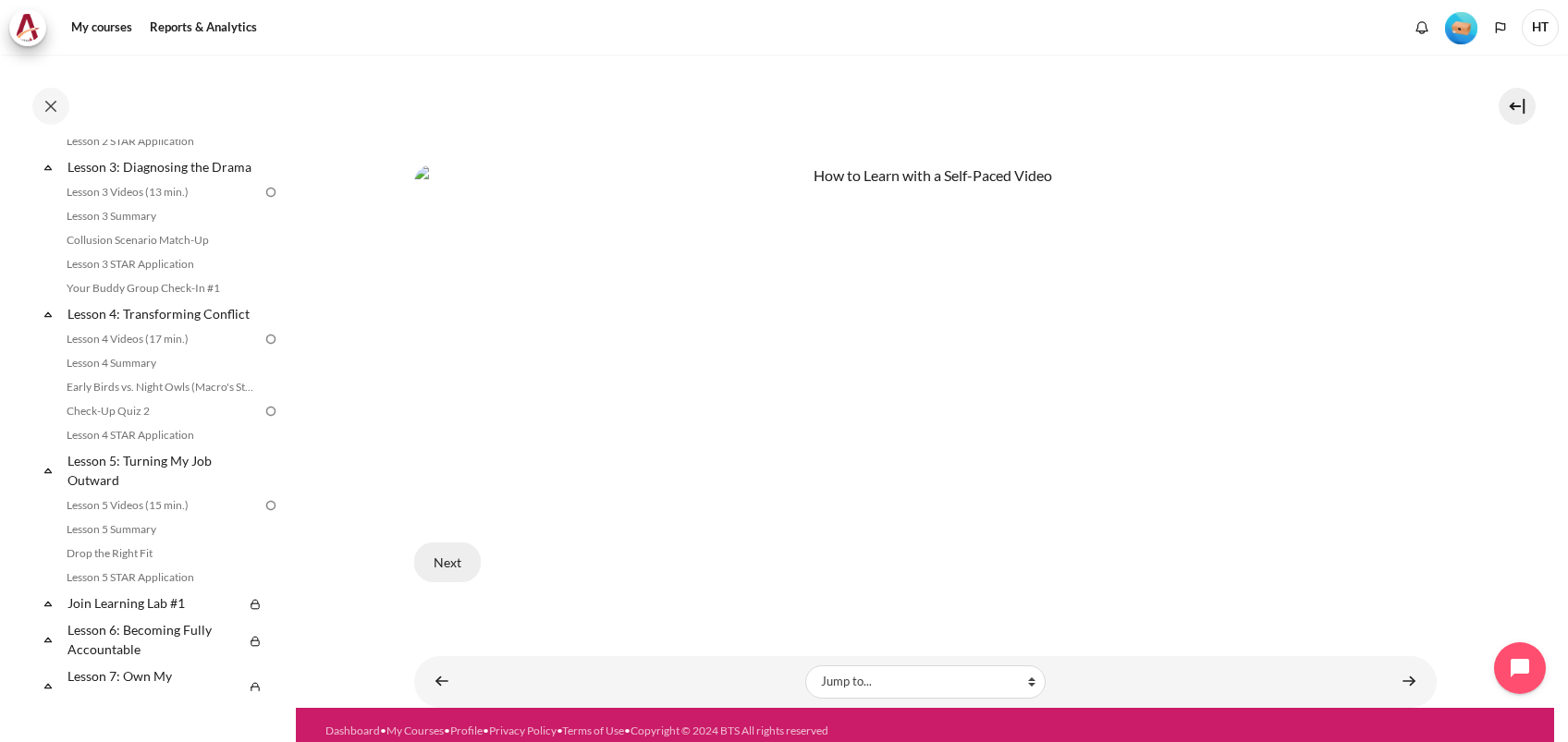 click on "Next" at bounding box center (447, 562) 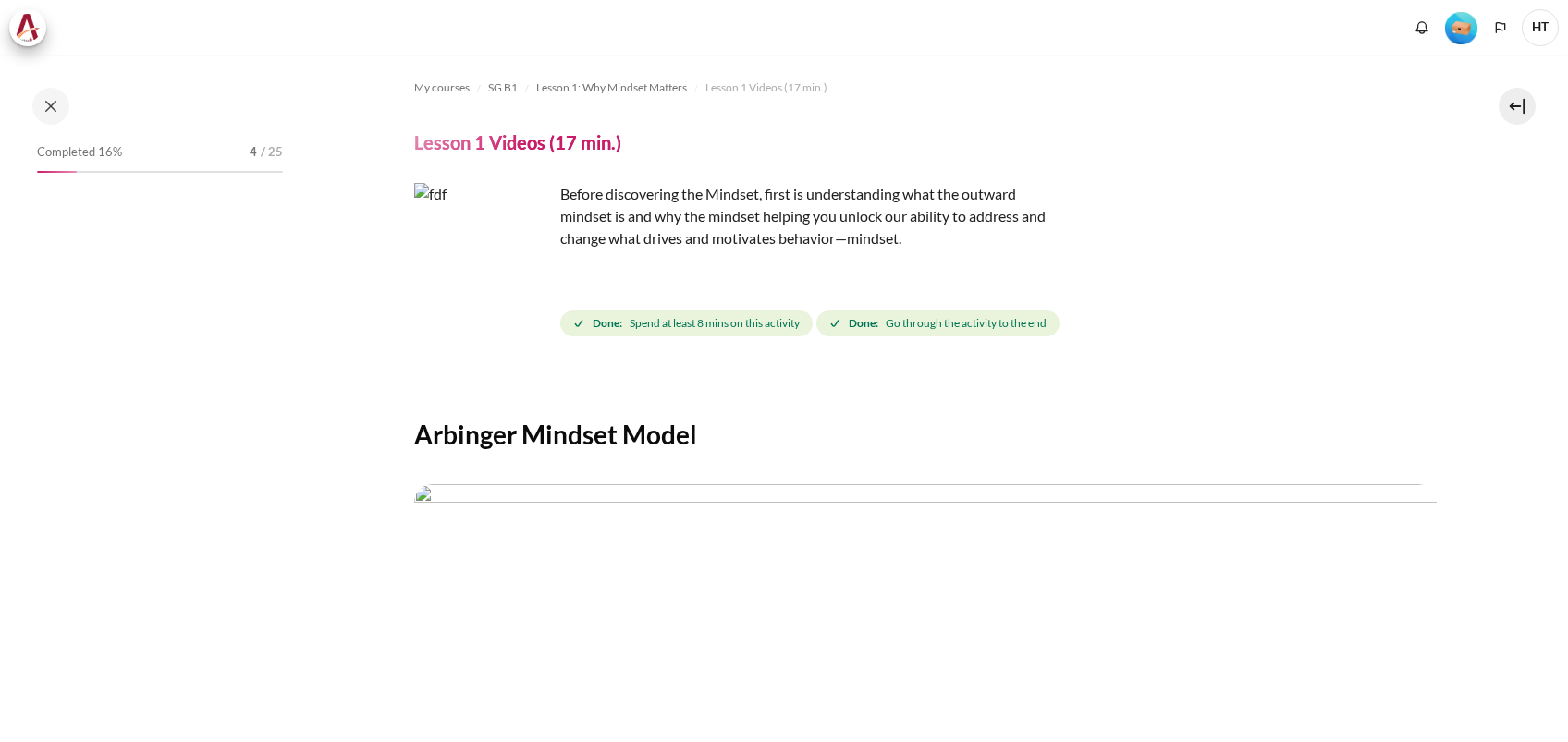 scroll, scrollTop: 0, scrollLeft: 0, axis: both 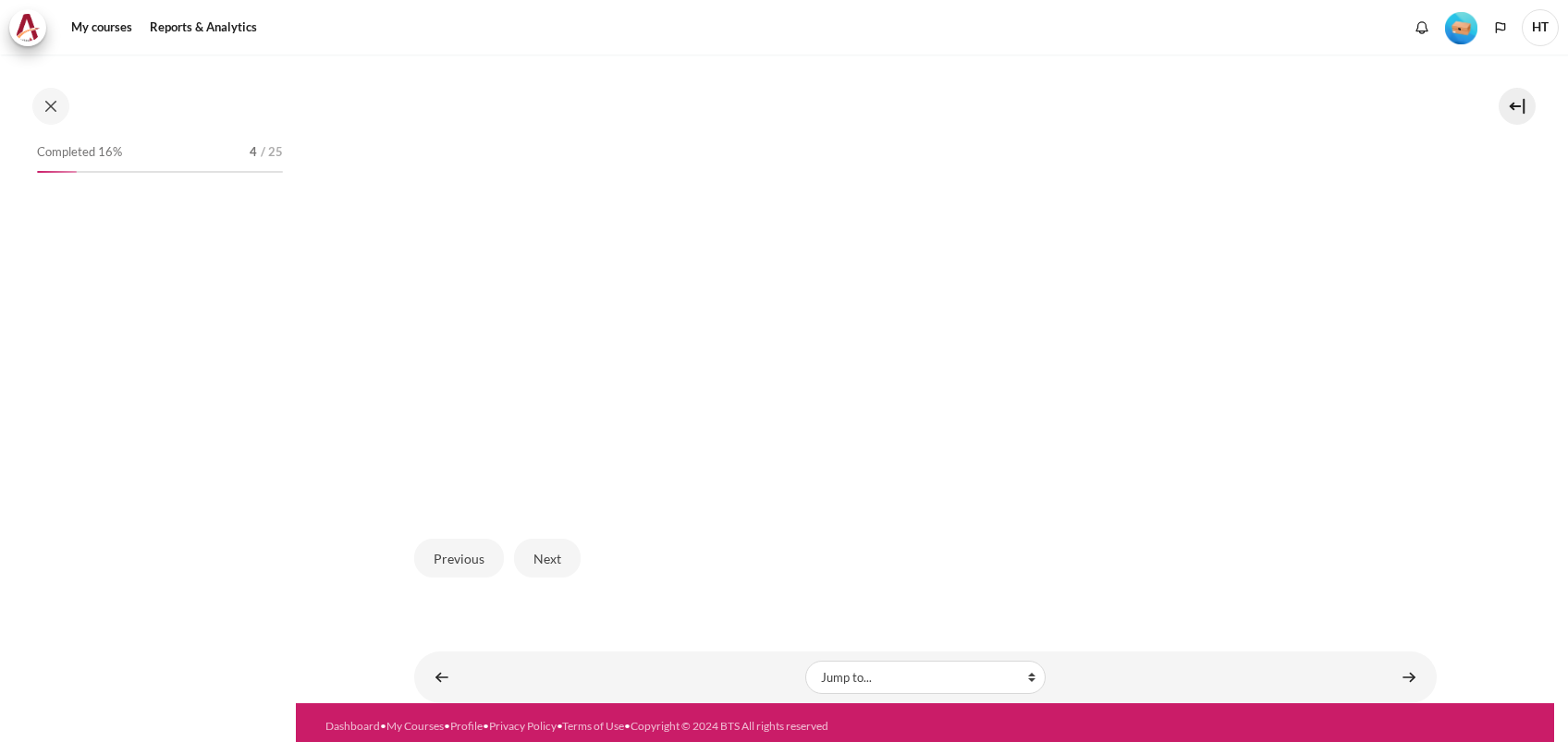 click on "Next" at bounding box center [547, 558] 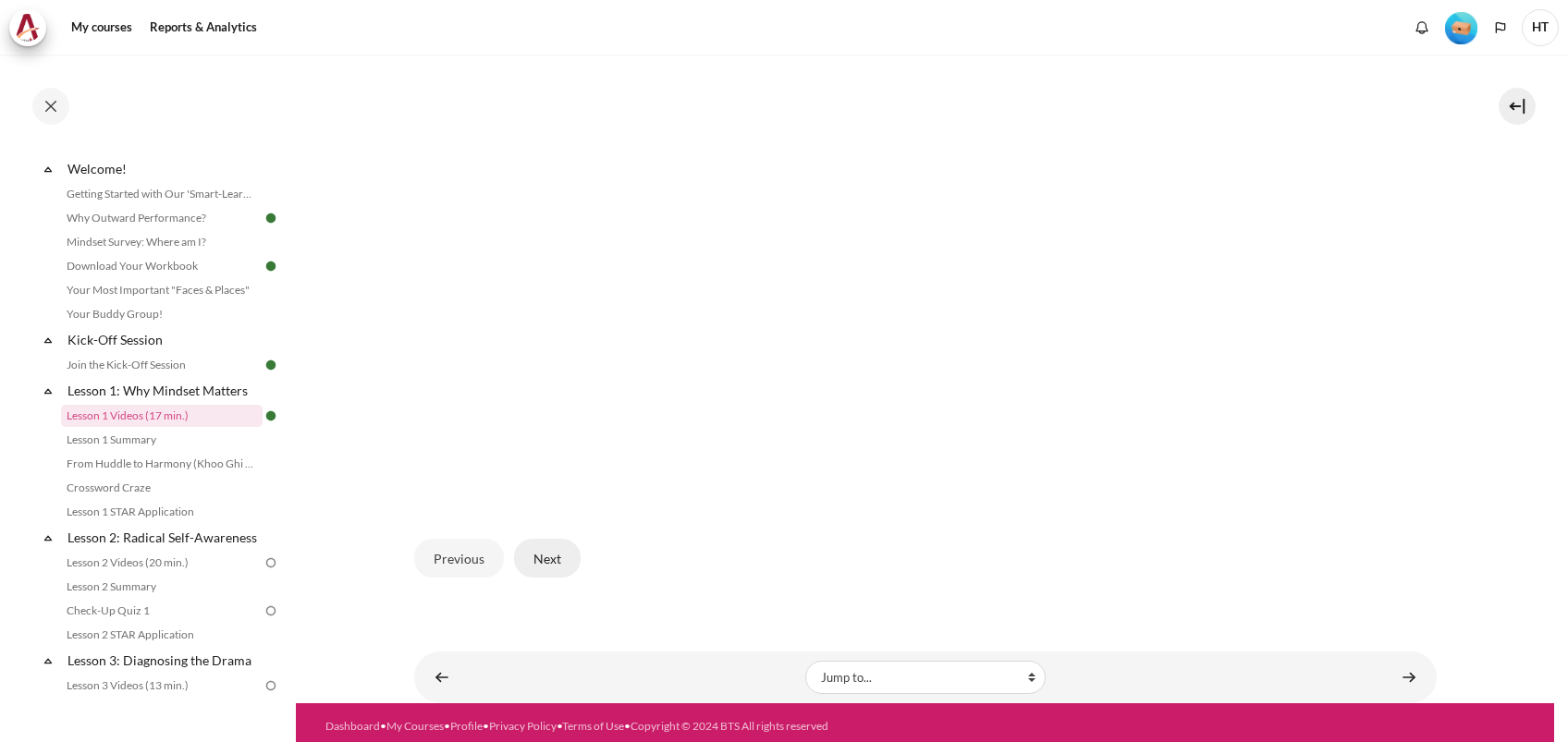 click on "Next" at bounding box center [547, 558] 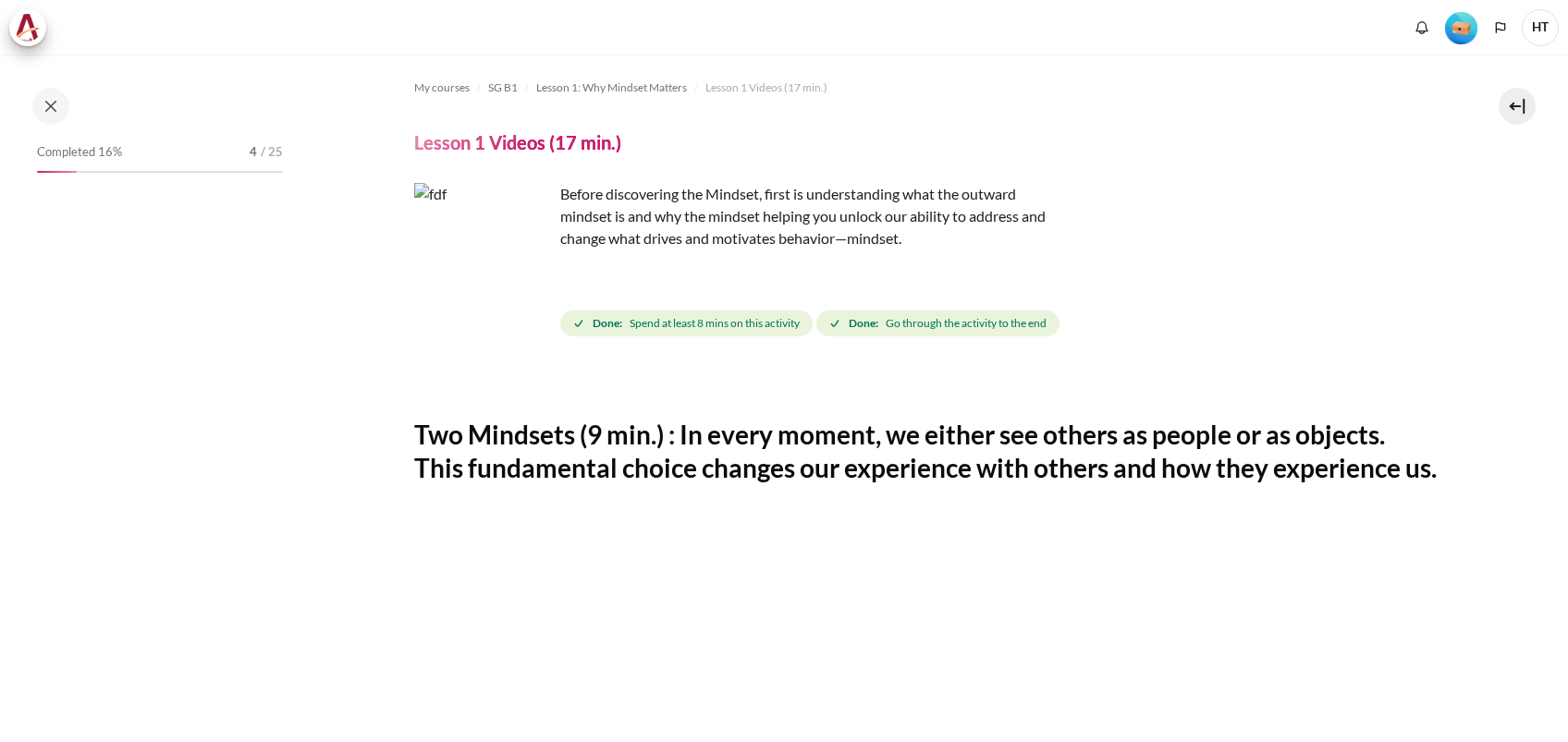 scroll, scrollTop: 0, scrollLeft: 0, axis: both 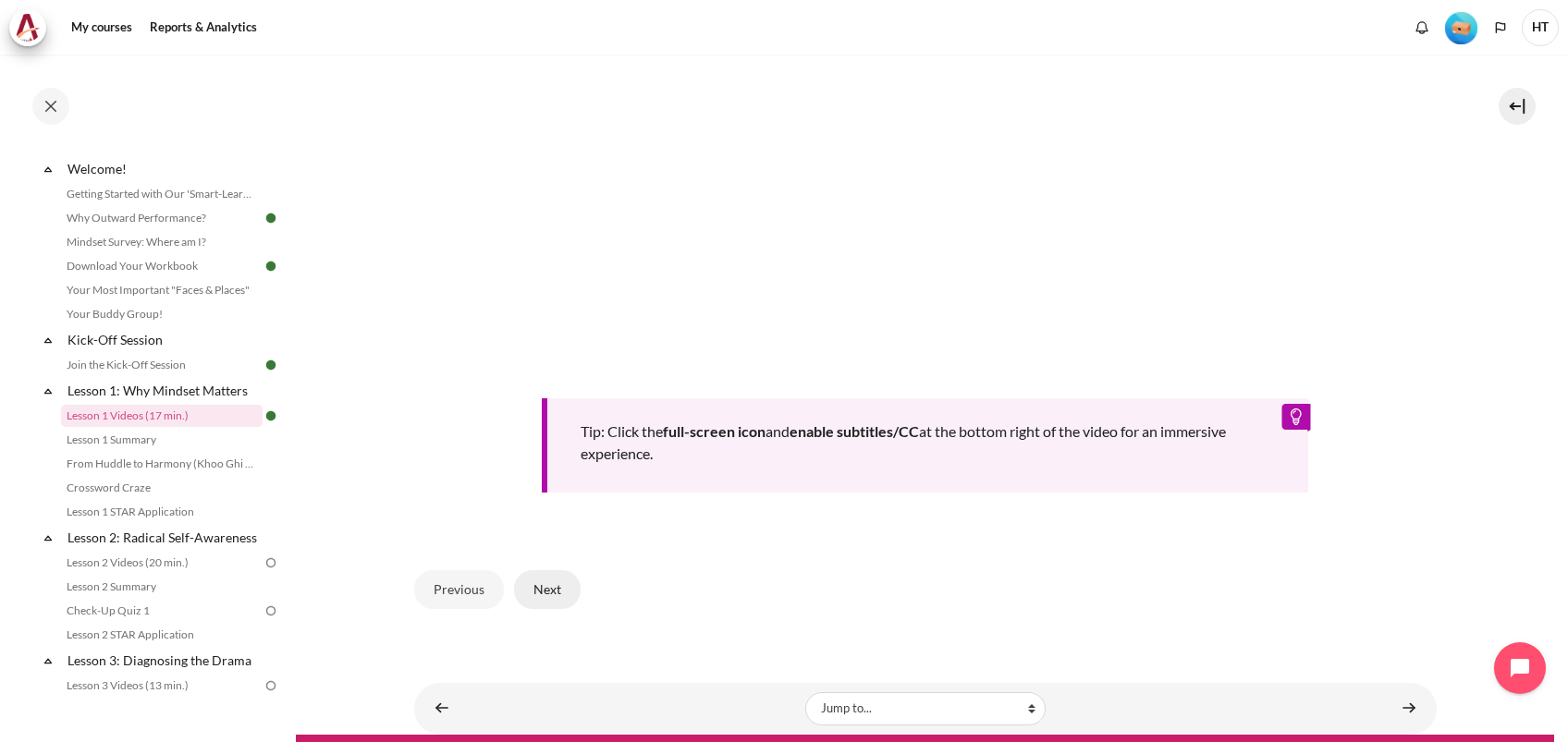 click on "Next" at bounding box center [547, 590] 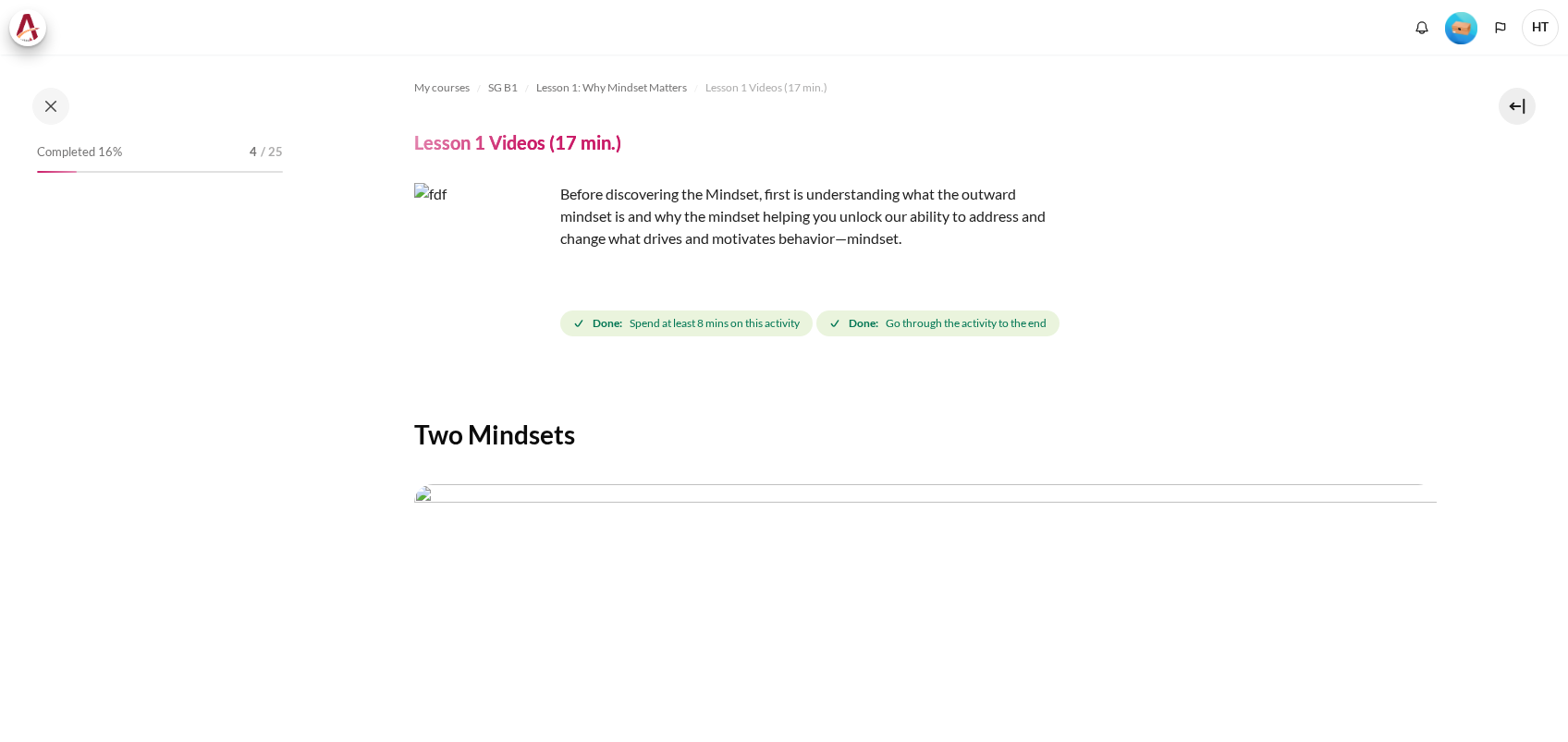 scroll, scrollTop: 0, scrollLeft: 0, axis: both 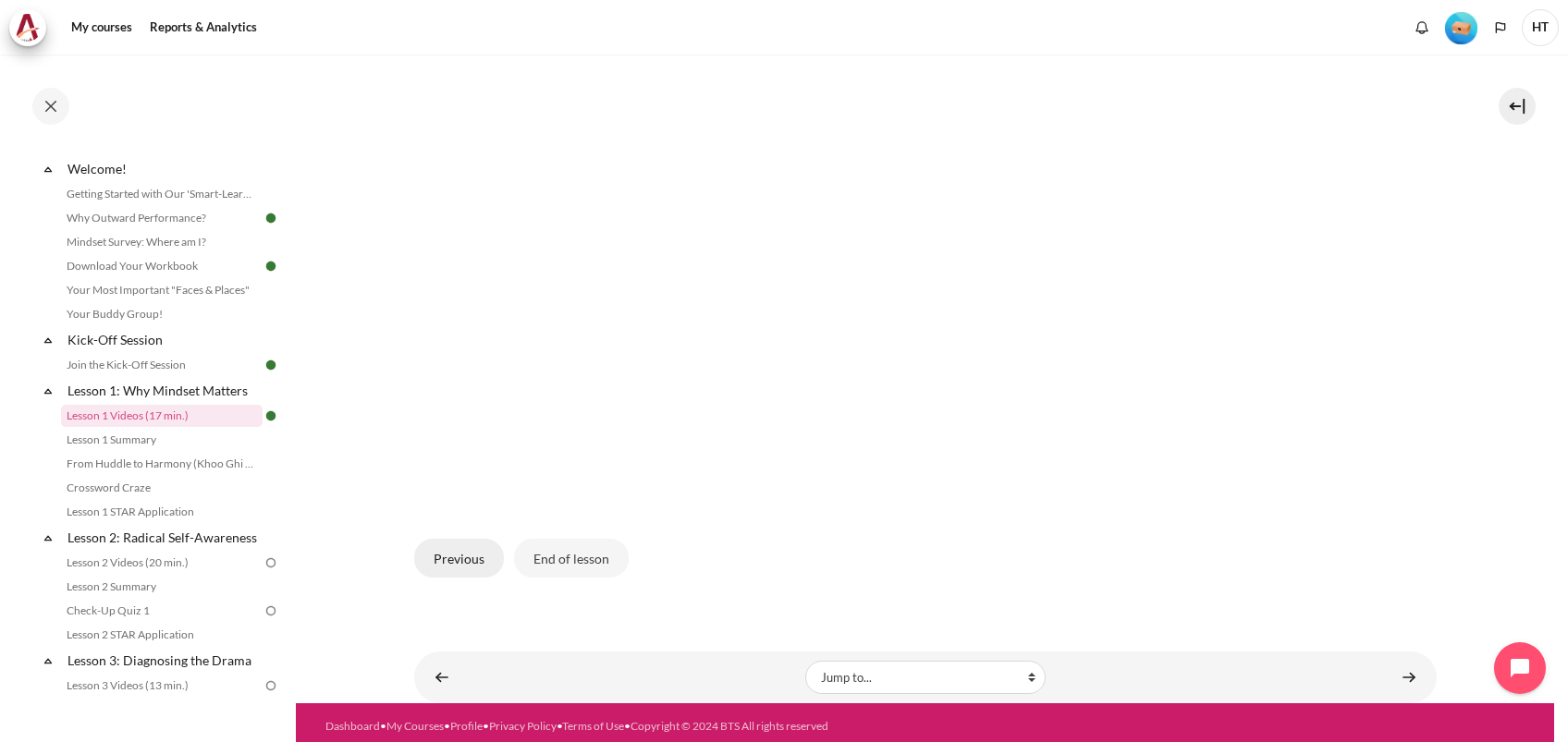 click on "Previous" at bounding box center [459, 558] 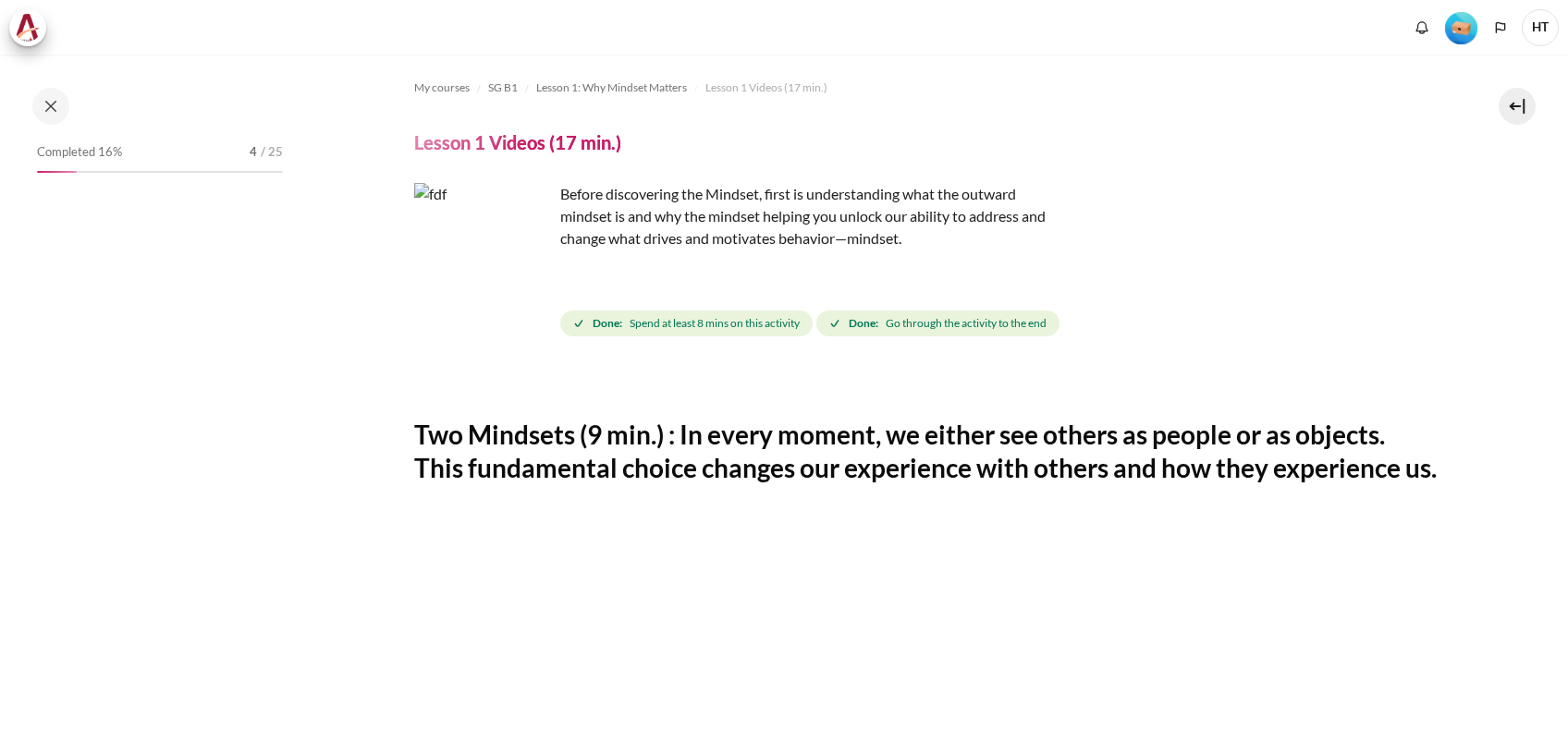 scroll, scrollTop: 0, scrollLeft: 0, axis: both 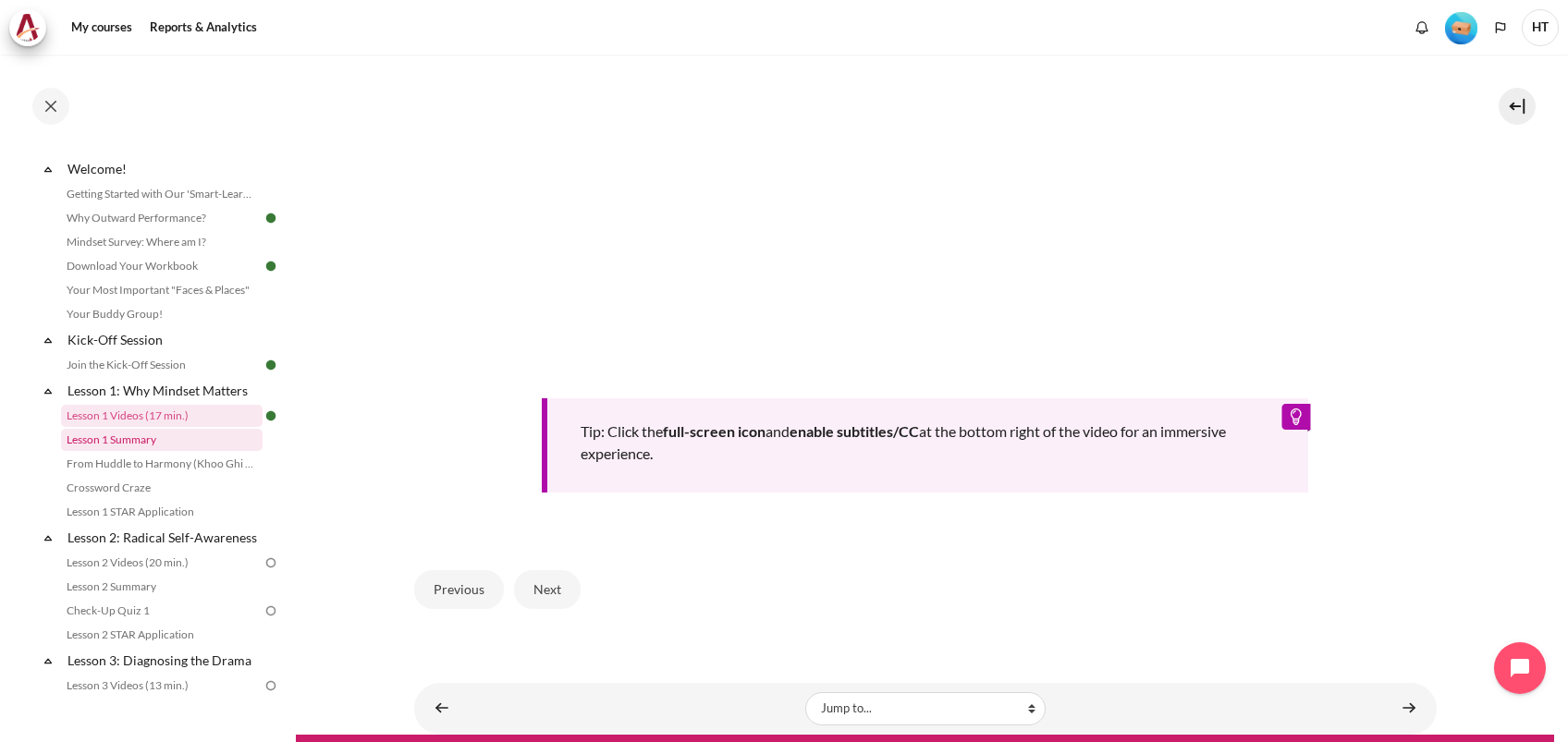 click on "Lesson 1 Summary" at bounding box center [162, 440] 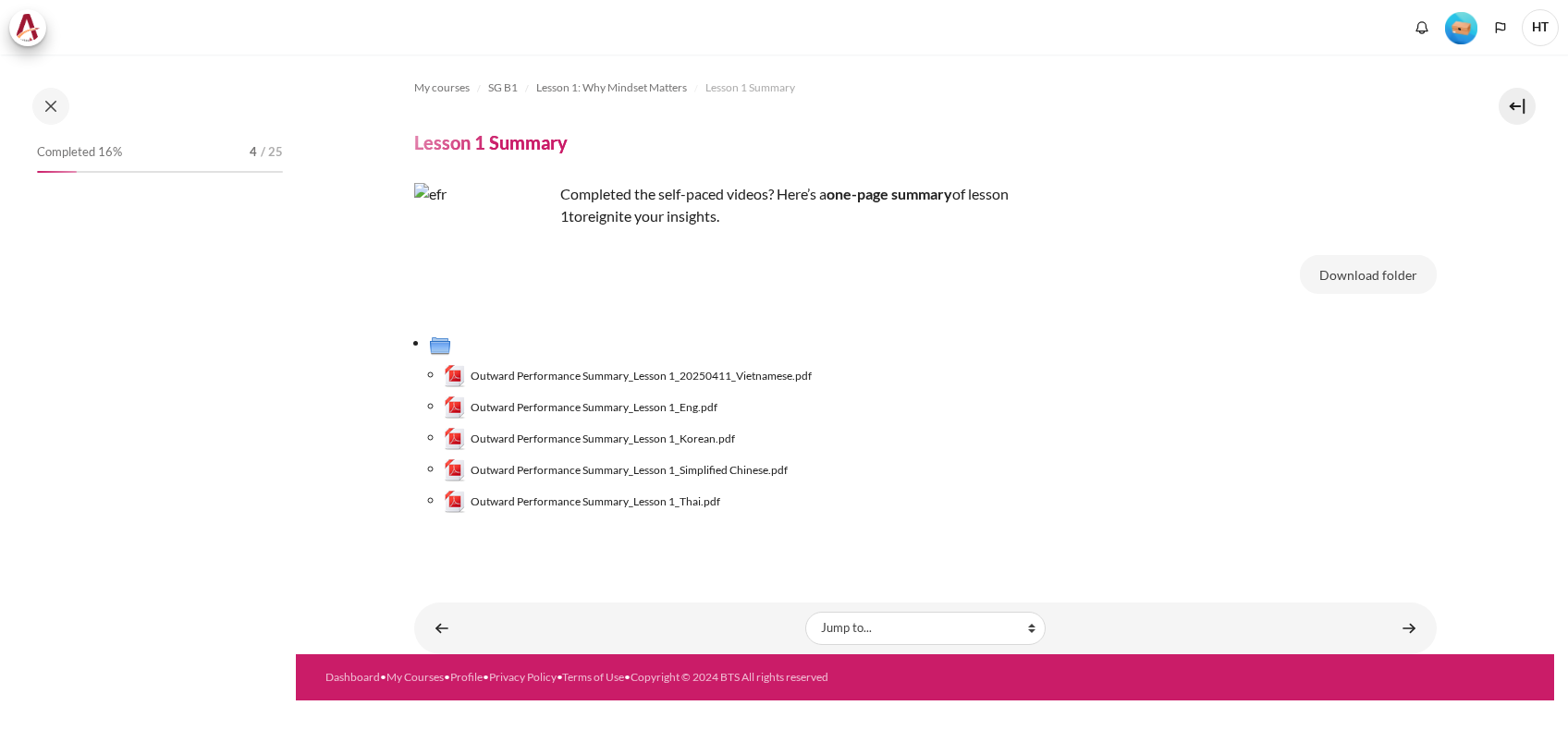 scroll, scrollTop: 0, scrollLeft: 0, axis: both 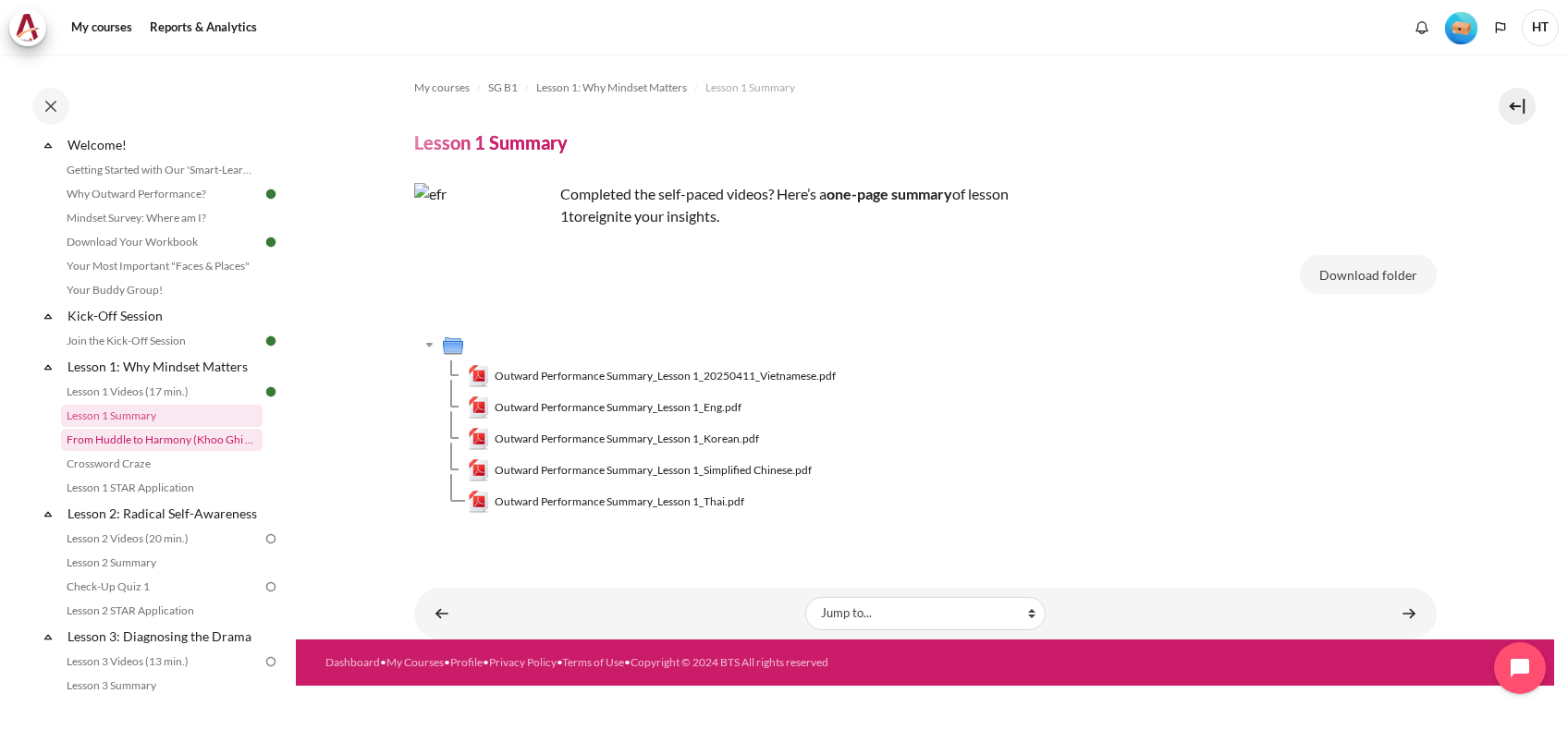 click on "From Huddle to Harmony (Khoo Ghi Peng's Story)" at bounding box center (162, 440) 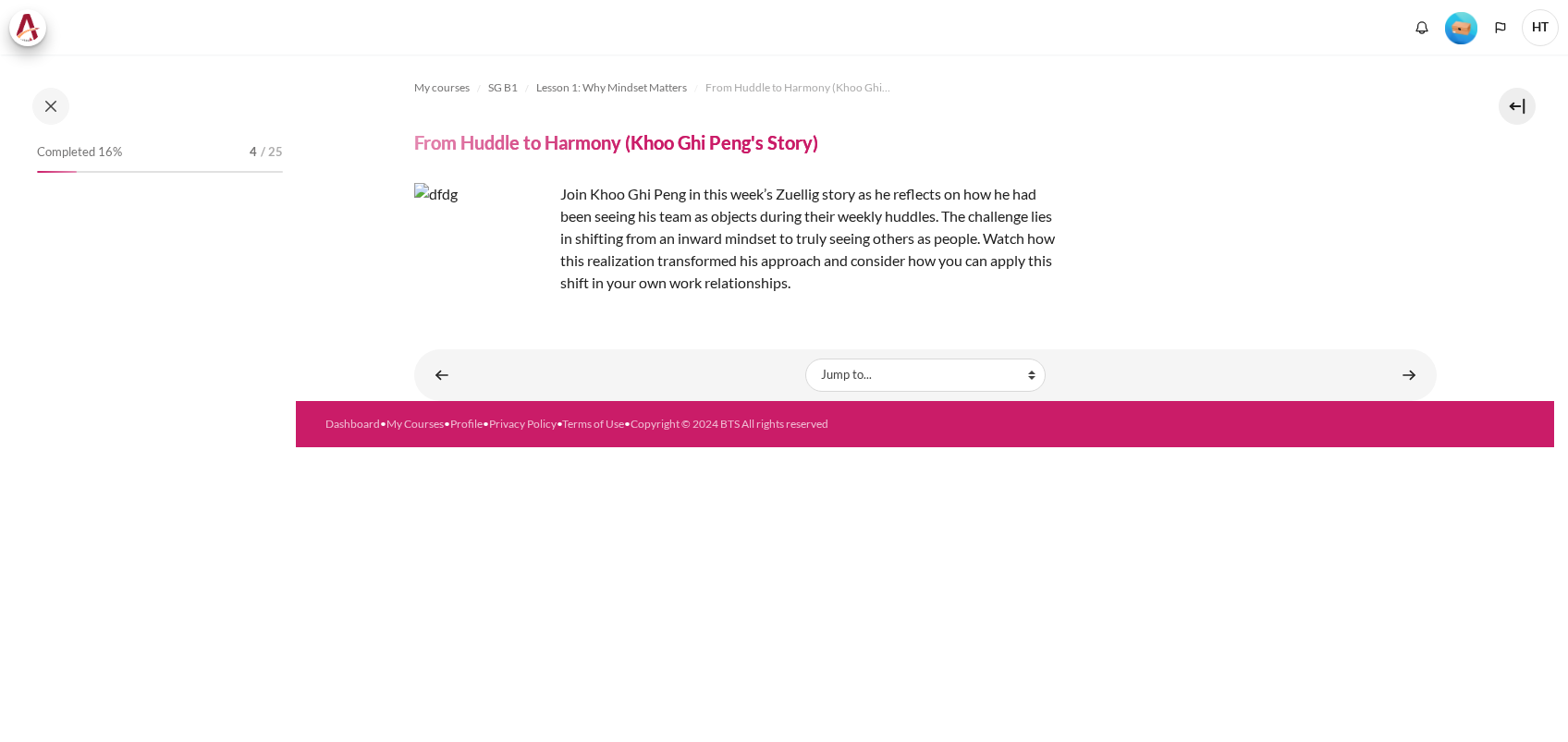 scroll, scrollTop: 0, scrollLeft: 0, axis: both 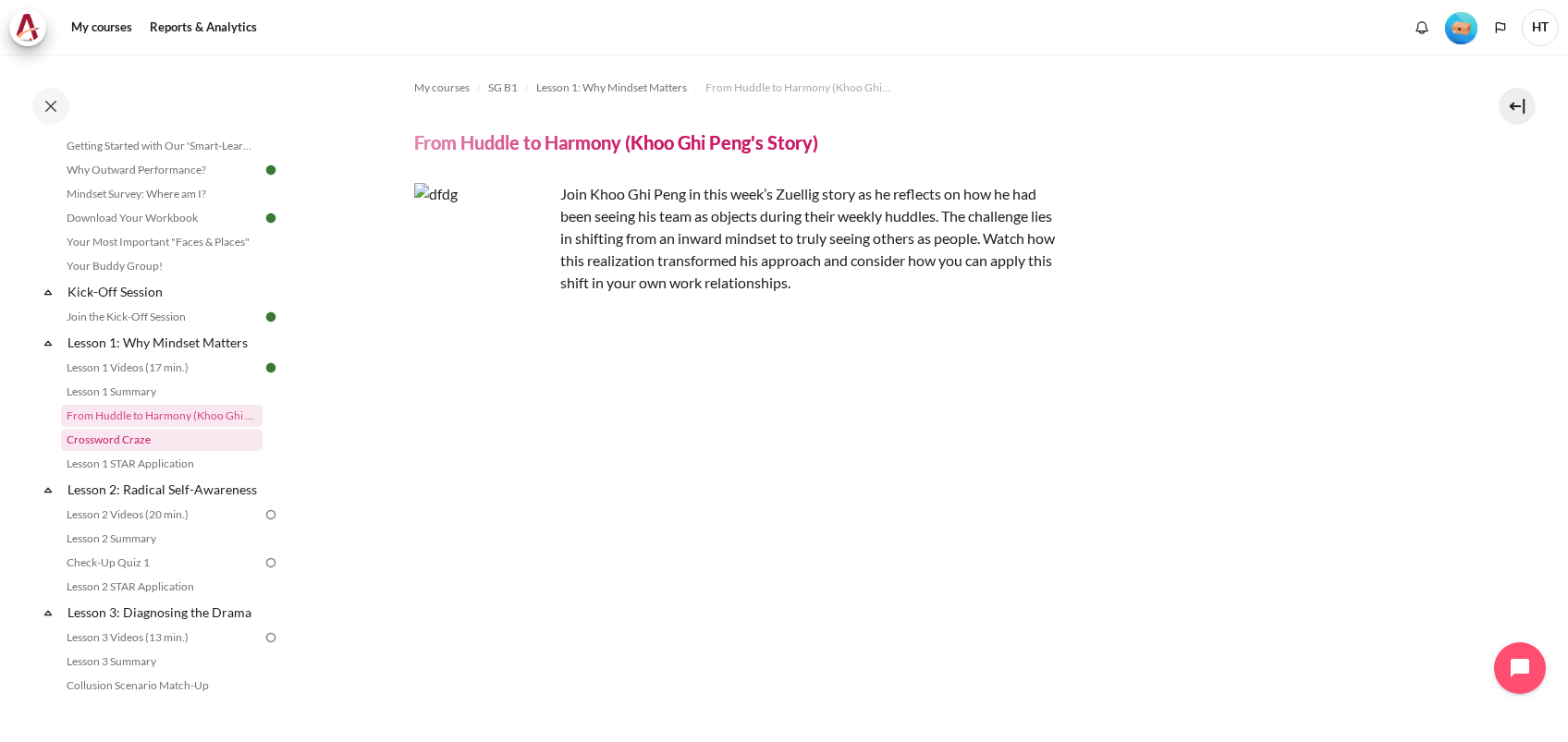 click on "Crossword Craze" at bounding box center [162, 440] 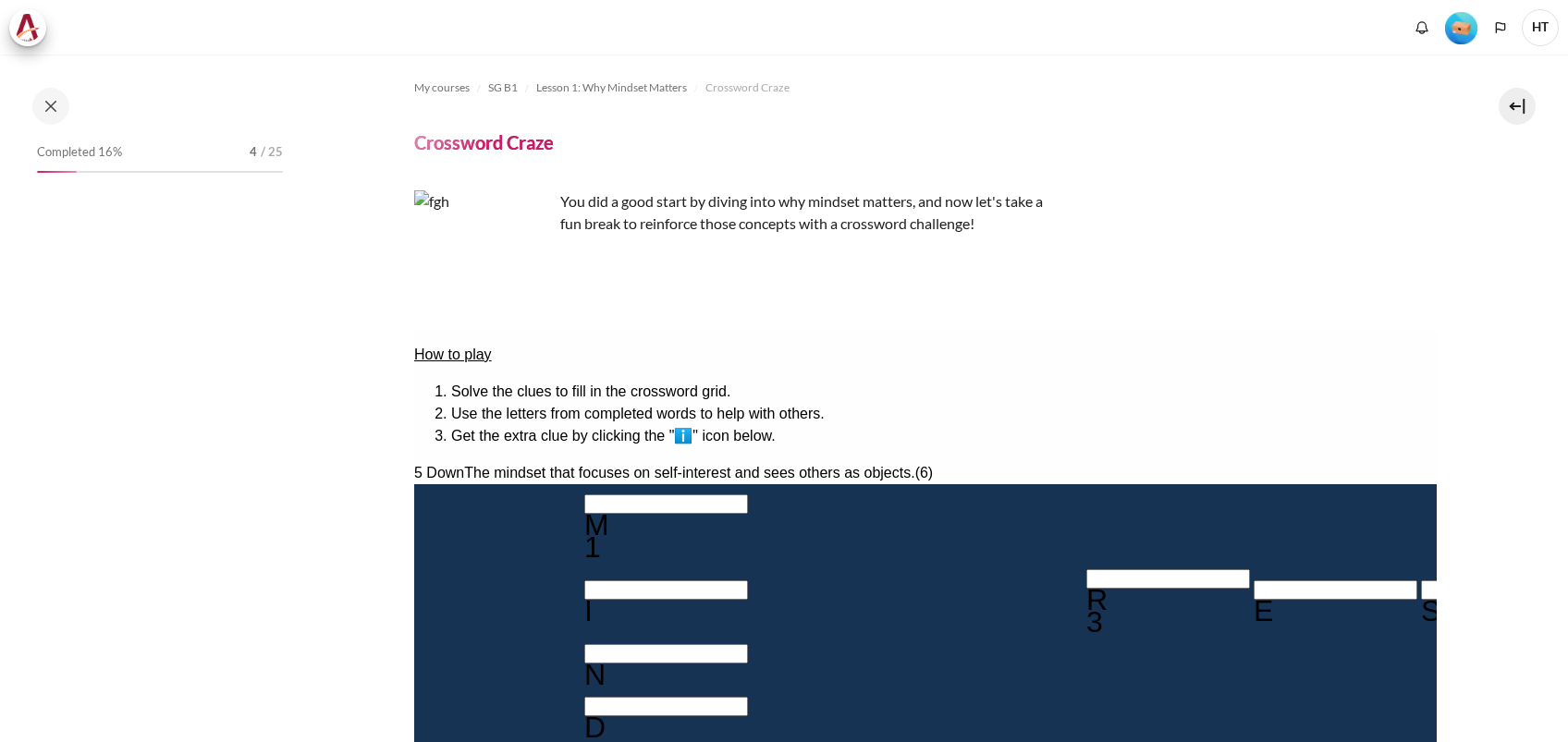 scroll, scrollTop: 0, scrollLeft: 0, axis: both 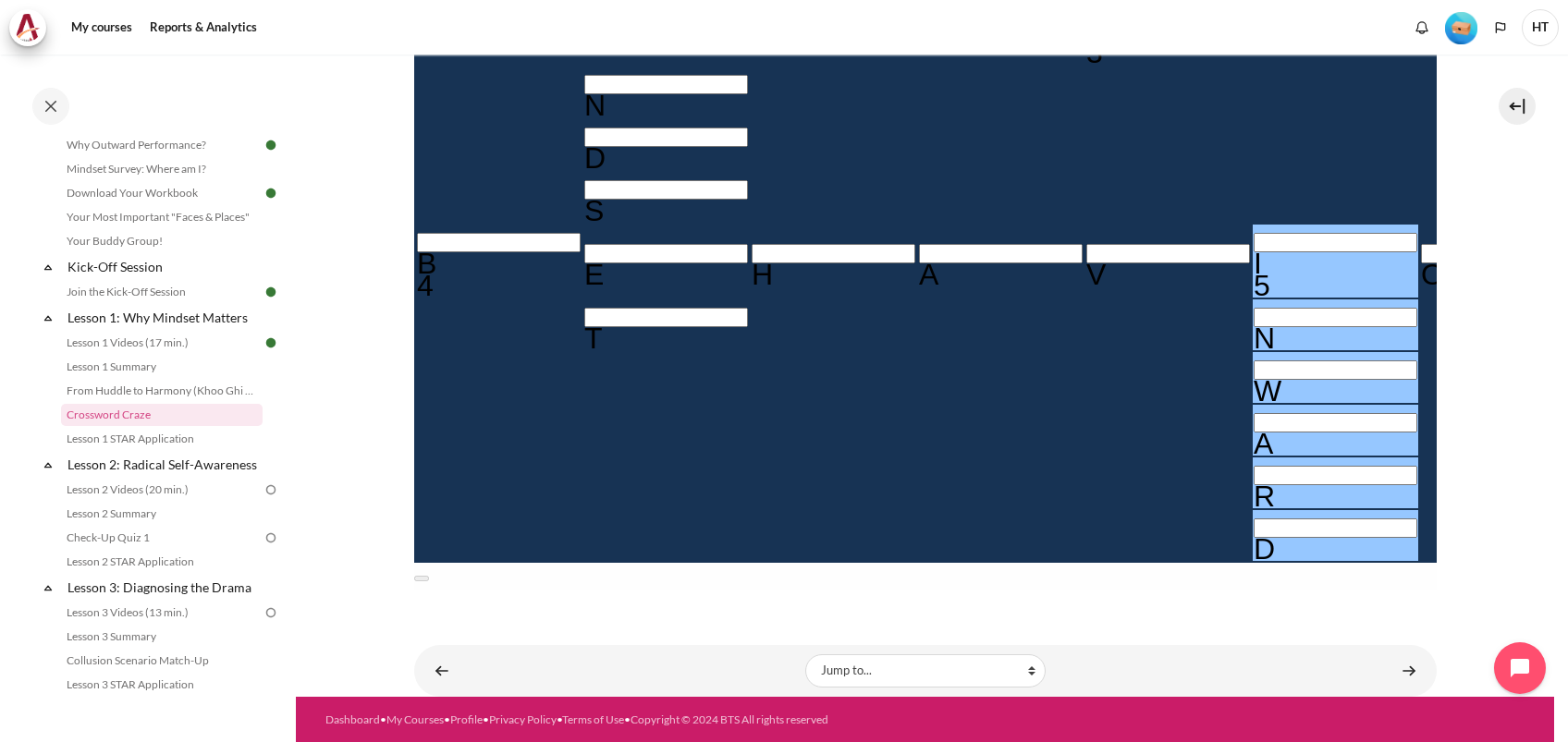 click on "Across 3 Mindset drives behaviors that drive _______. (7) RESULTS 4 Focusing on changing mindset before ________ yields greater results. (8) BEHAVIOR Down 1 The established set of attitudes held by someone. (7) MINDSET 2 The mindset that sees people as people. (7) OUTWARD 5 The mindset that focuses on self-interest and sees others as objects. (6) INWARD" at bounding box center [925, 773] 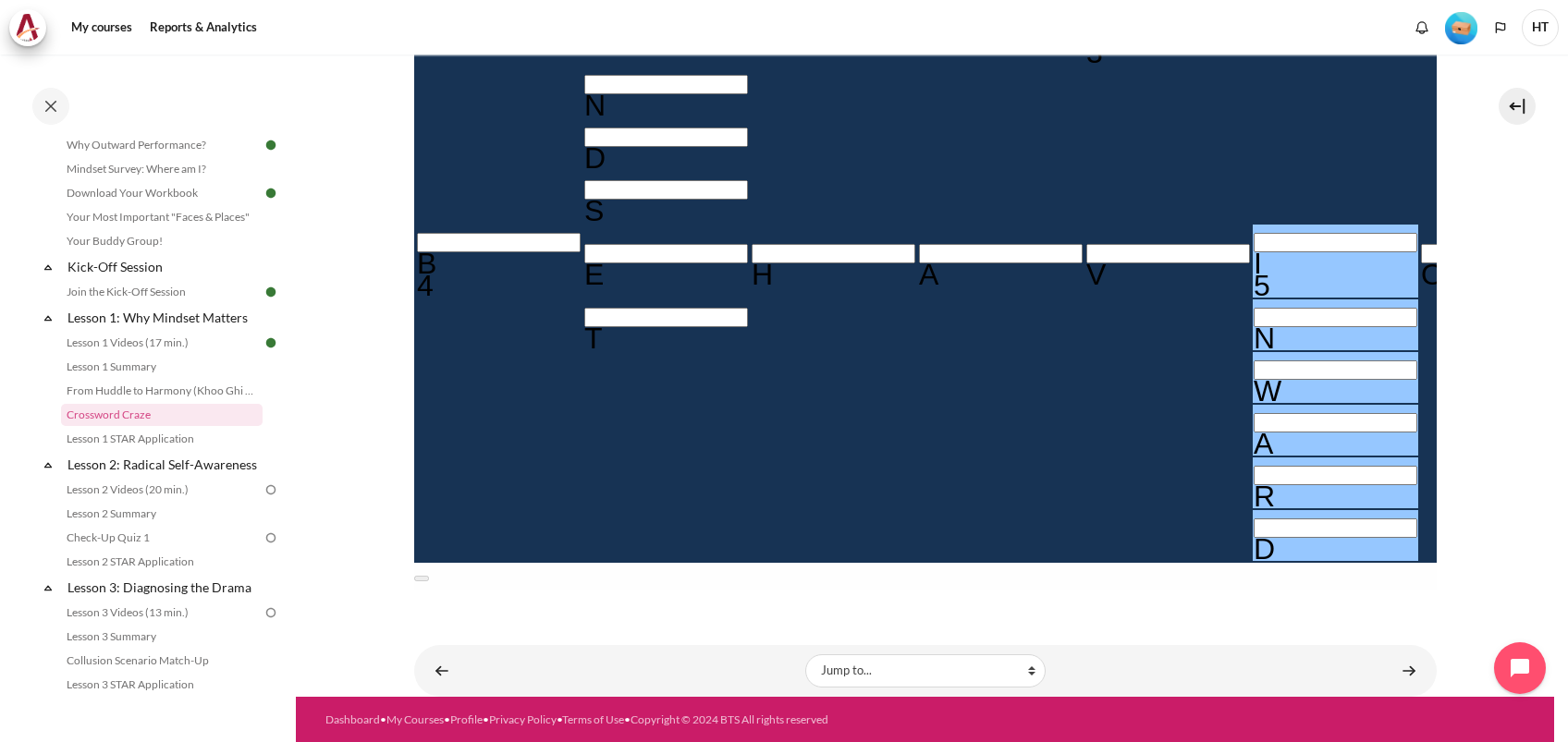 click on "Across 3 Mindset drives behaviors that drive _______. (7) RESULTS 4 Focusing on changing mindset before ________ yields greater results. (8) BEHAVIOR Down 1 The established set of attitudes held by someone. (7) MINDSET 2 The mindset that sees people as people. (7) OUTWARD 5 The mindset that focuses on self-interest and sees others as objects. (6) INWARD" at bounding box center (925, 773) 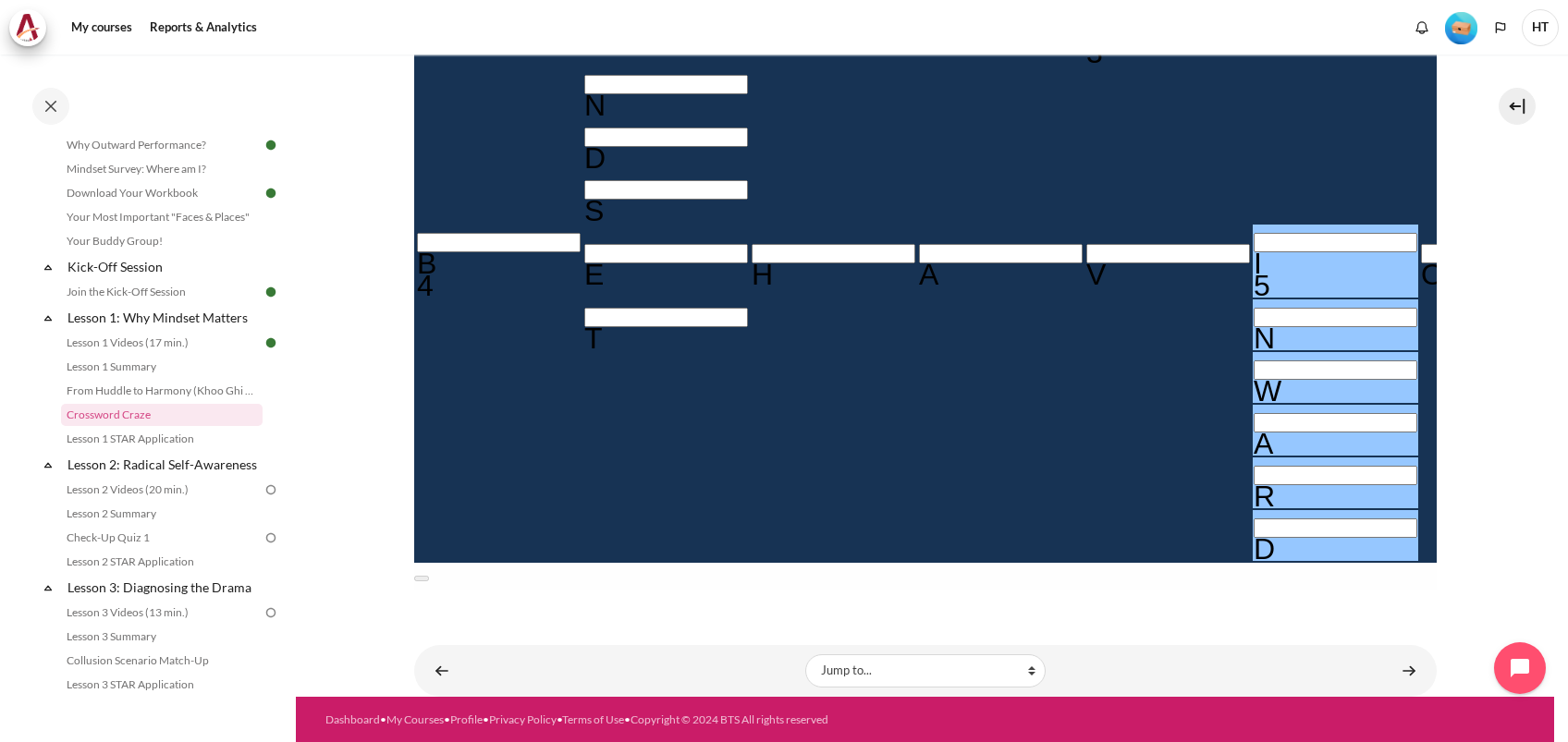click on "Check Check the characters. The responses will be marked as correct, incorrect, or unanswered." at bounding box center (438, 973) 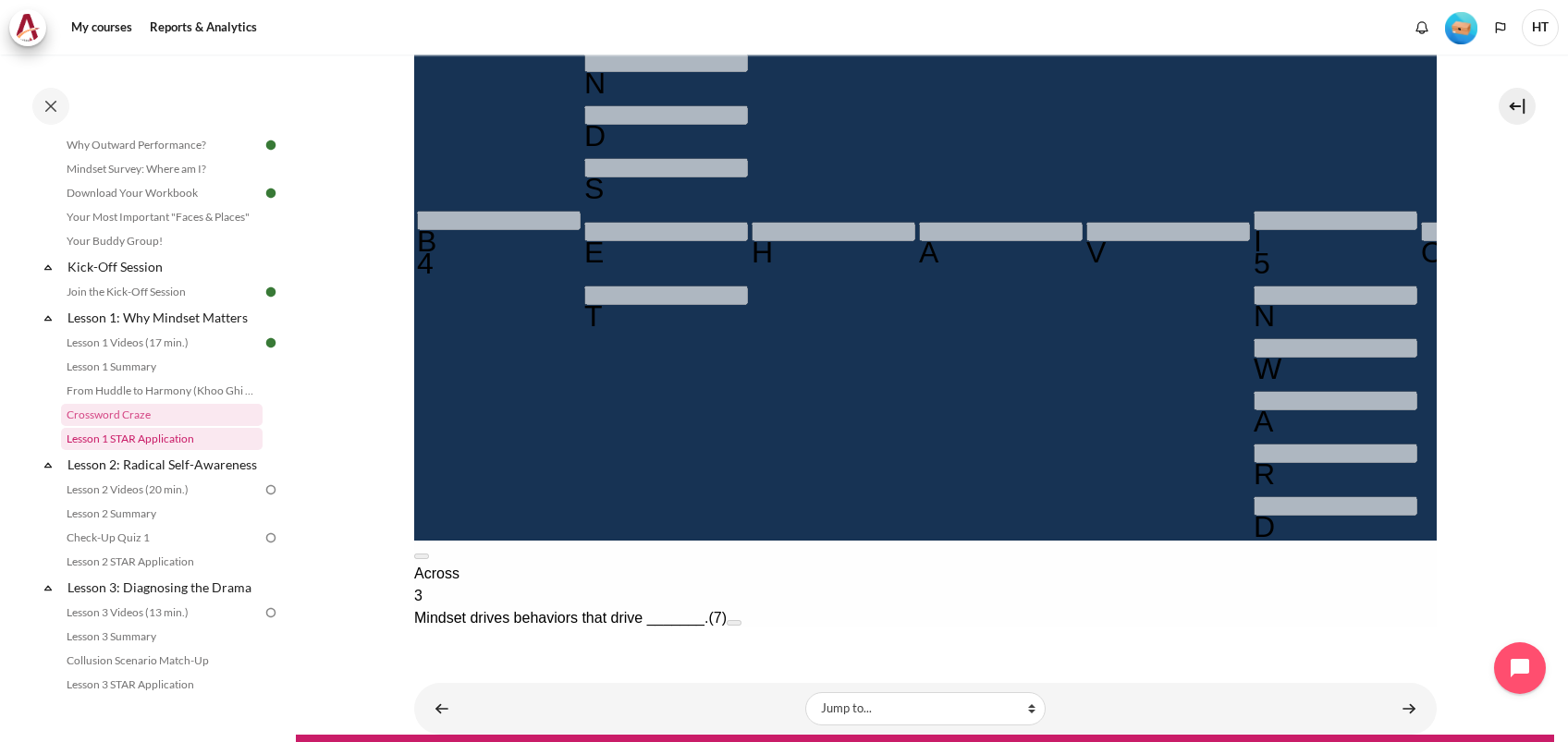 click on "Lesson 1 STAR Application" at bounding box center [162, 439] 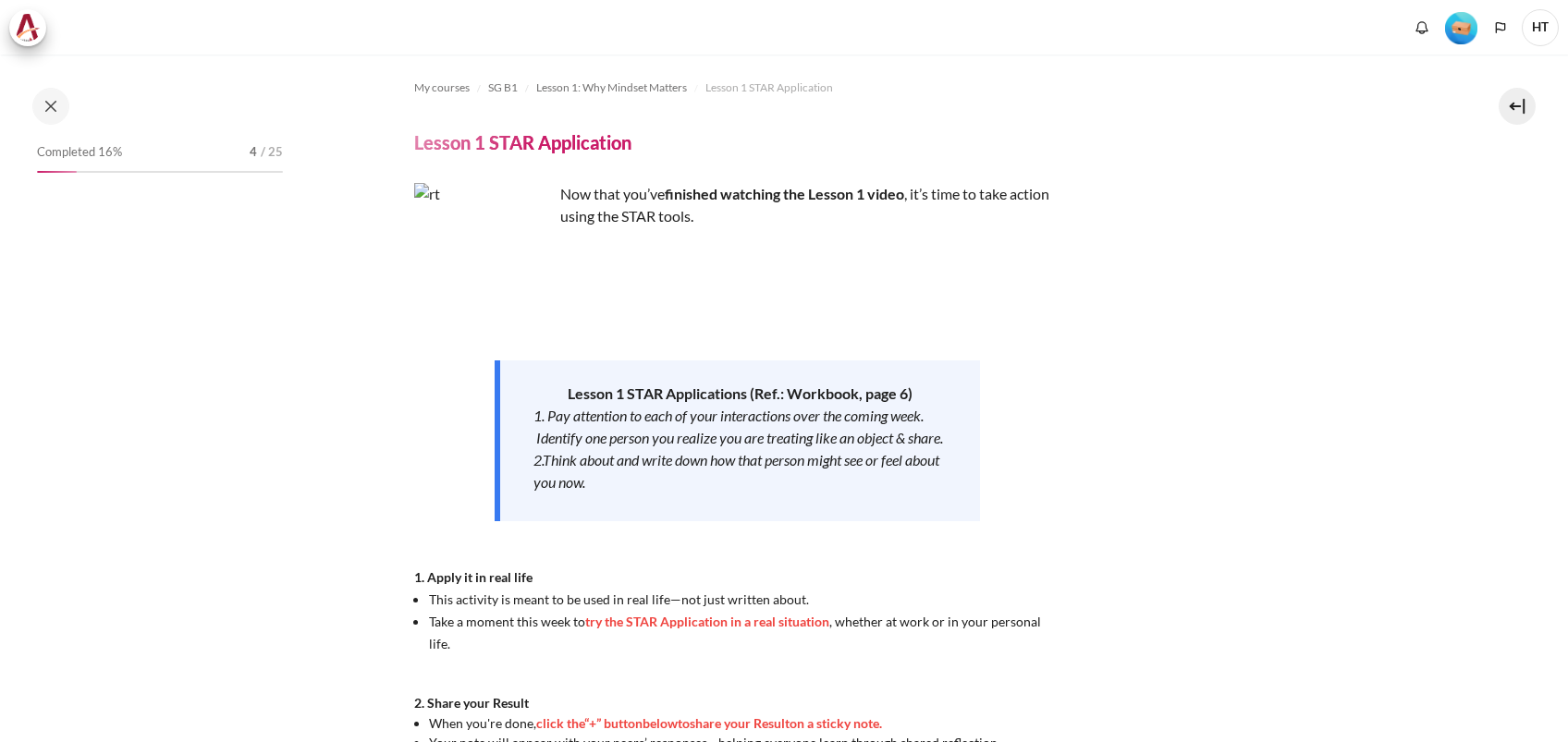 scroll, scrollTop: 0, scrollLeft: 0, axis: both 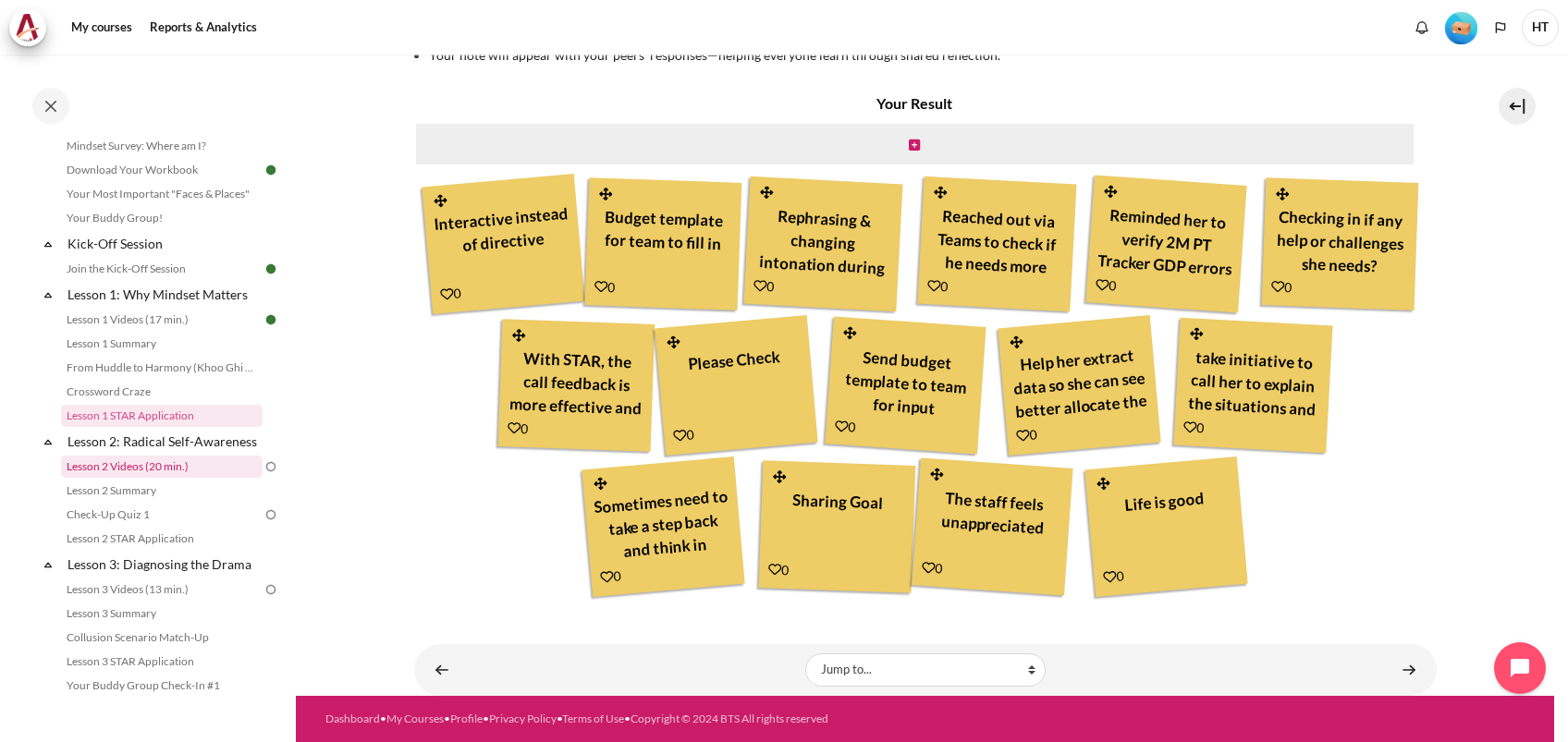 click on "Lesson 2 Videos (20 min.)" at bounding box center [162, 467] 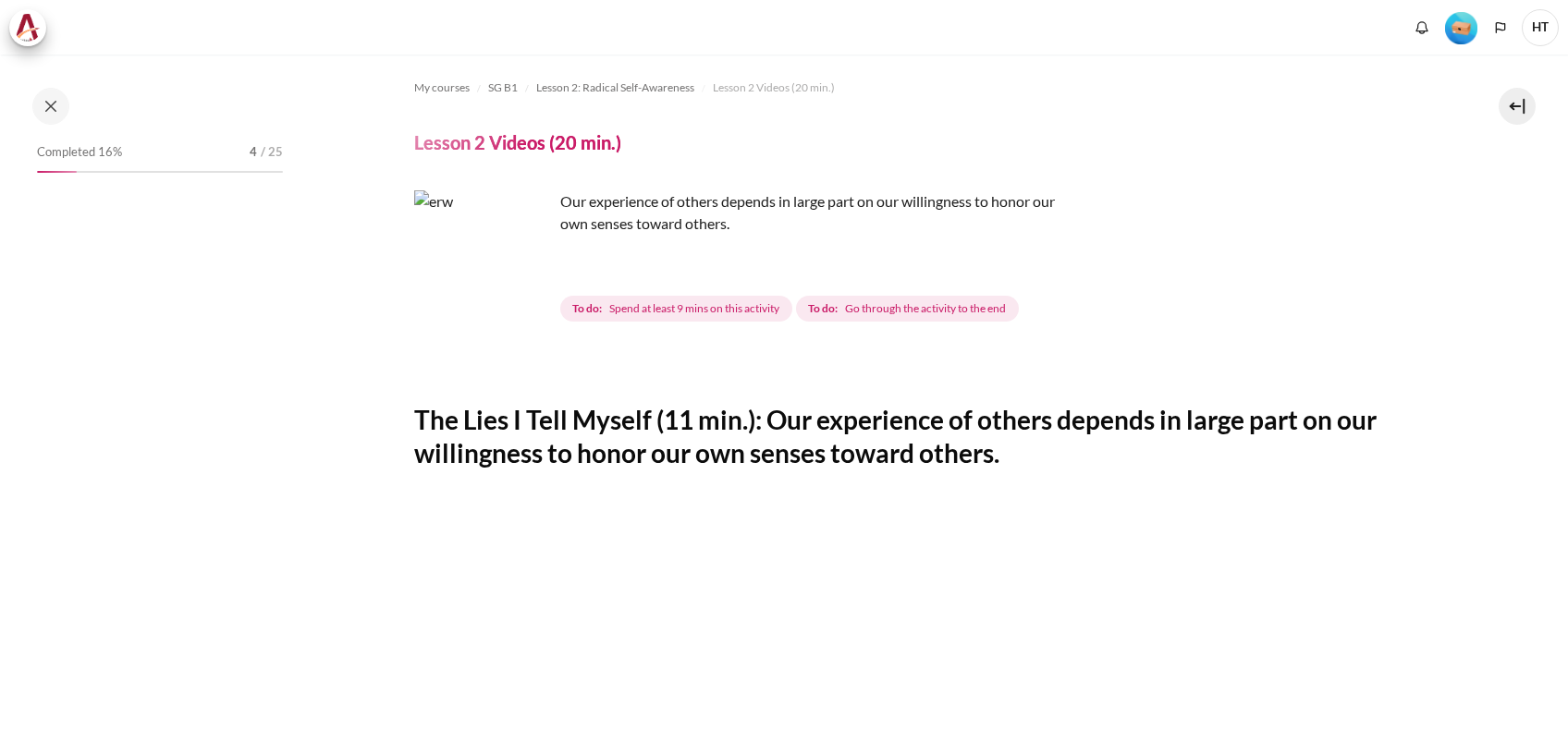 scroll, scrollTop: 0, scrollLeft: 0, axis: both 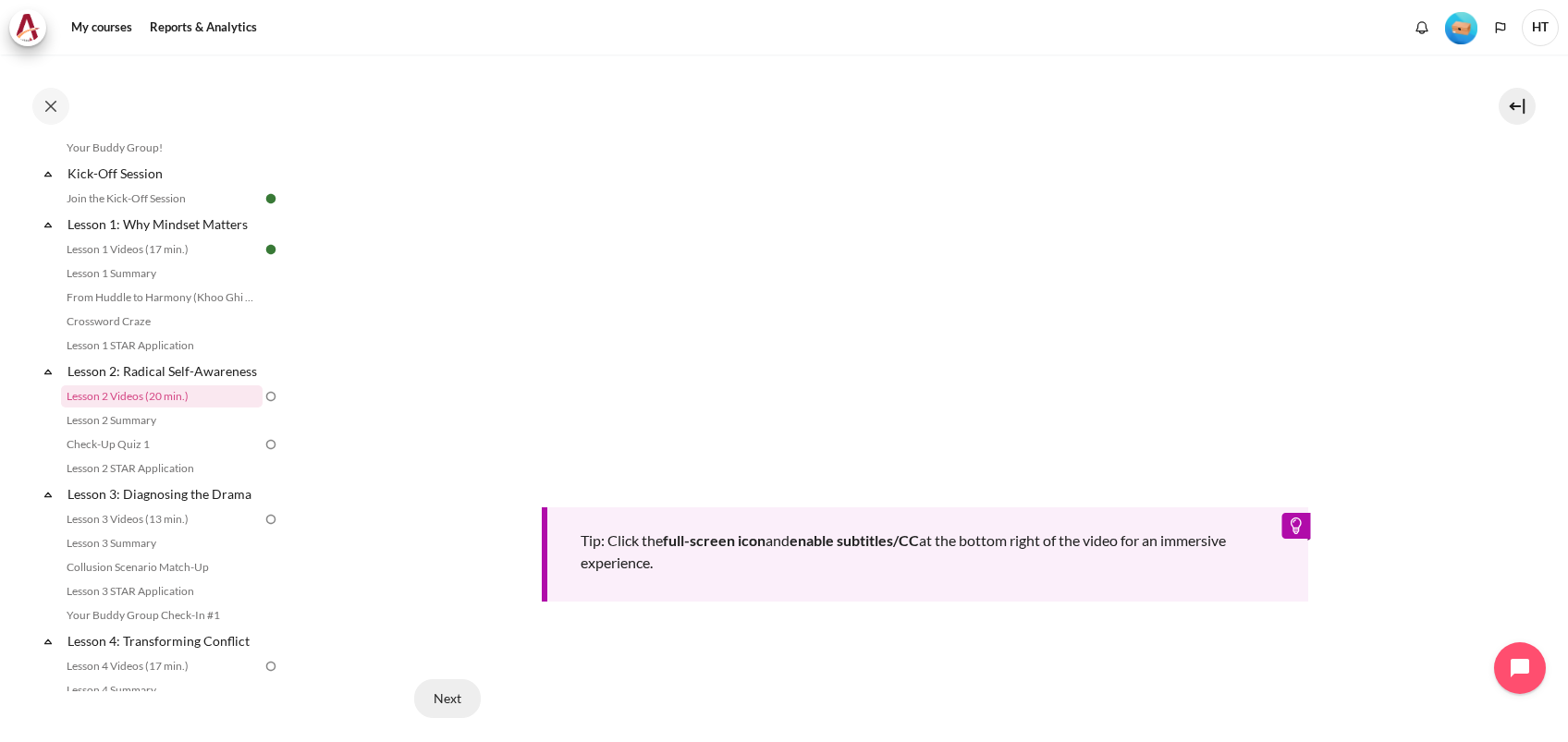 click on "Next" at bounding box center [447, 699] 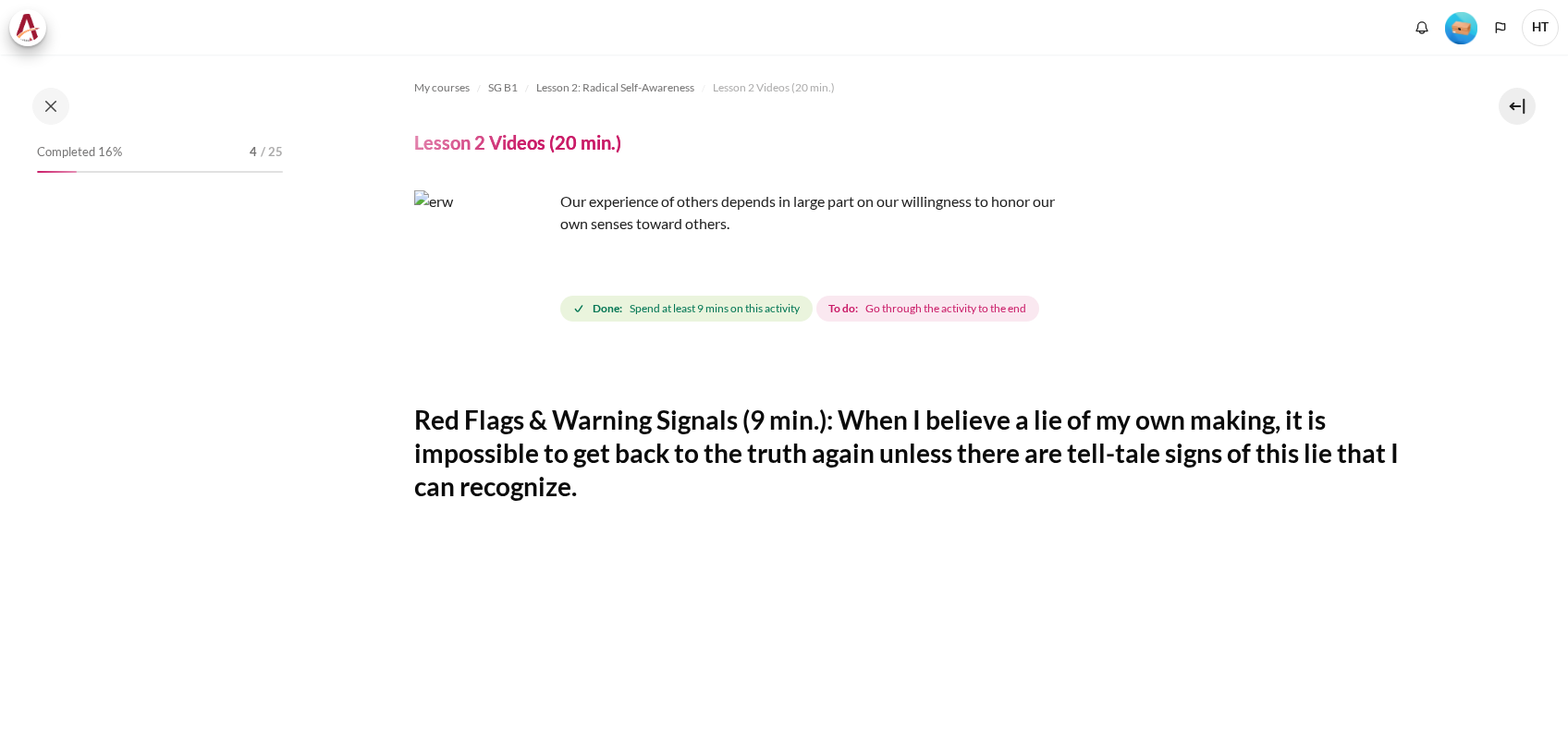 scroll, scrollTop: 0, scrollLeft: 0, axis: both 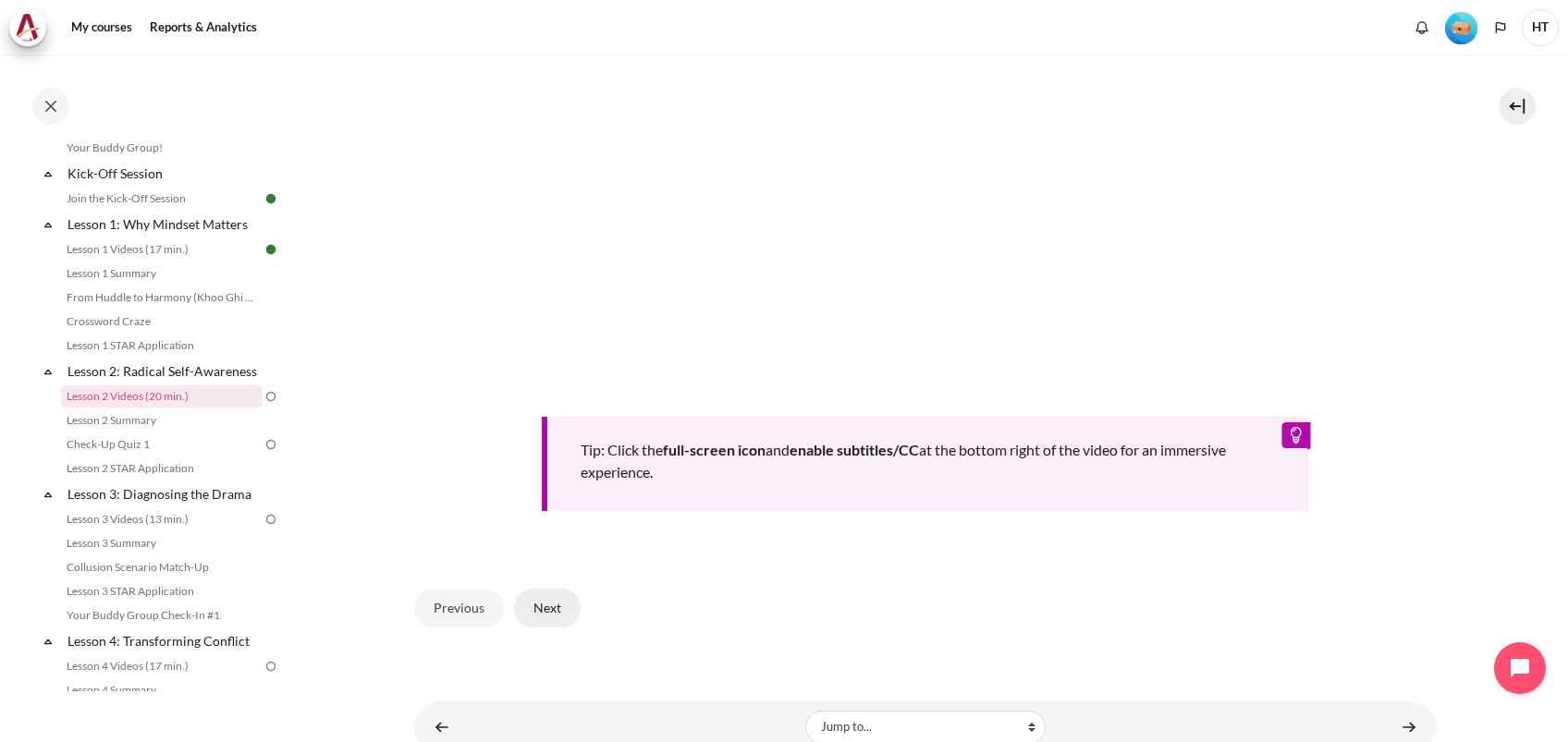 click on "Next" at bounding box center (547, 608) 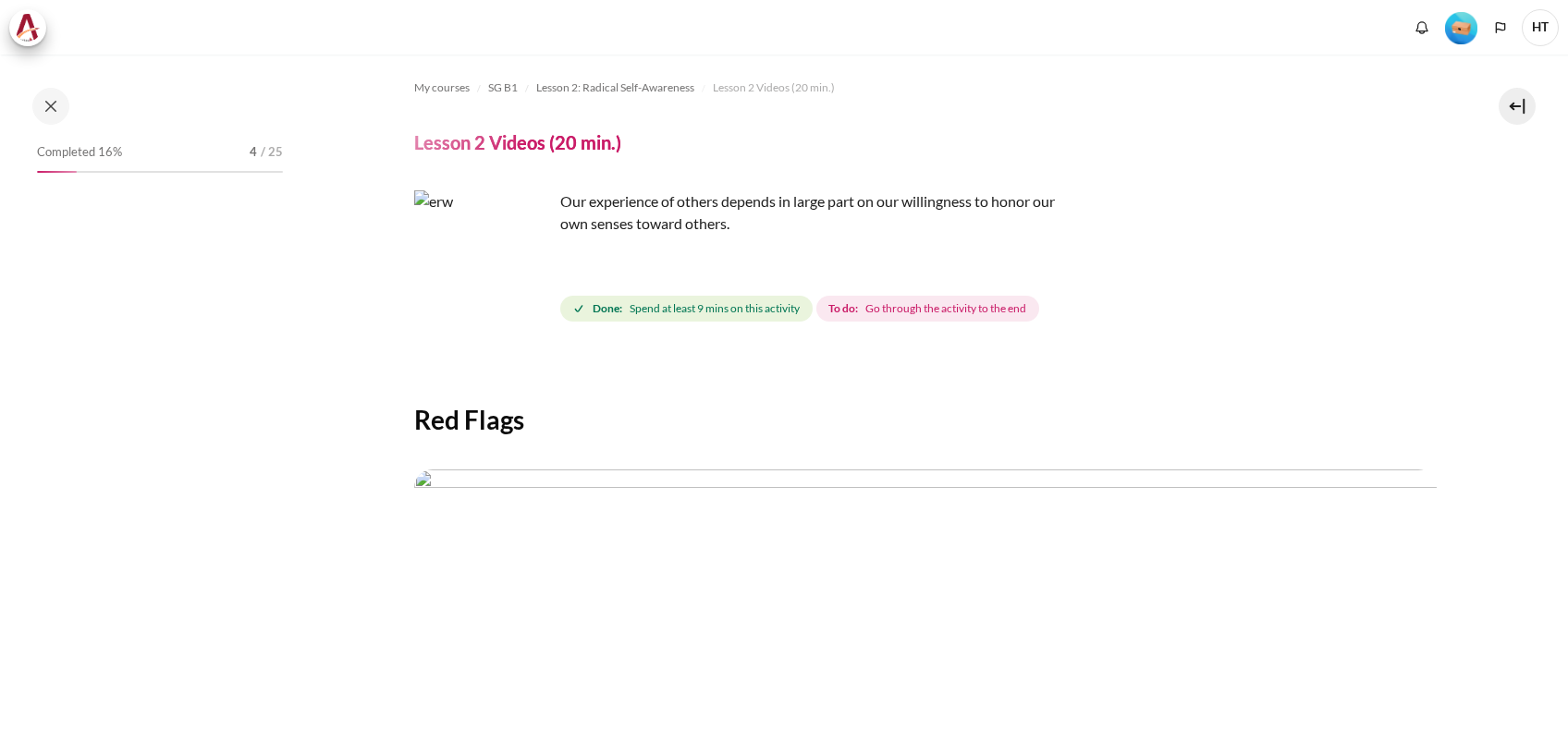 scroll, scrollTop: 0, scrollLeft: 0, axis: both 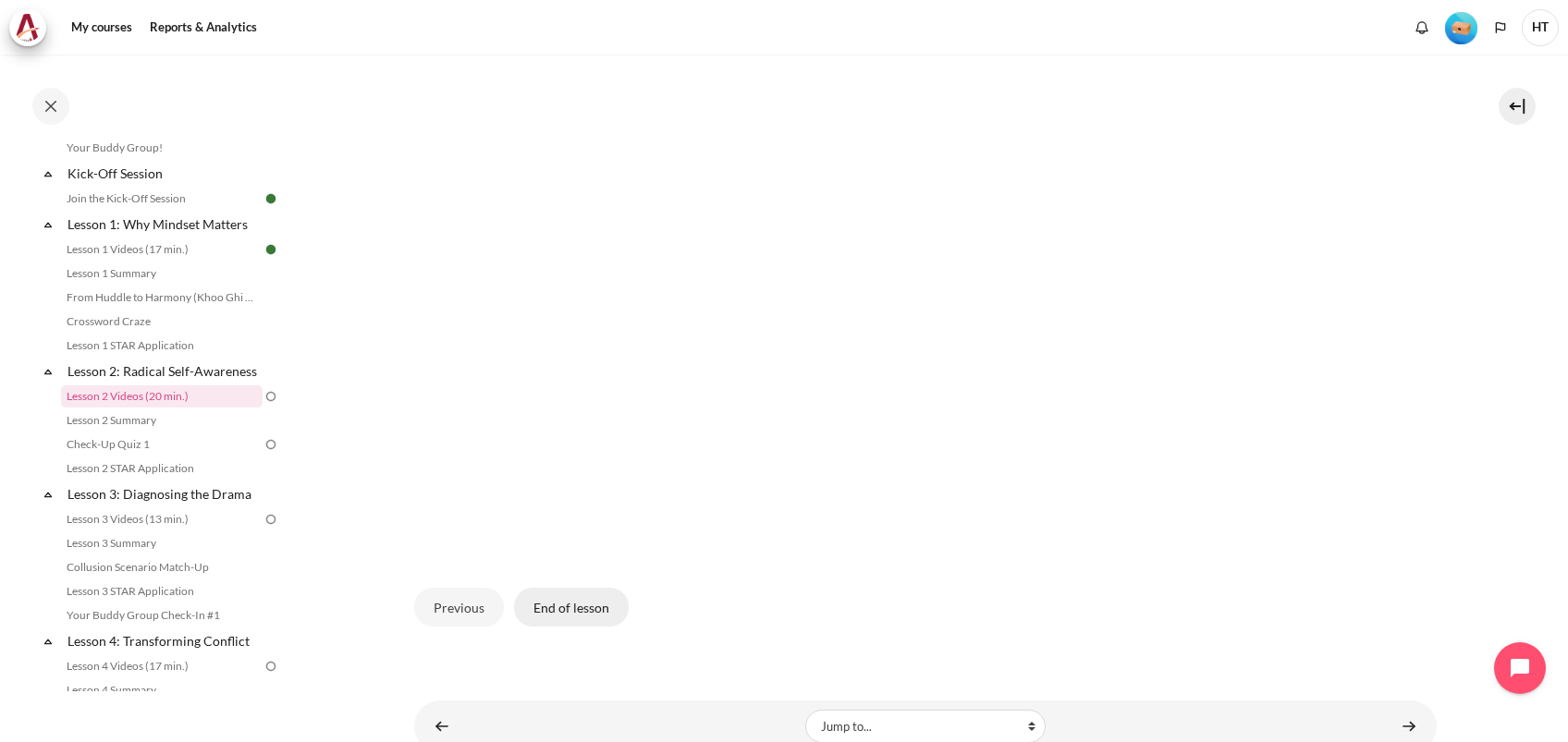 click on "End of lesson" at bounding box center (571, 607) 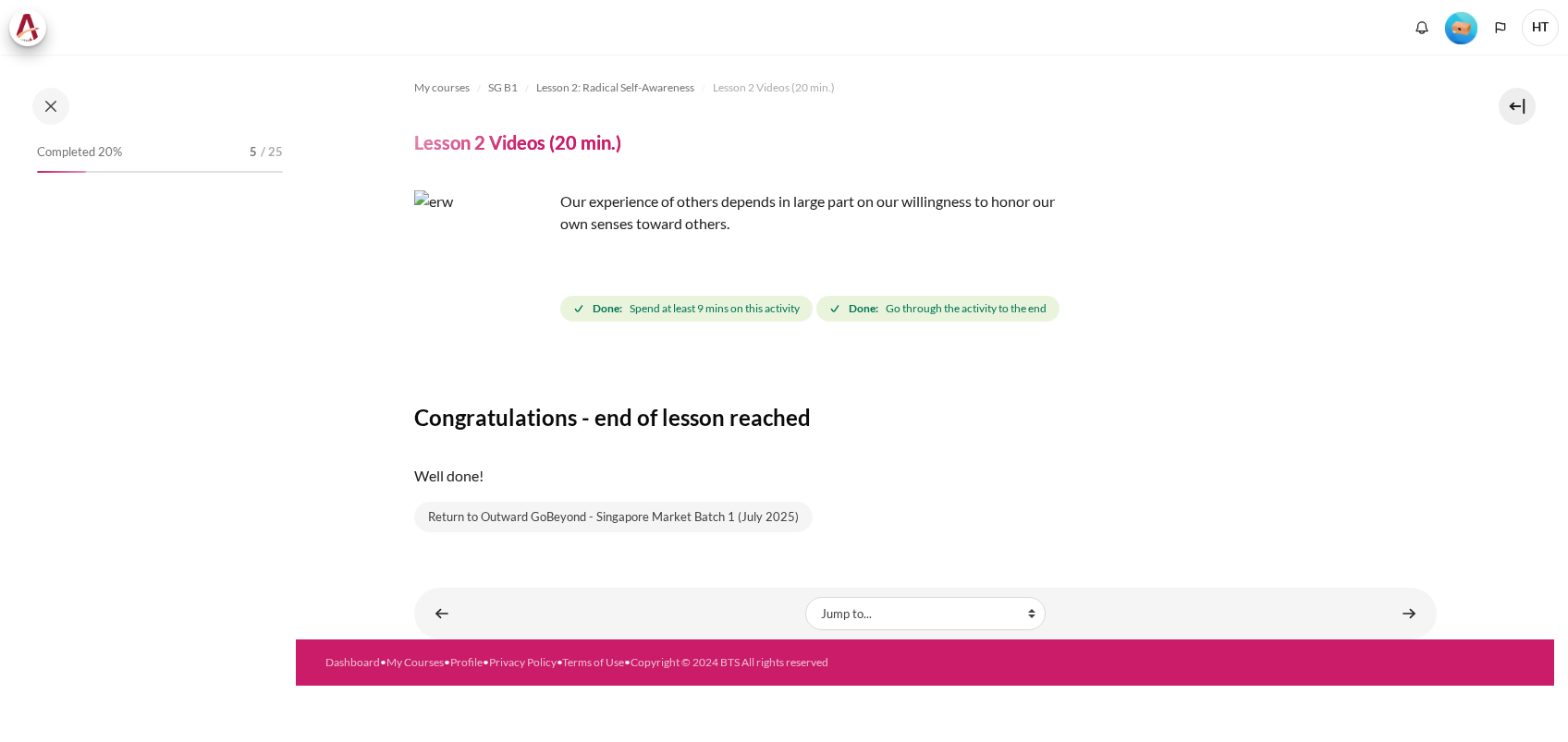 scroll, scrollTop: 0, scrollLeft: 0, axis: both 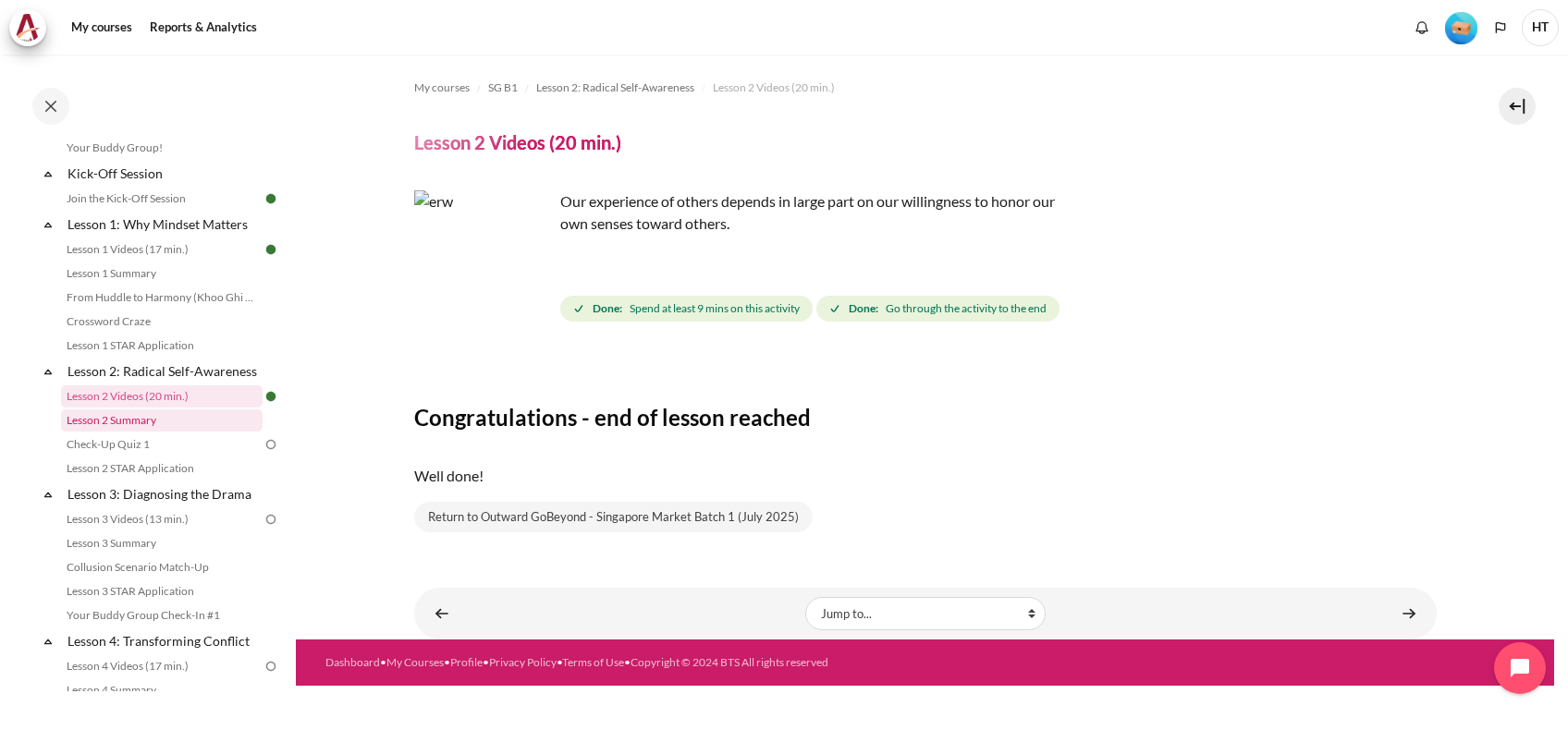 click on "Lesson 2 Summary" at bounding box center (162, 420) 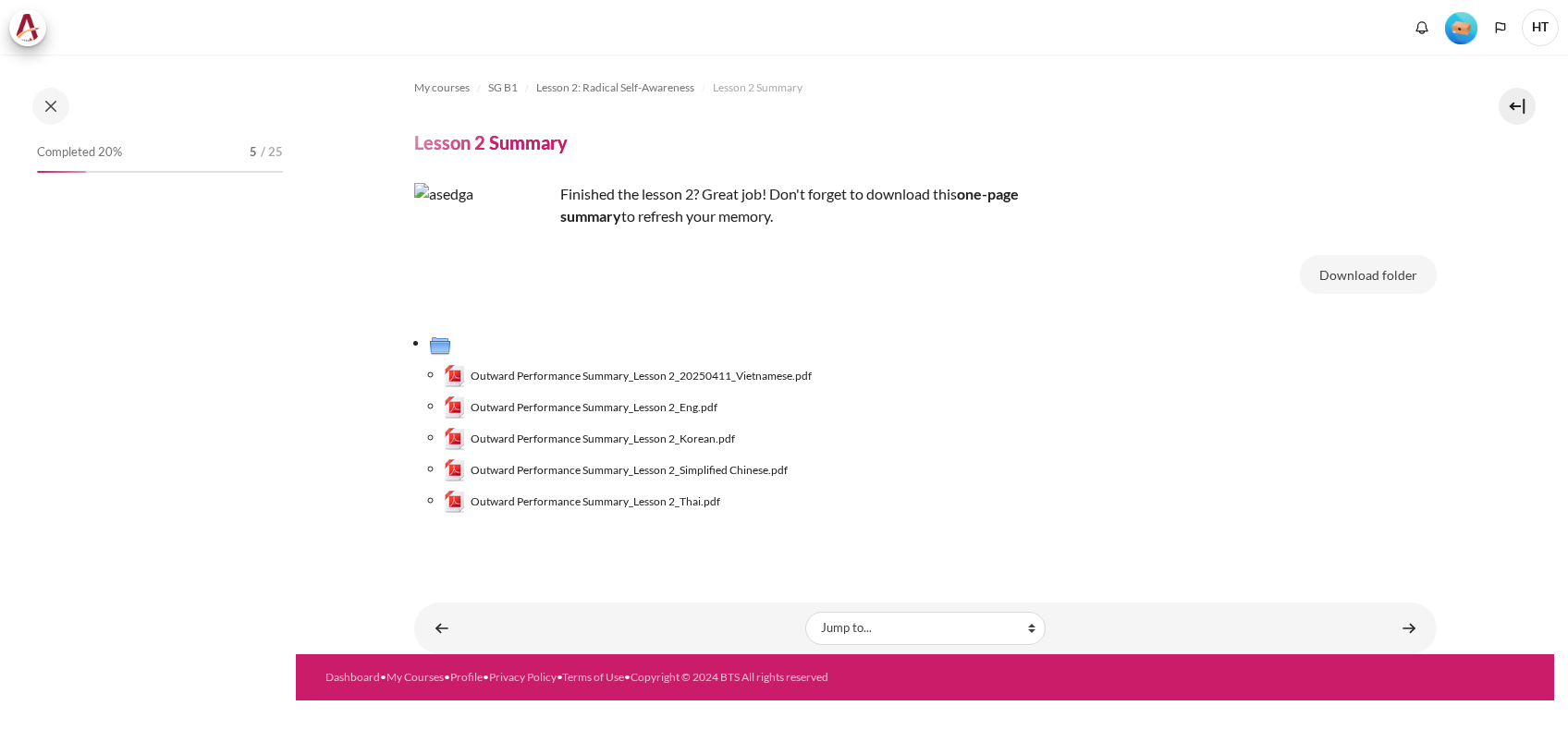scroll, scrollTop: 0, scrollLeft: 0, axis: both 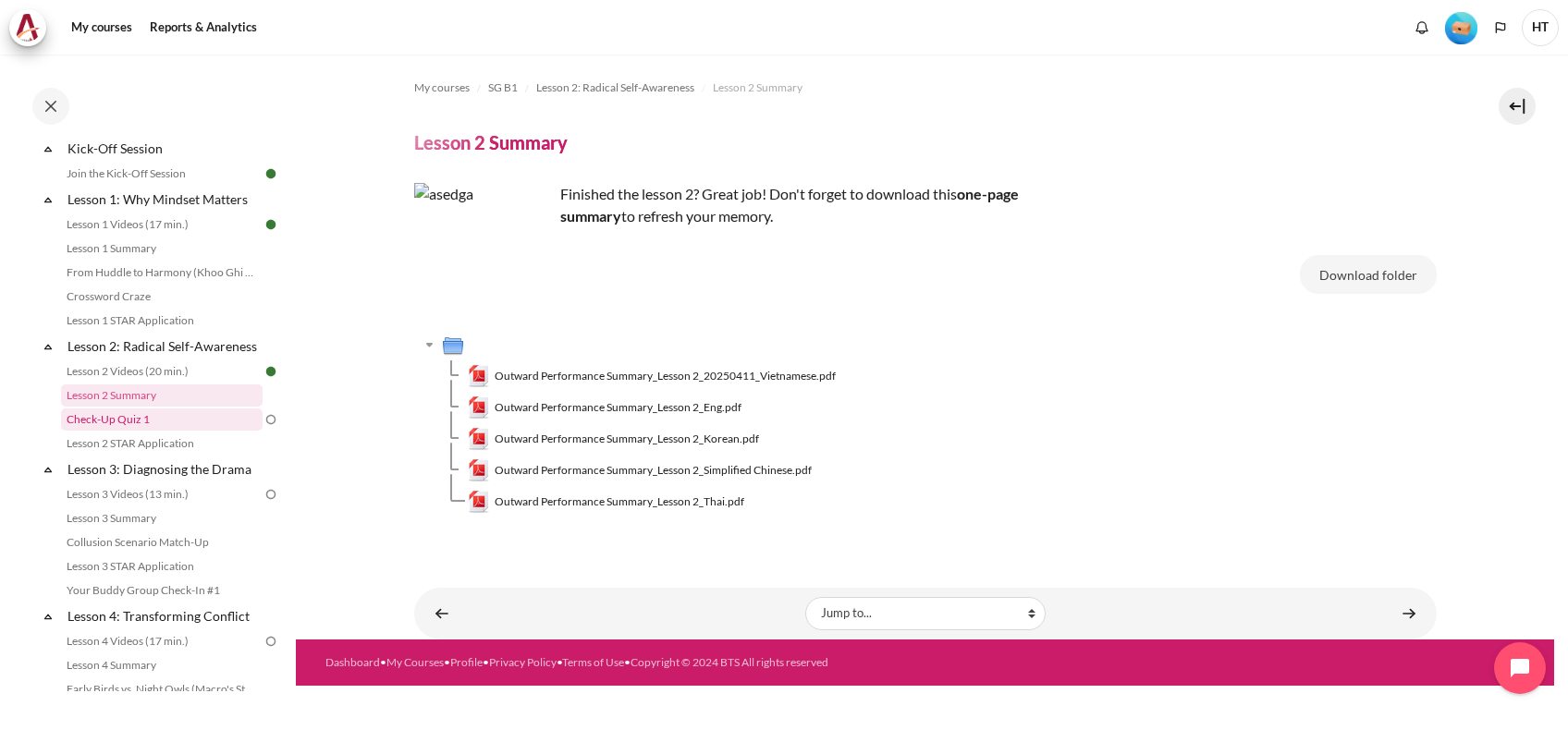 click on "Check-Up Quiz 1" at bounding box center [162, 420] 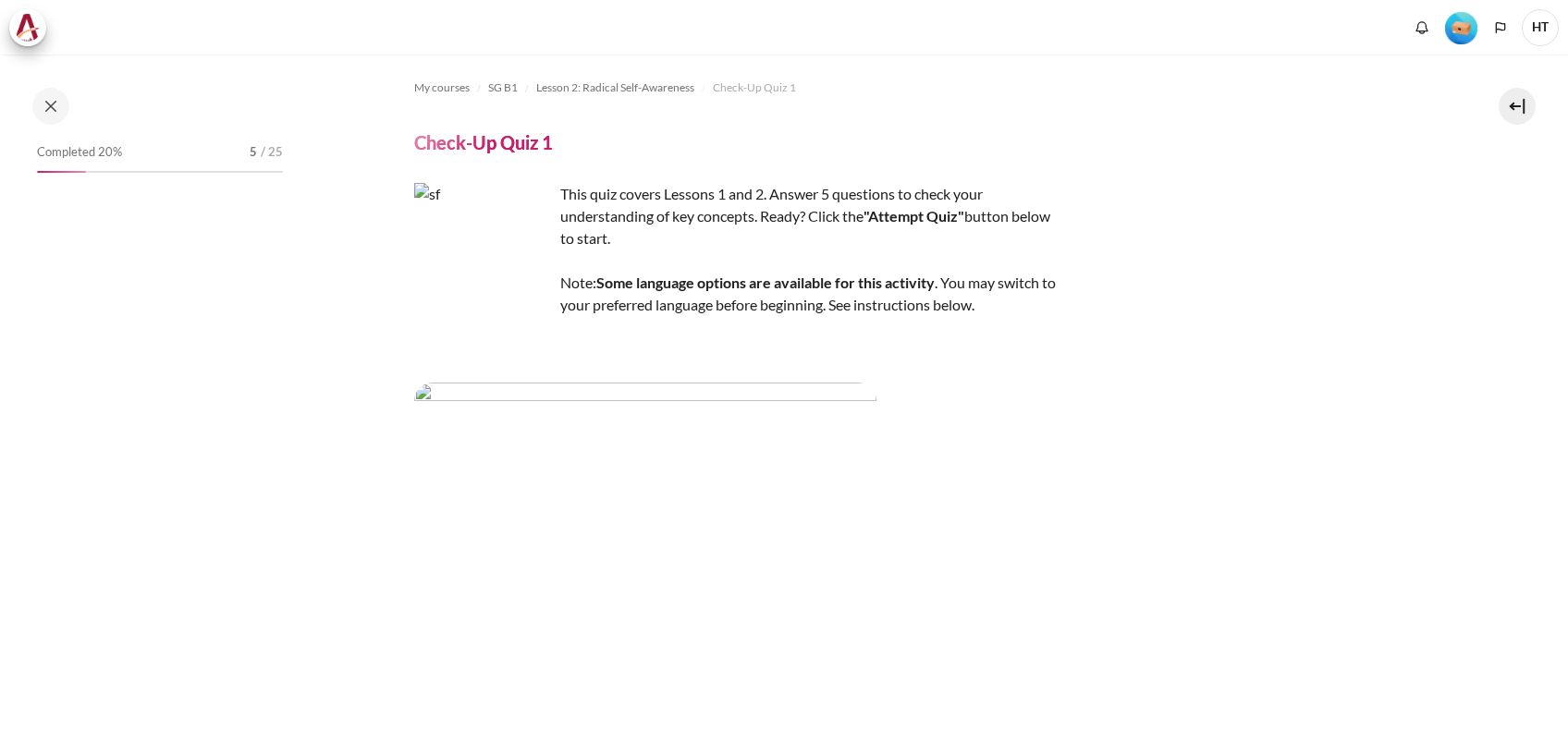 scroll, scrollTop: 0, scrollLeft: 0, axis: both 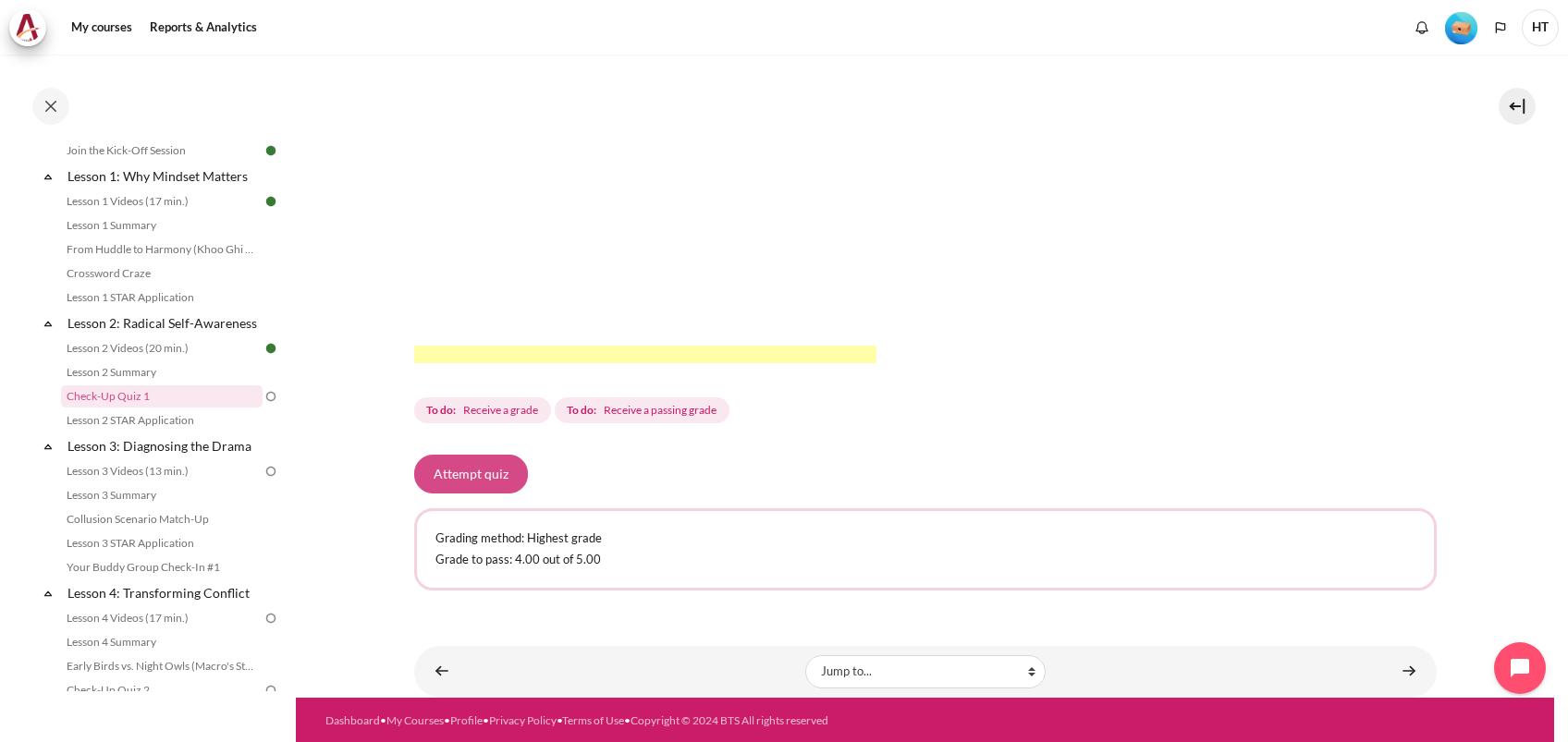 click on "Attempt quiz" at bounding box center [471, 474] 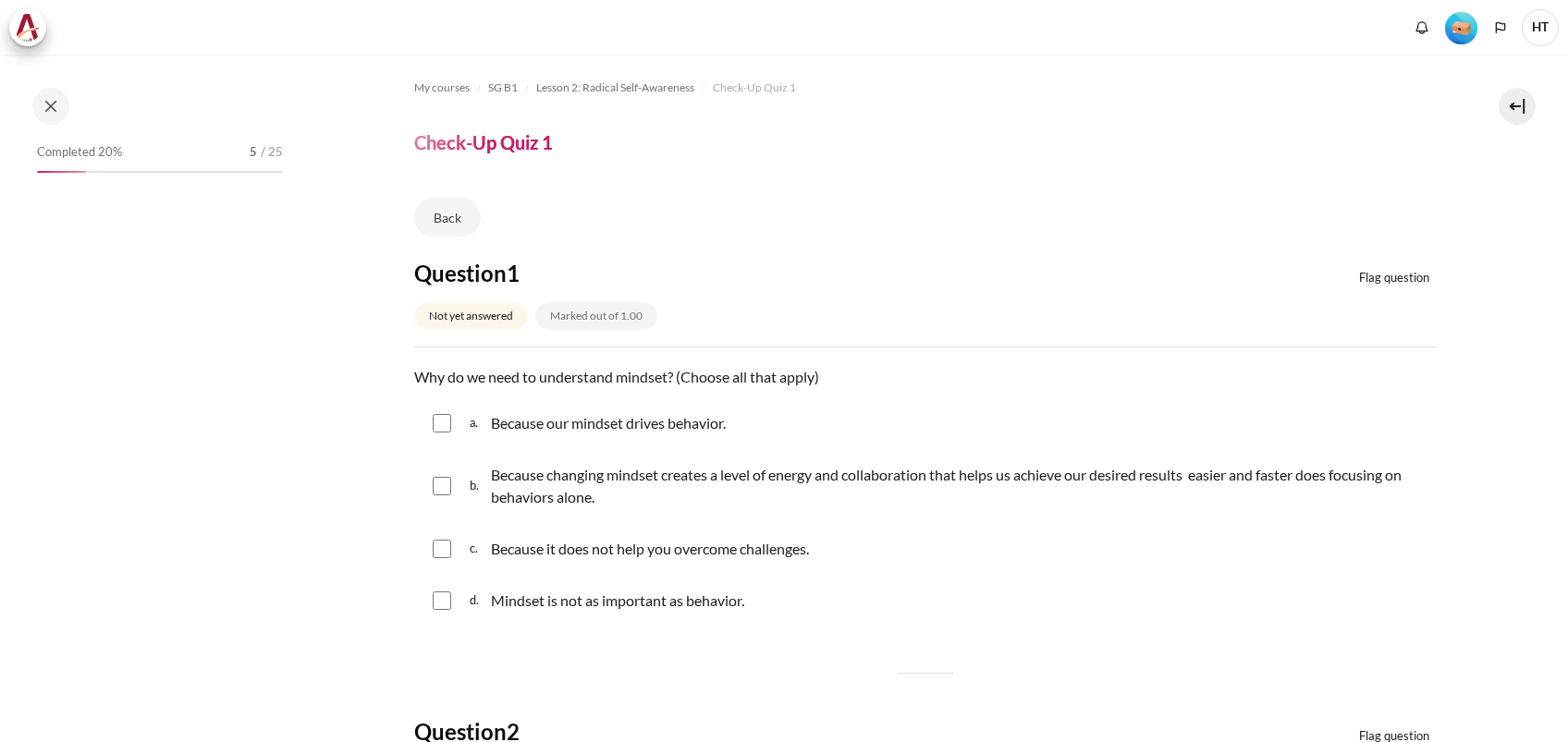 scroll, scrollTop: 0, scrollLeft: 0, axis: both 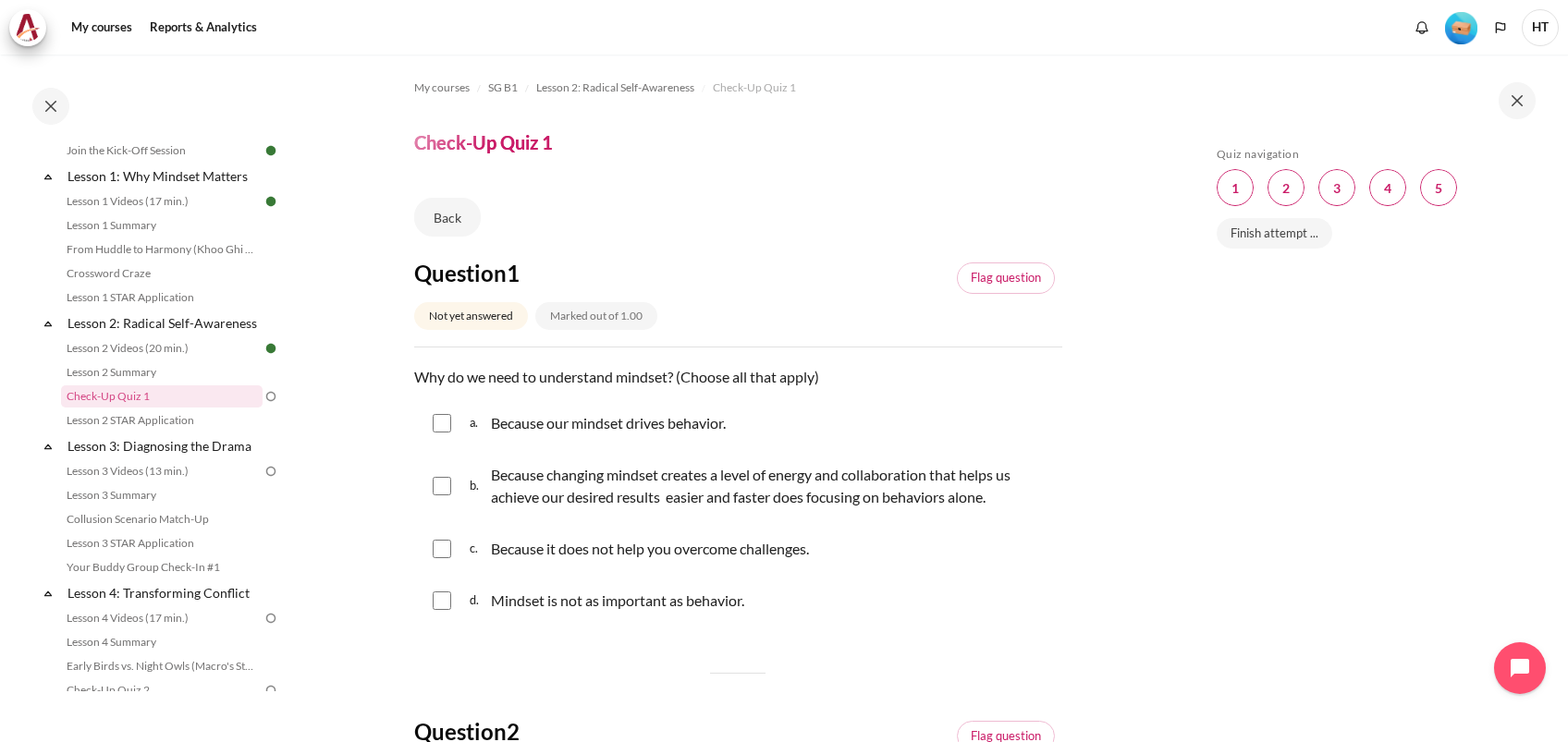 click at bounding box center [442, 423] 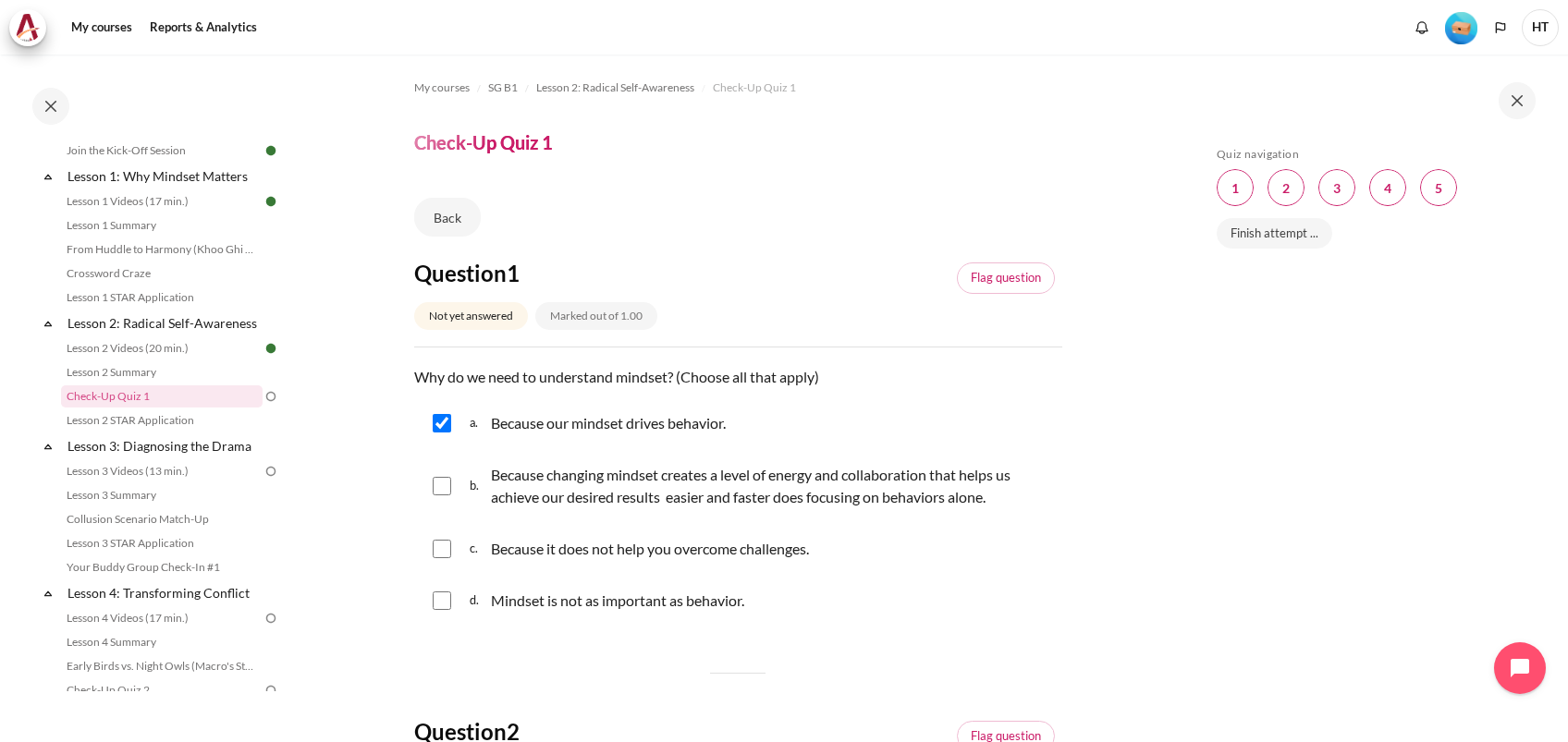 click at bounding box center (442, 486) 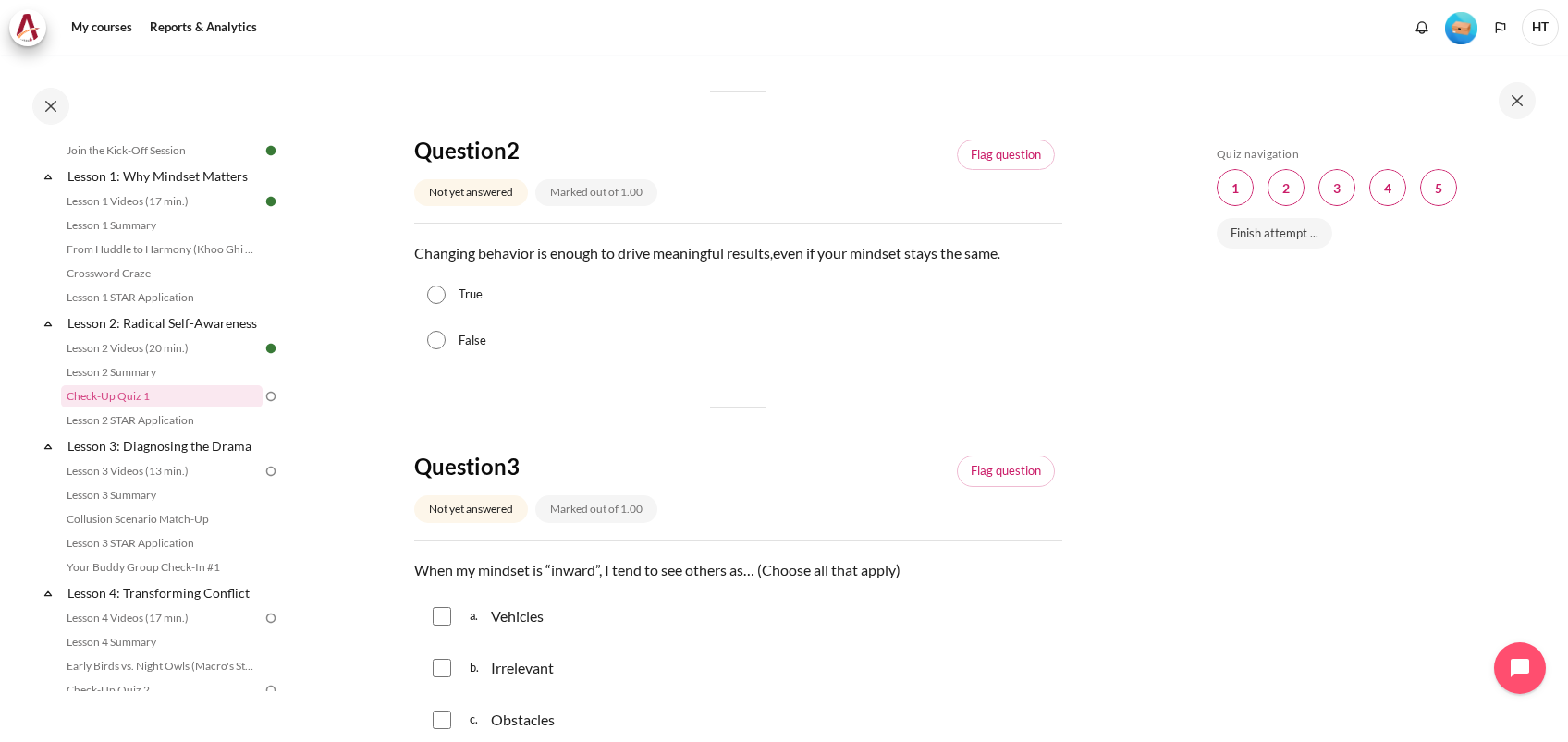 scroll, scrollTop: 615, scrollLeft: 0, axis: vertical 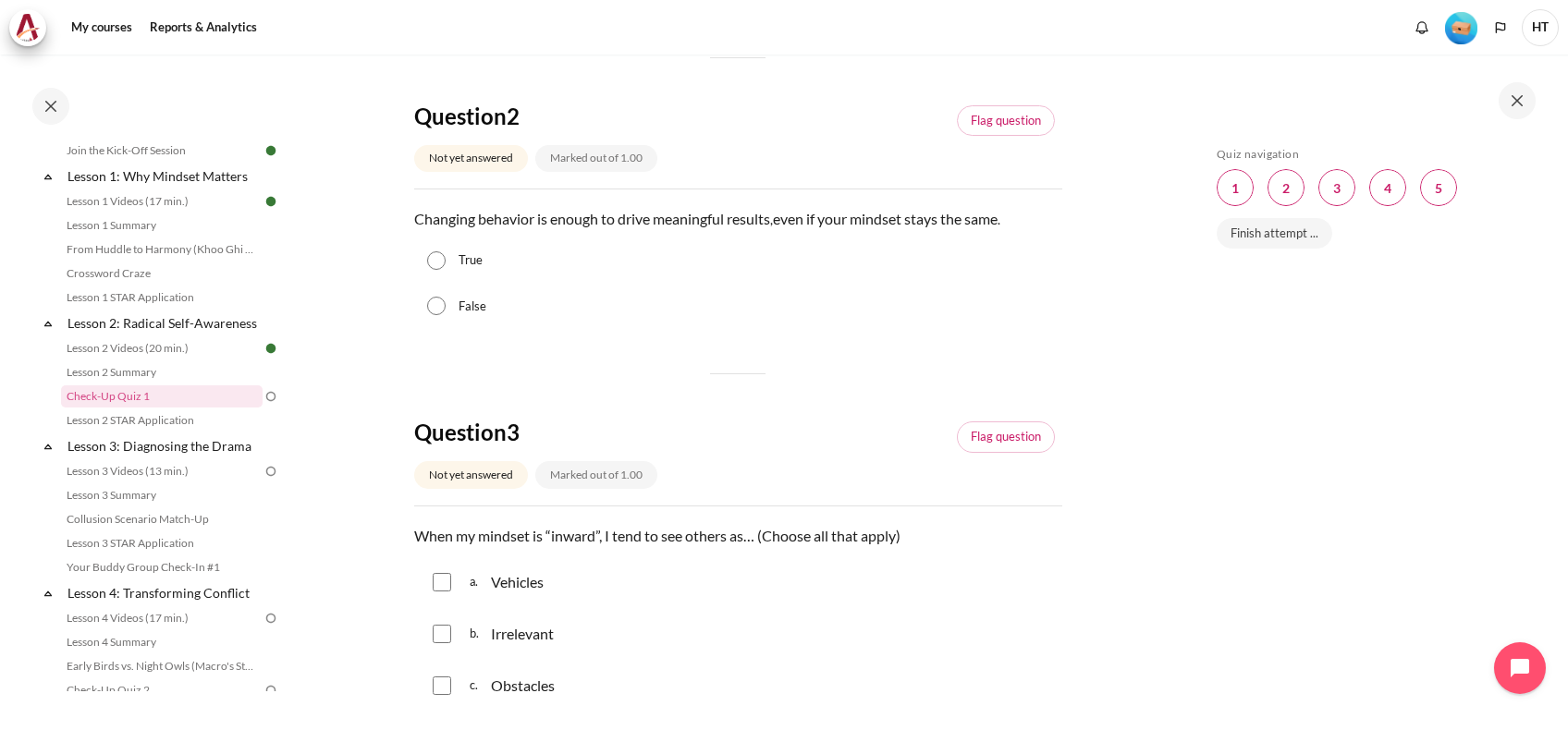 click on "False" at bounding box center [436, 306] 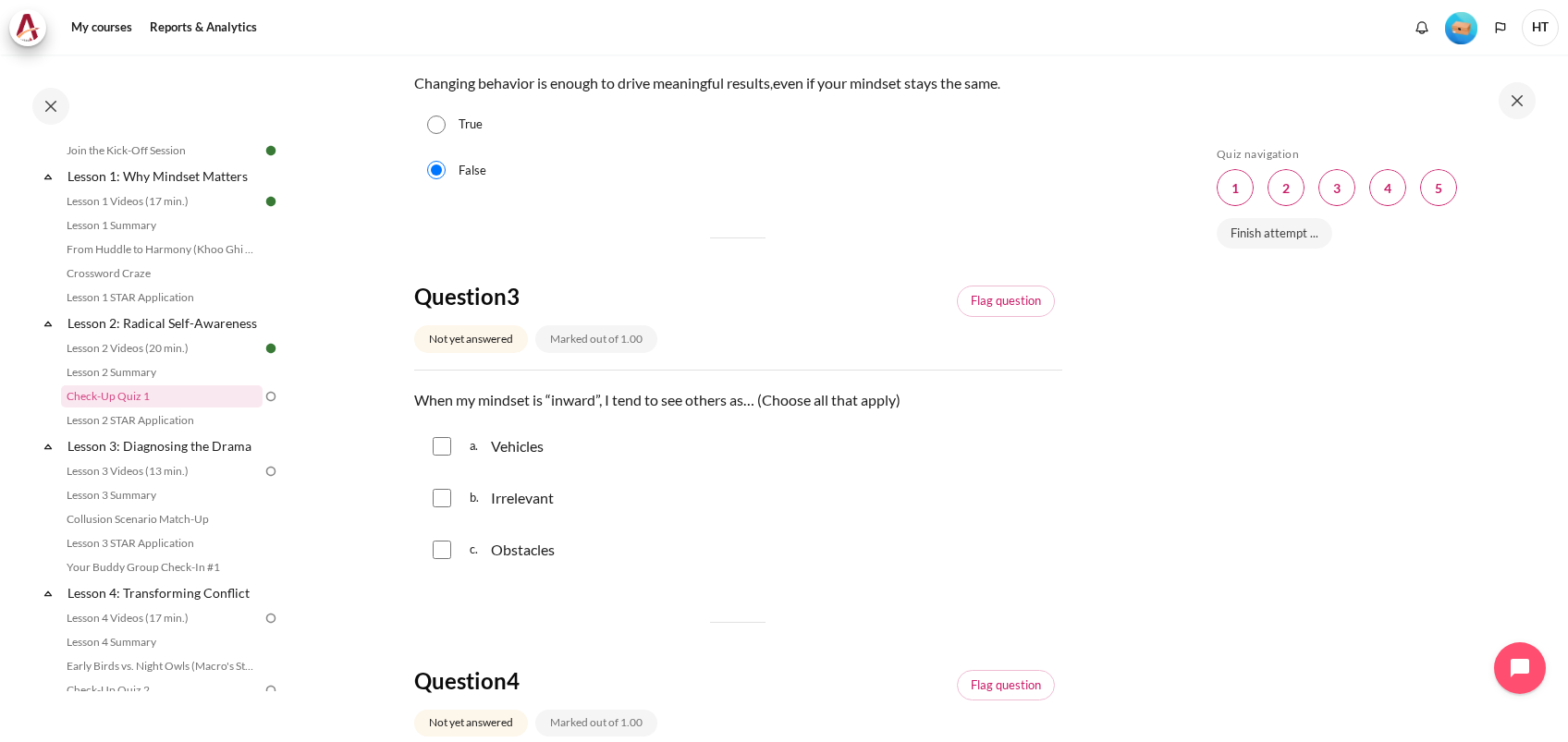 scroll, scrollTop: 862, scrollLeft: 0, axis: vertical 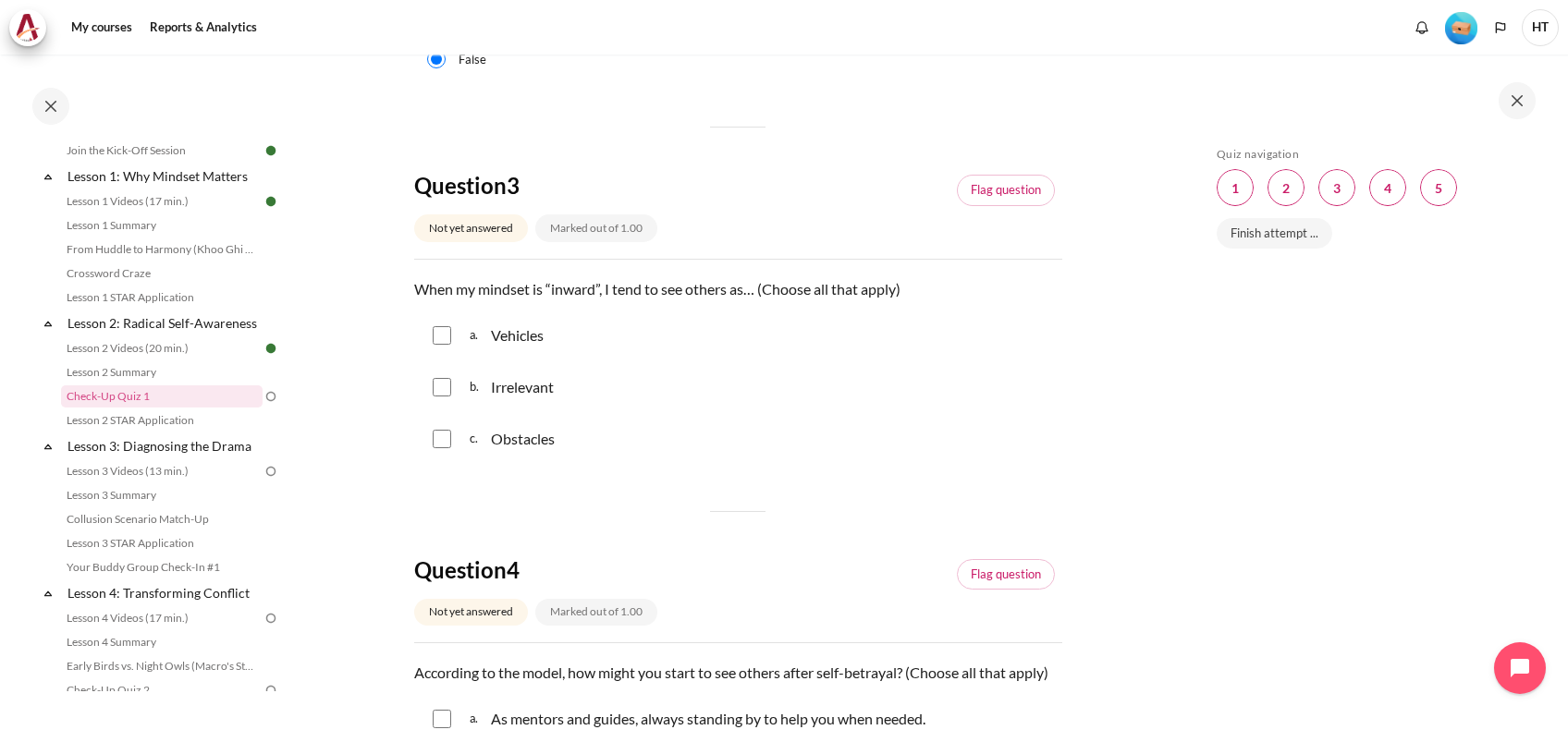 click on "a.  Vehicles" at bounding box center [738, 335] 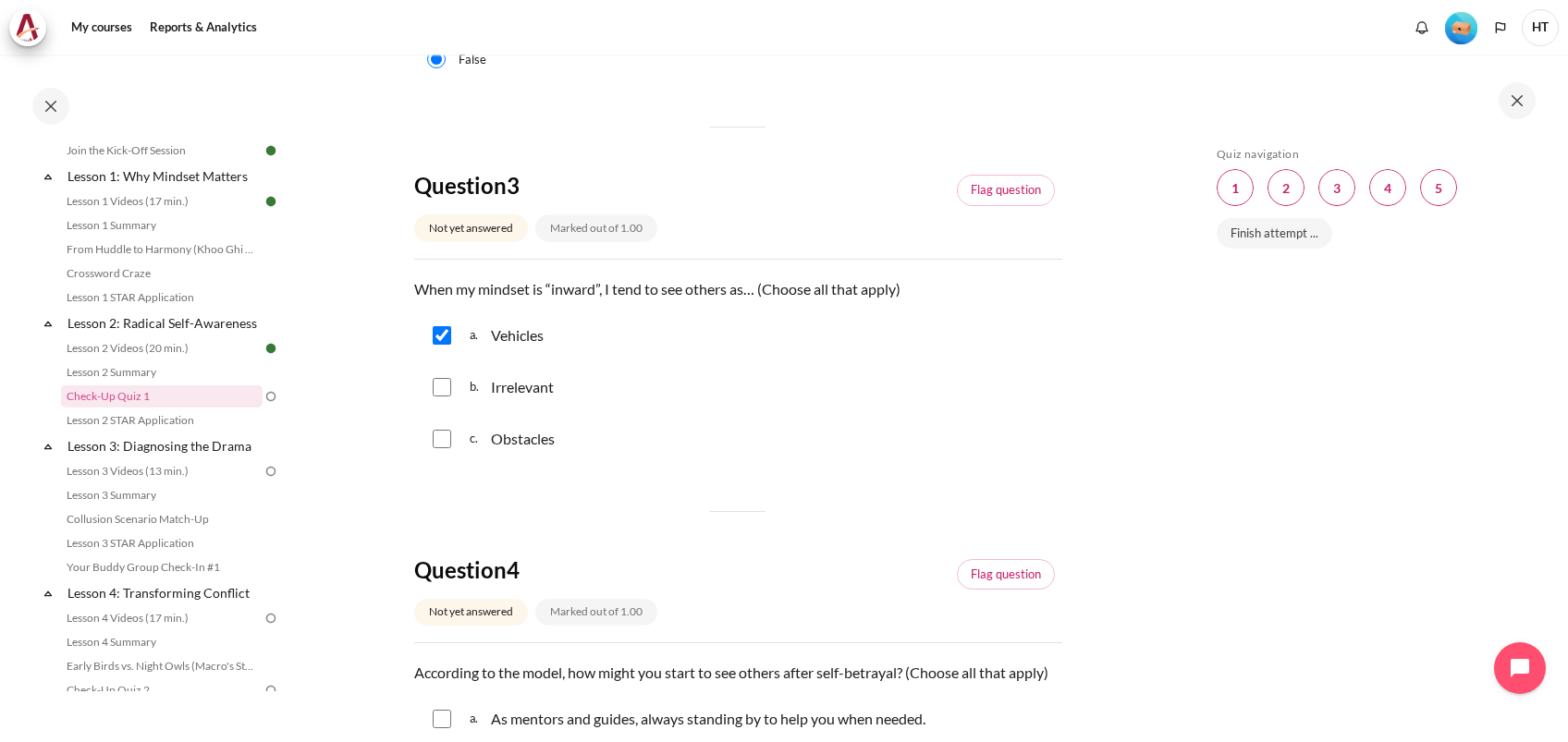click at bounding box center (442, 387) 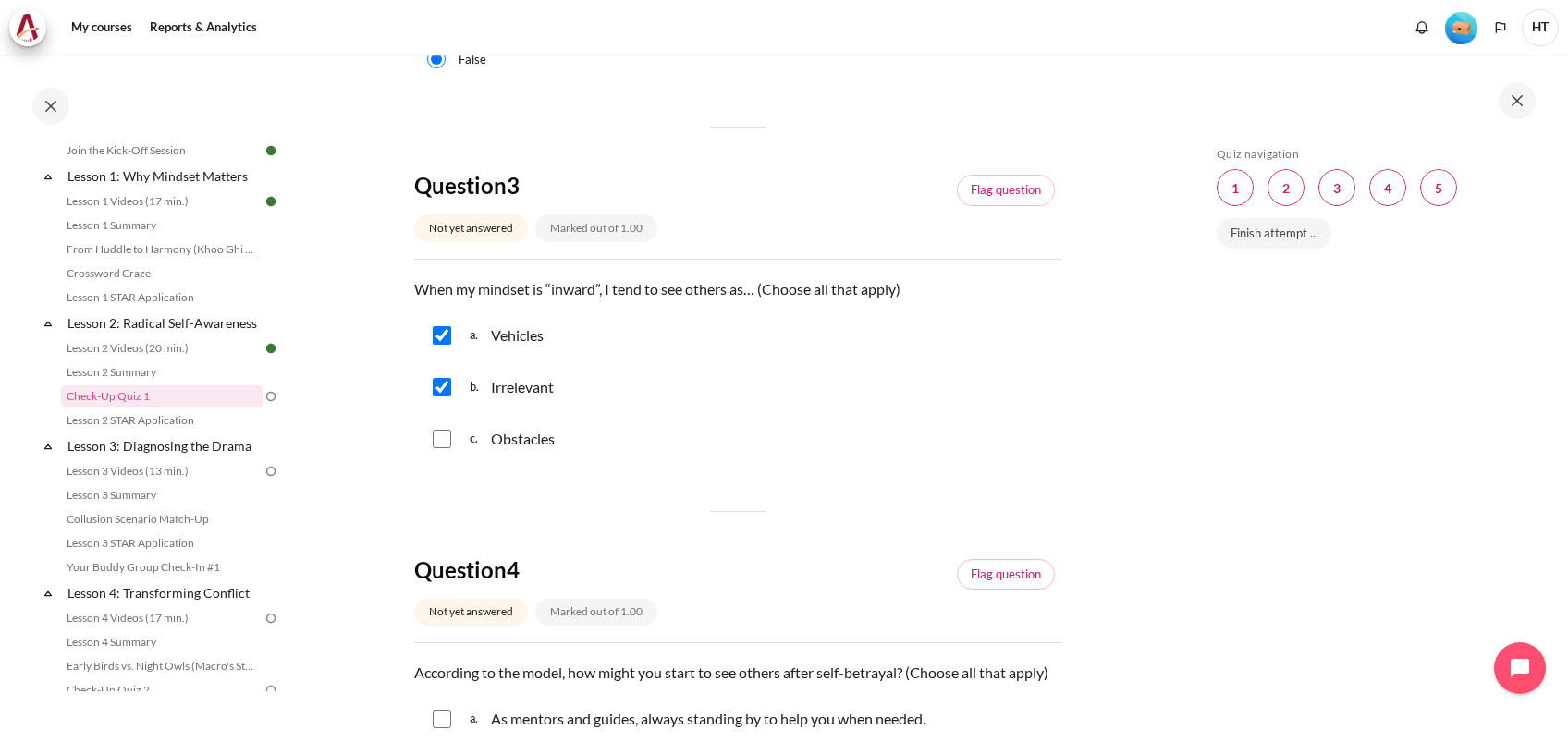 click at bounding box center [442, 439] 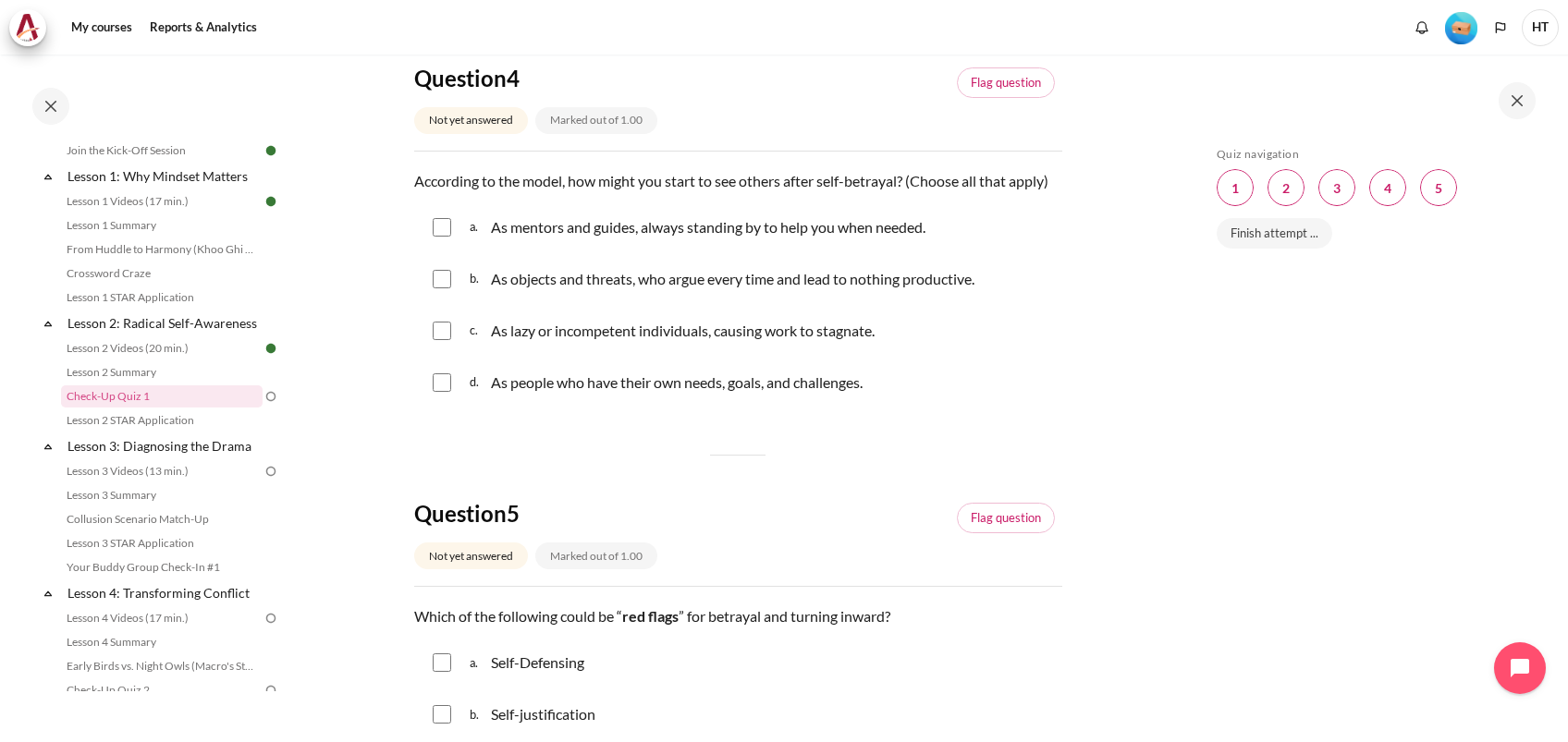 scroll, scrollTop: 1355, scrollLeft: 0, axis: vertical 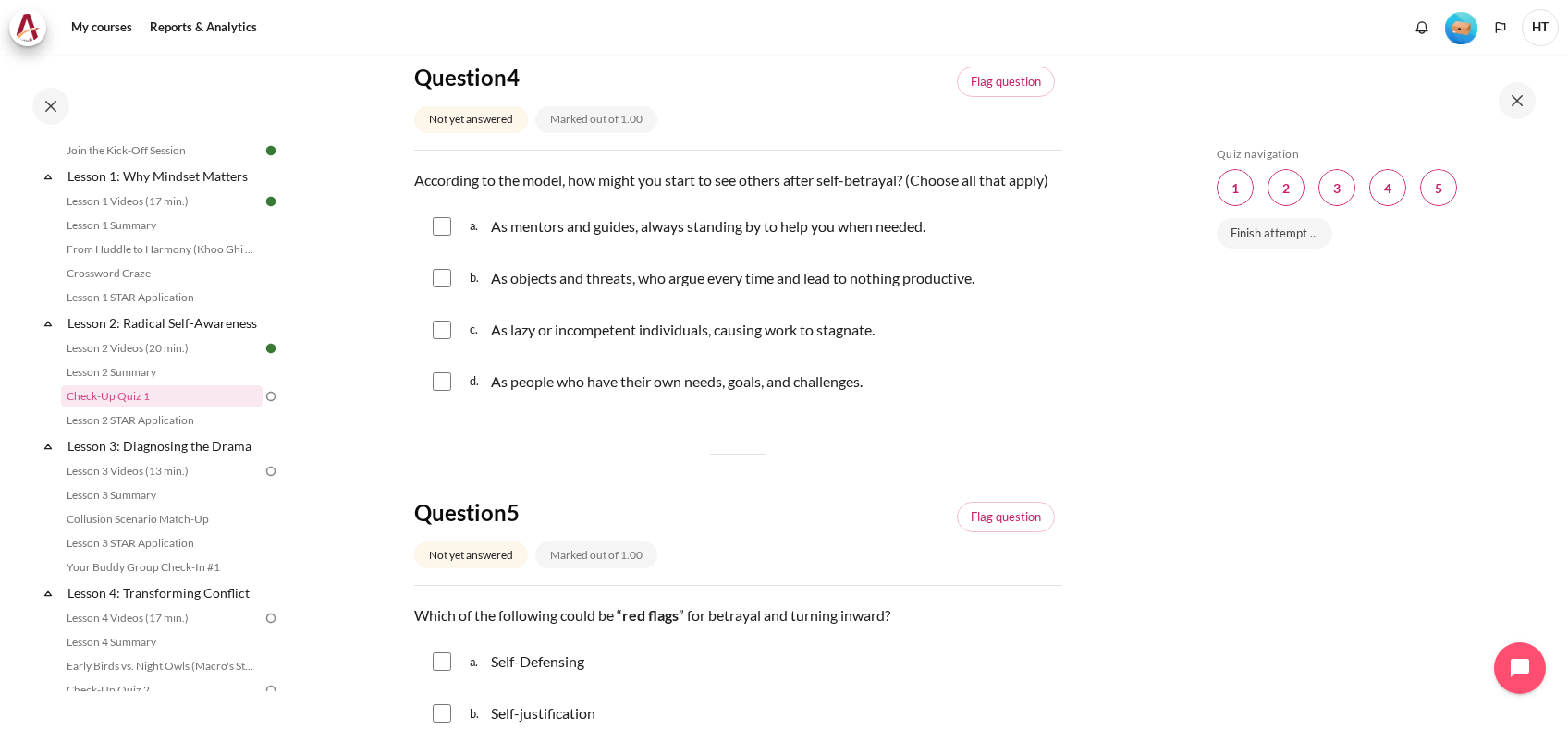 click at bounding box center (442, 278) 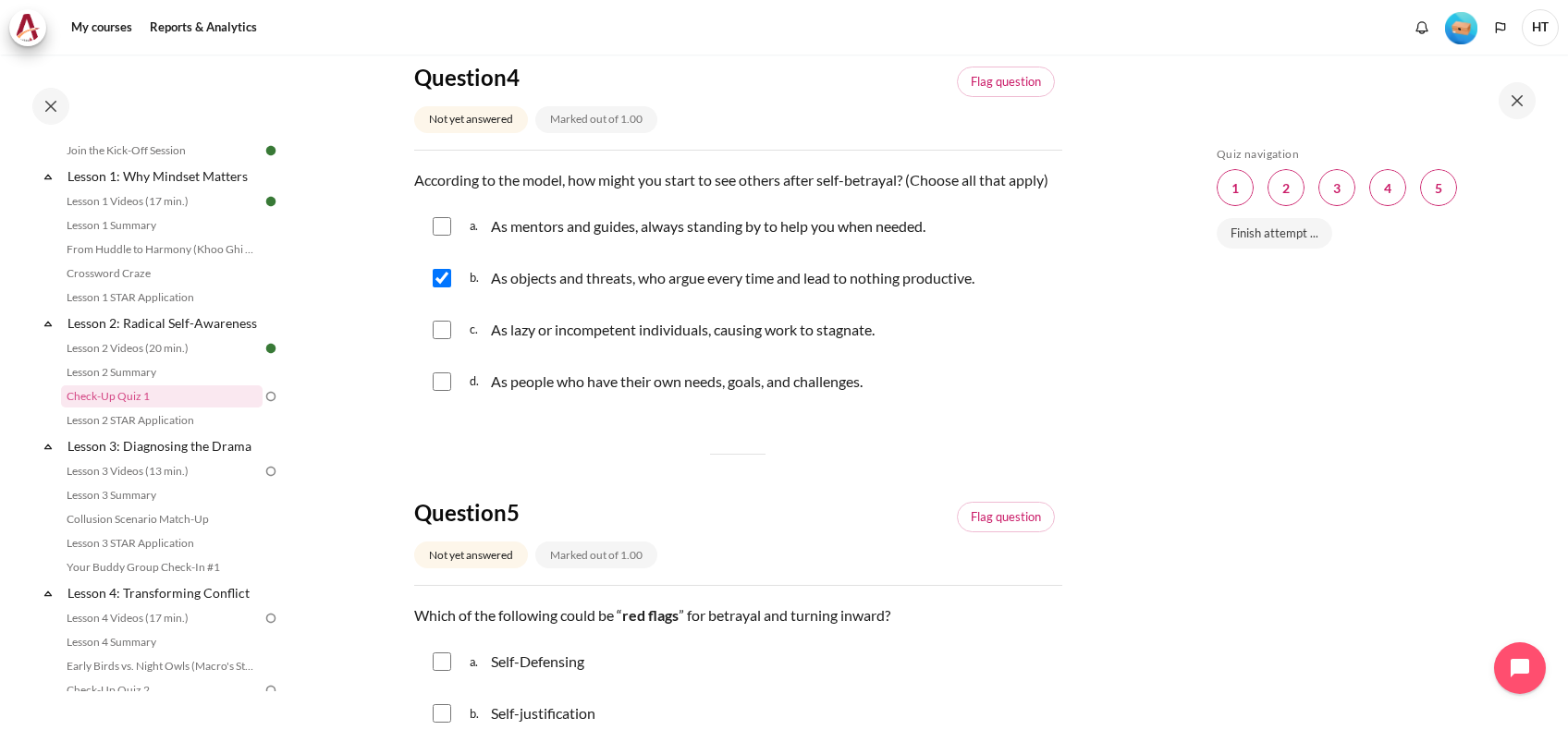 click at bounding box center (442, 330) 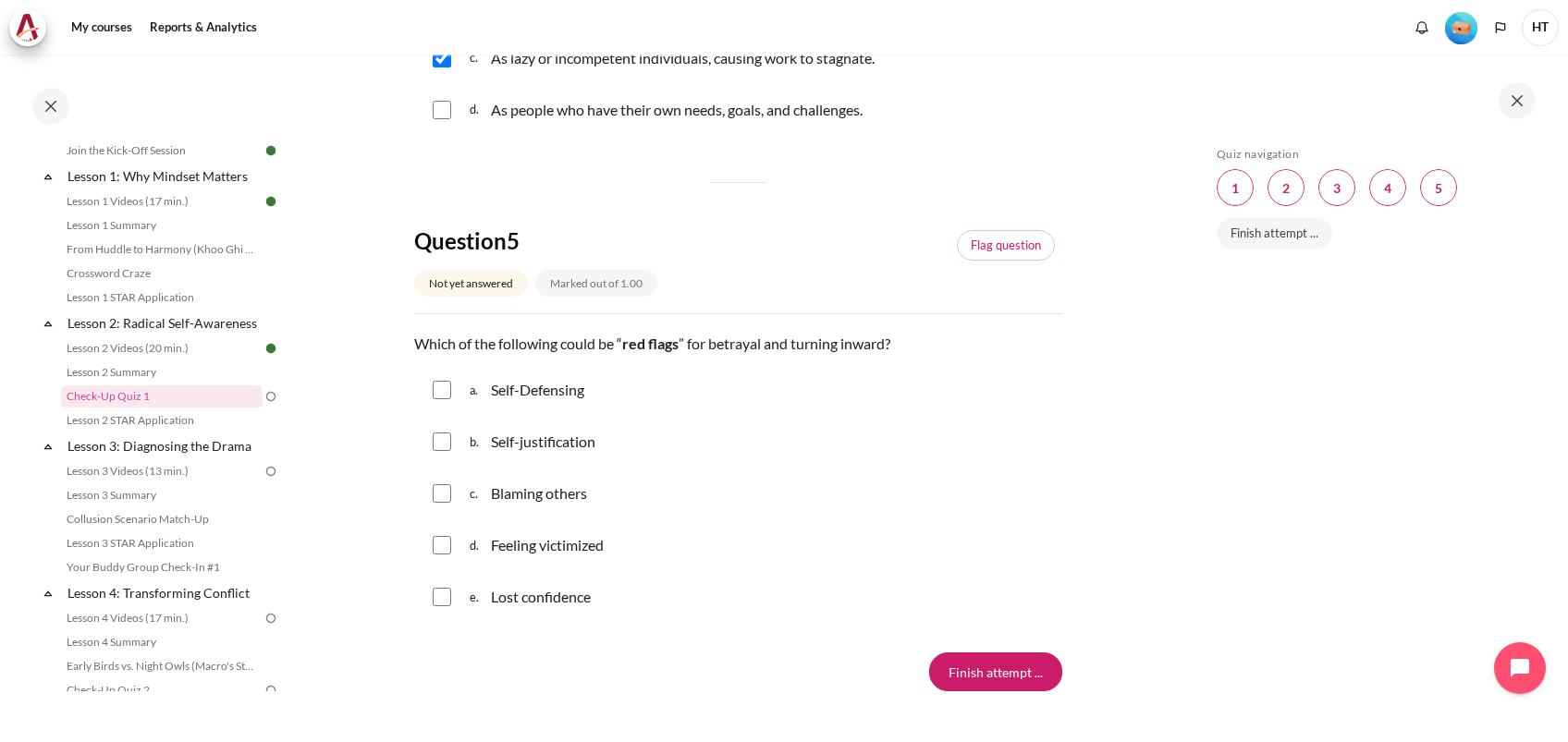 scroll, scrollTop: 1724, scrollLeft: 0, axis: vertical 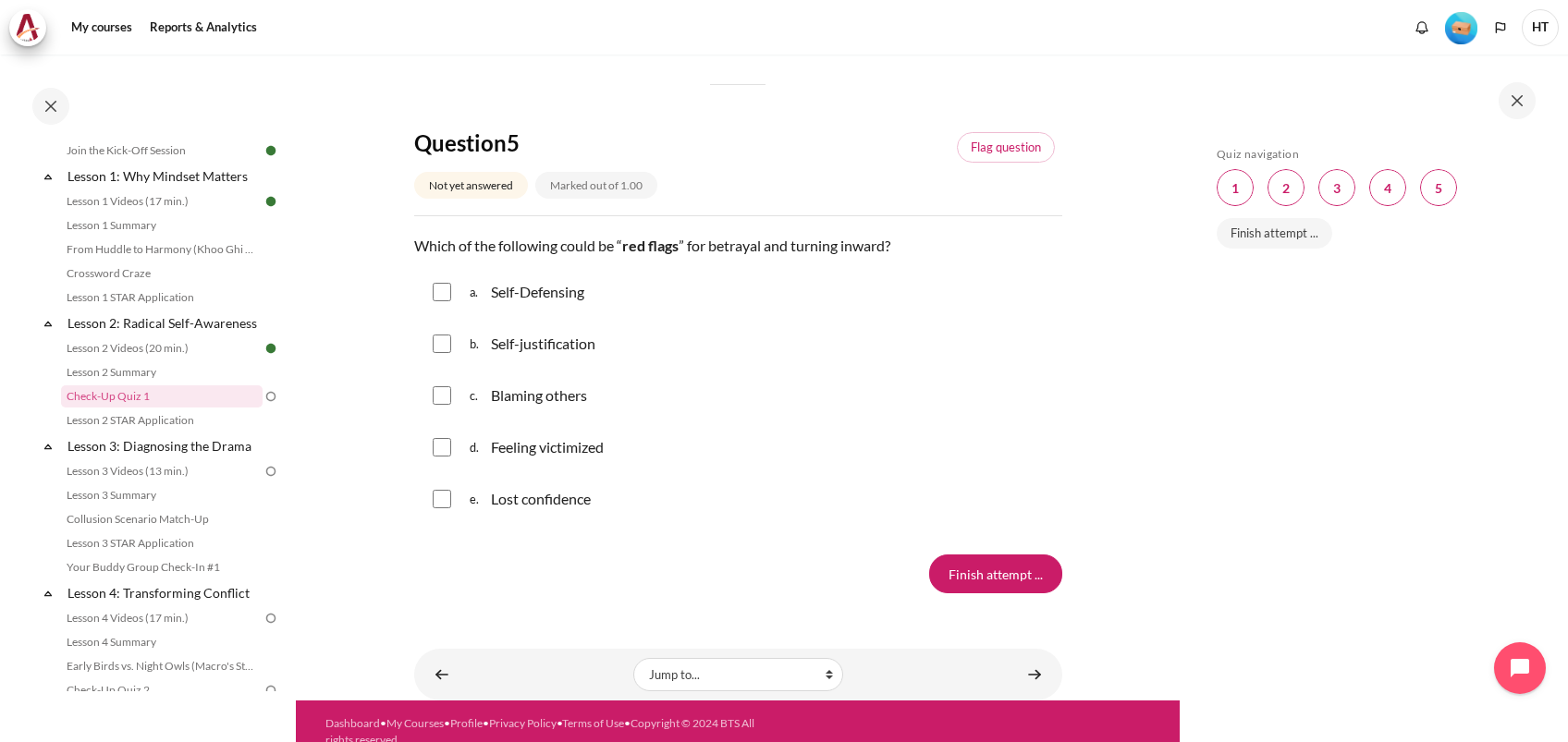 click at bounding box center (442, 292) 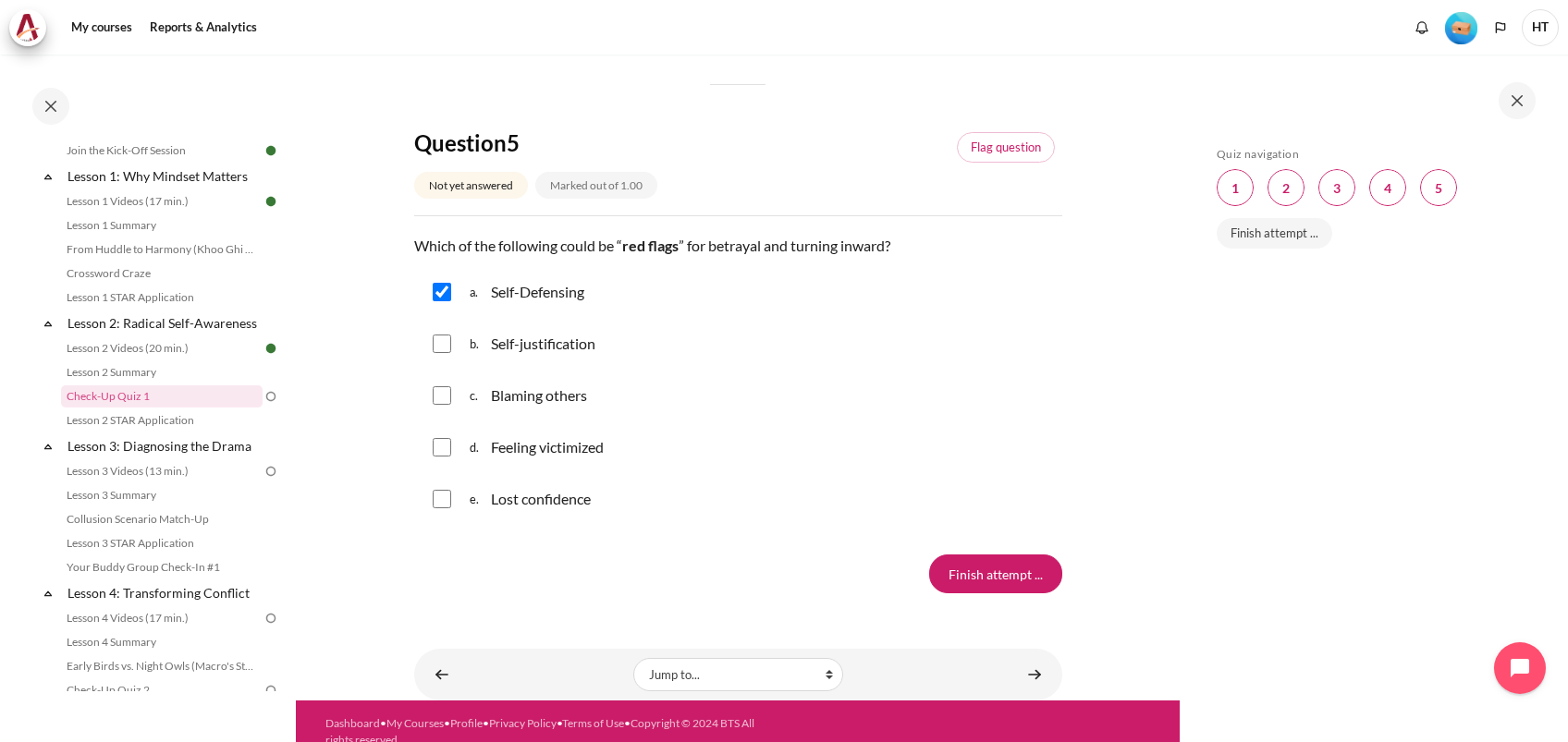 click at bounding box center [442, 344] 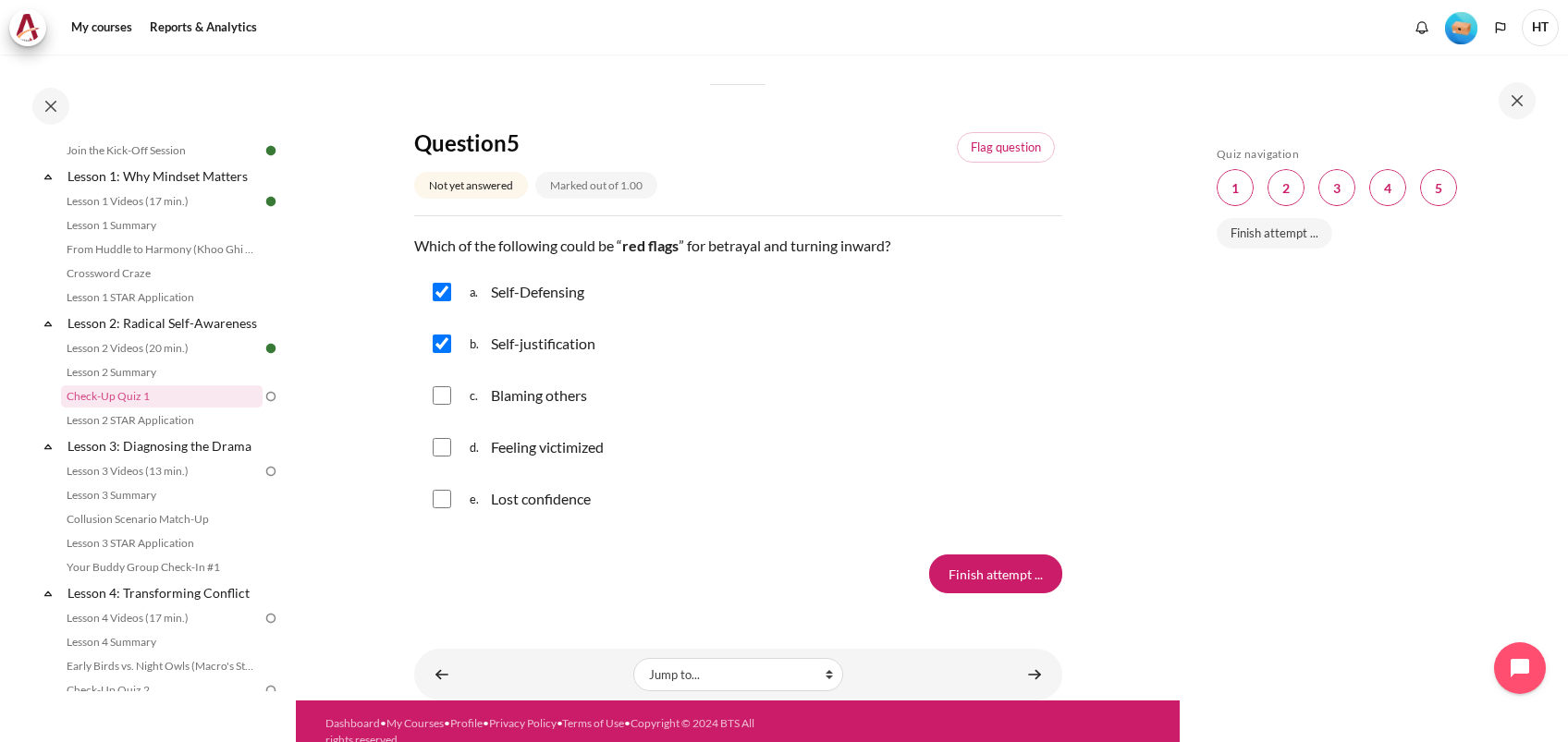 click at bounding box center (442, 395) 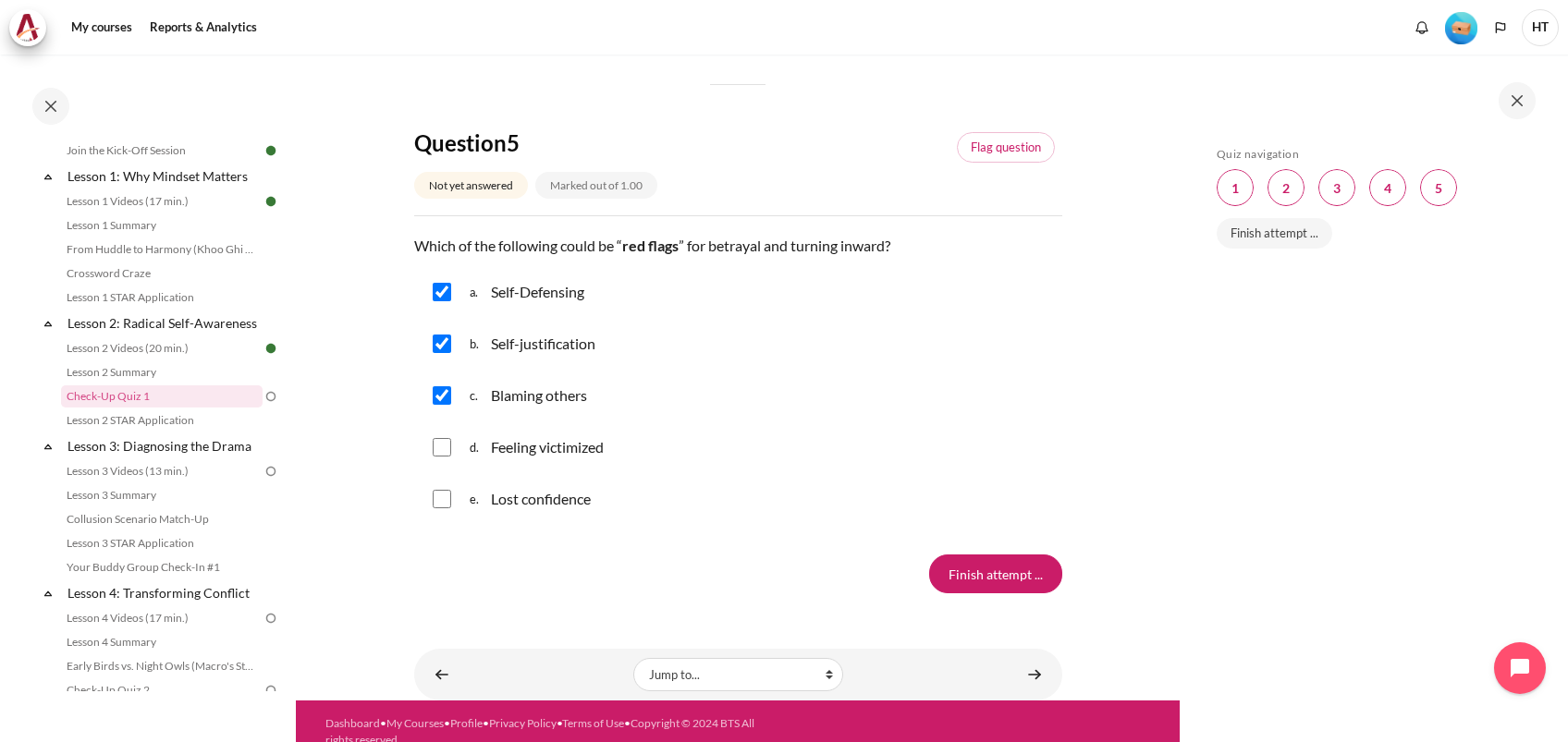 click at bounding box center [442, 447] 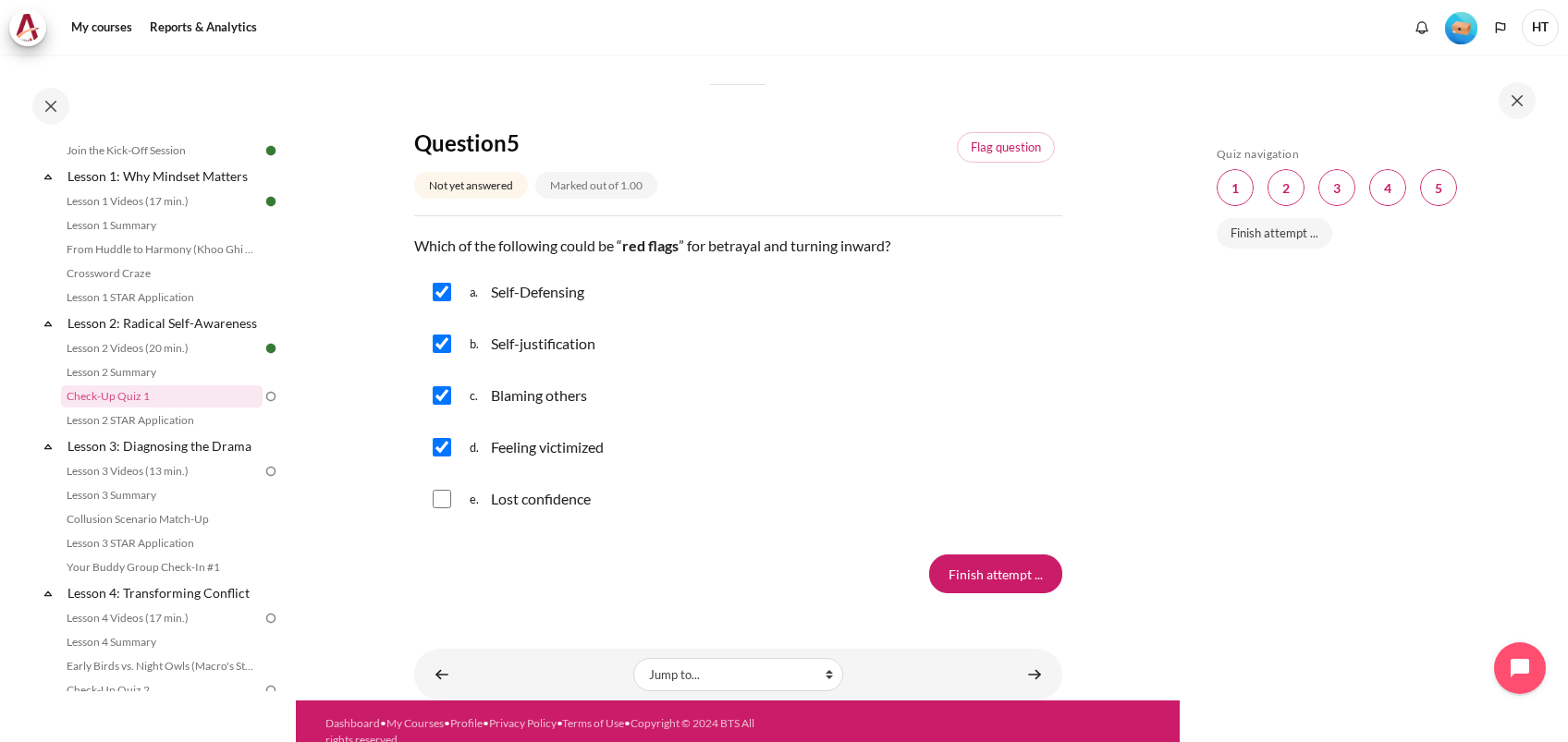 click at bounding box center (442, 499) 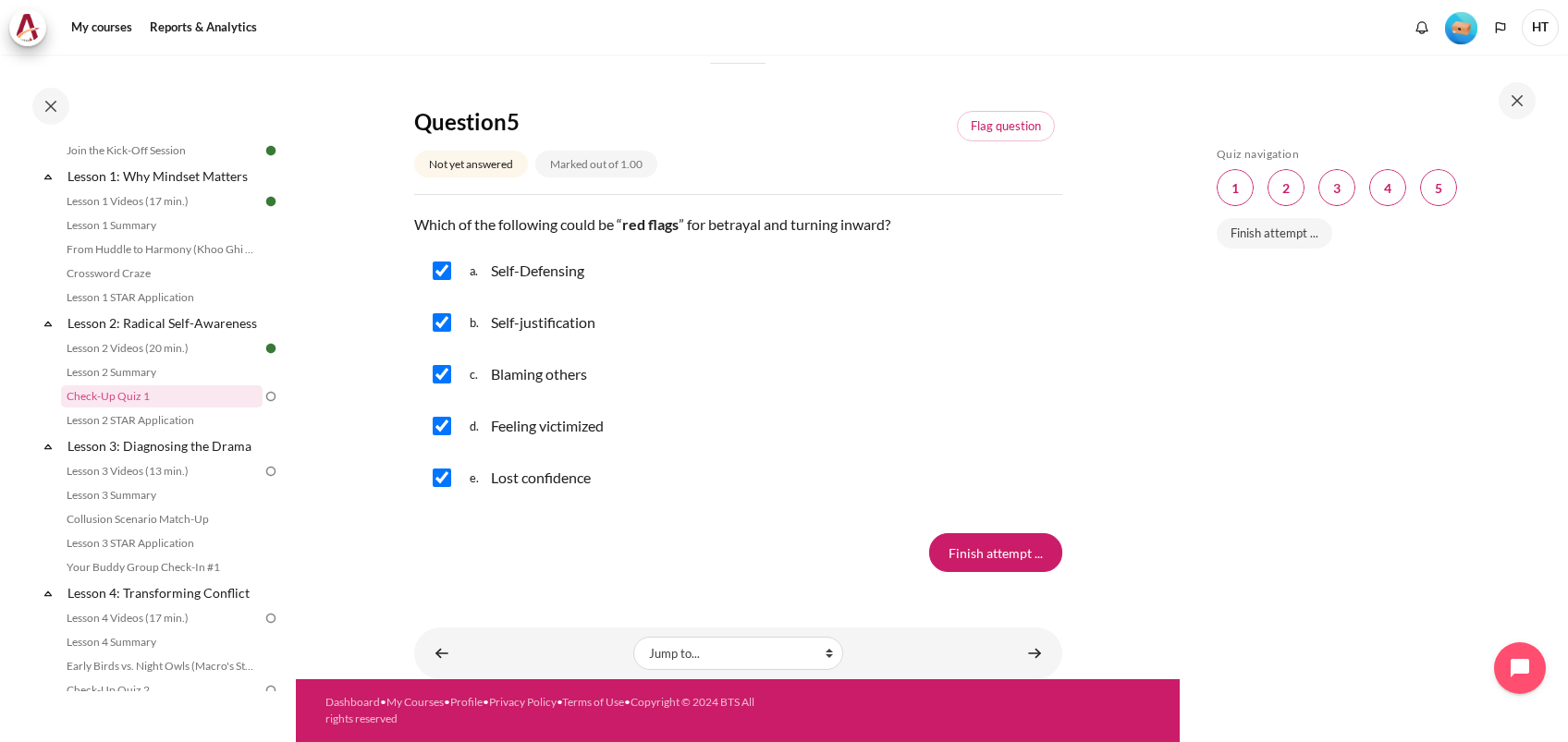 scroll, scrollTop: 1767, scrollLeft: 0, axis: vertical 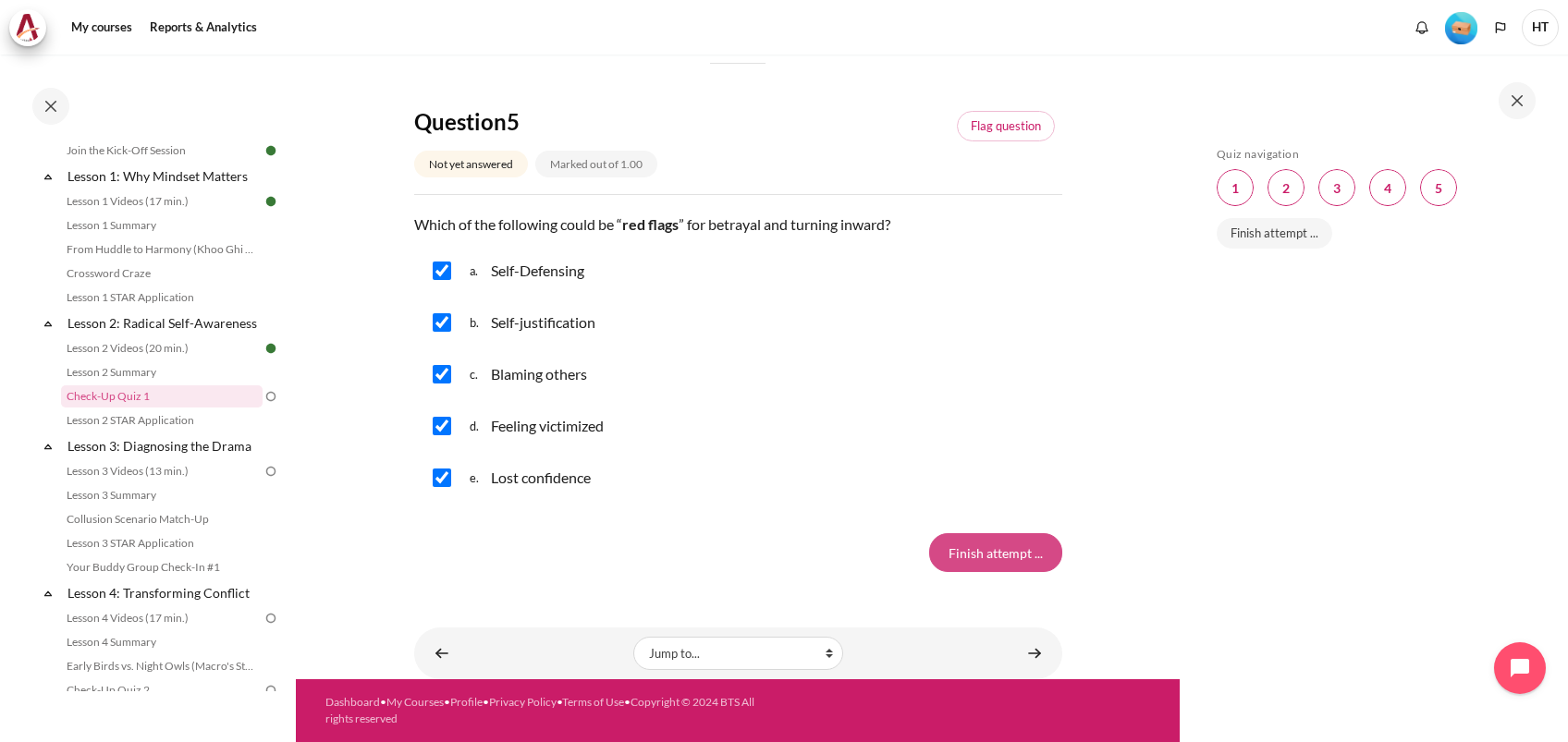 click on "Finish attempt ..." at bounding box center [996, 553] 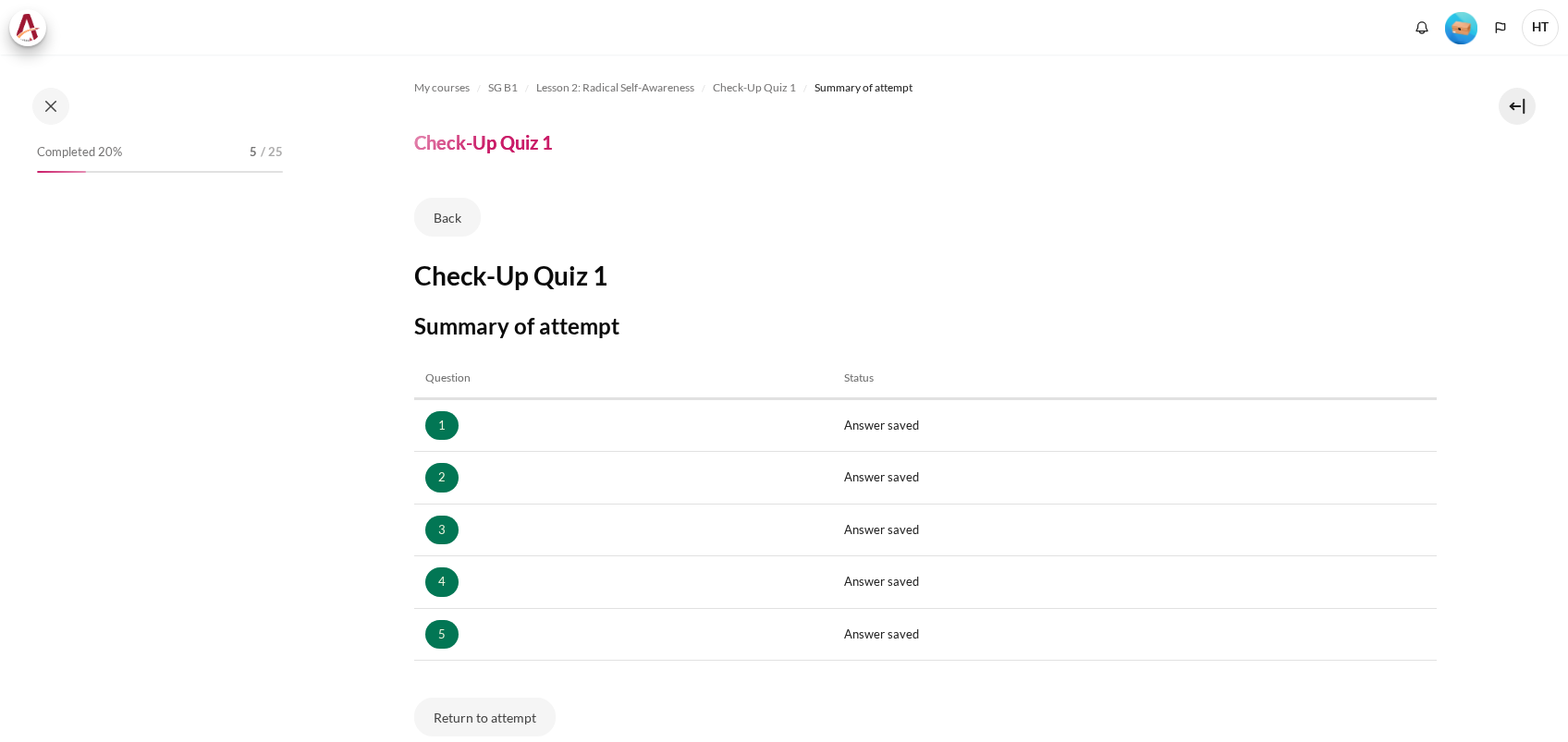 scroll, scrollTop: 0, scrollLeft: 0, axis: both 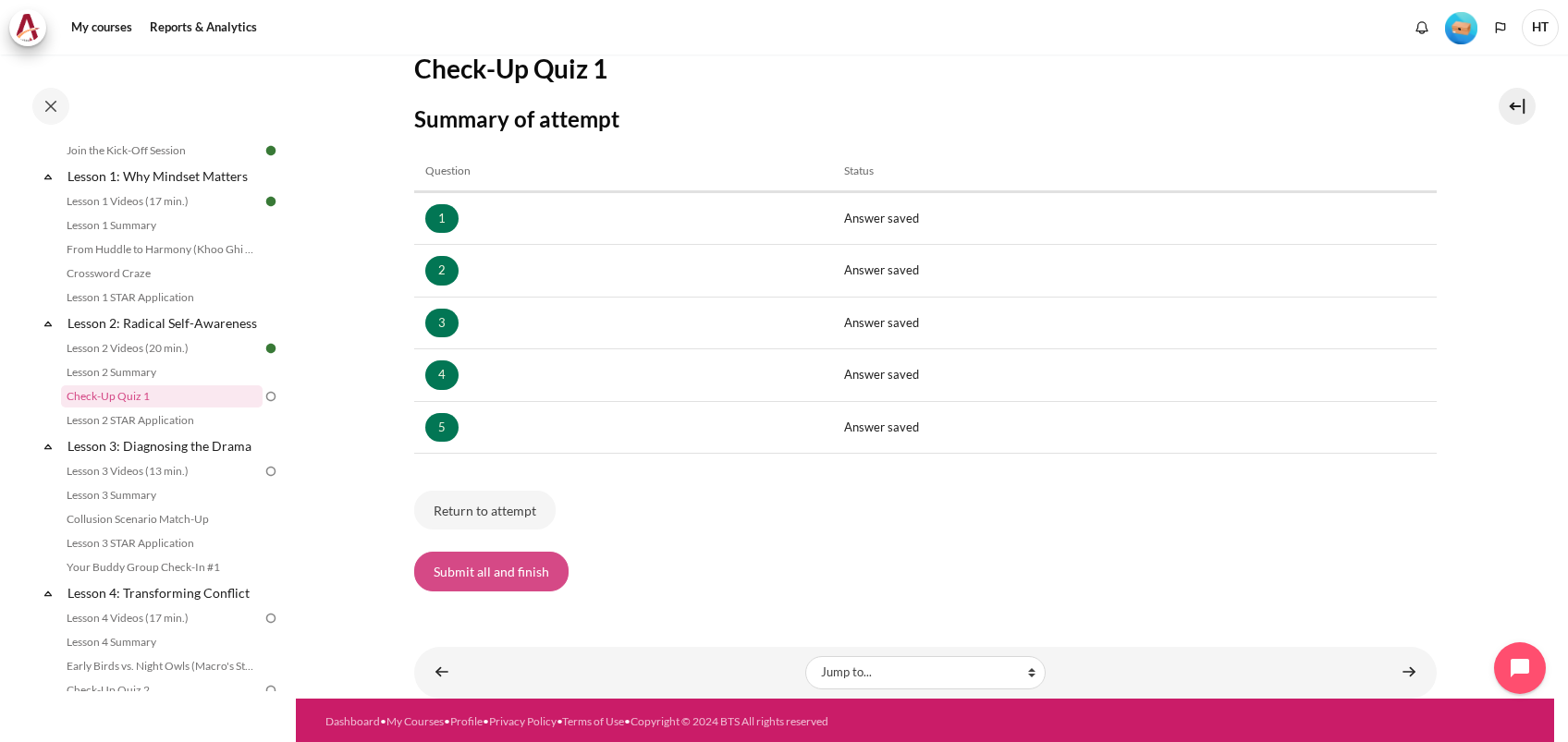 click on "Submit all and finish" at bounding box center (491, 571) 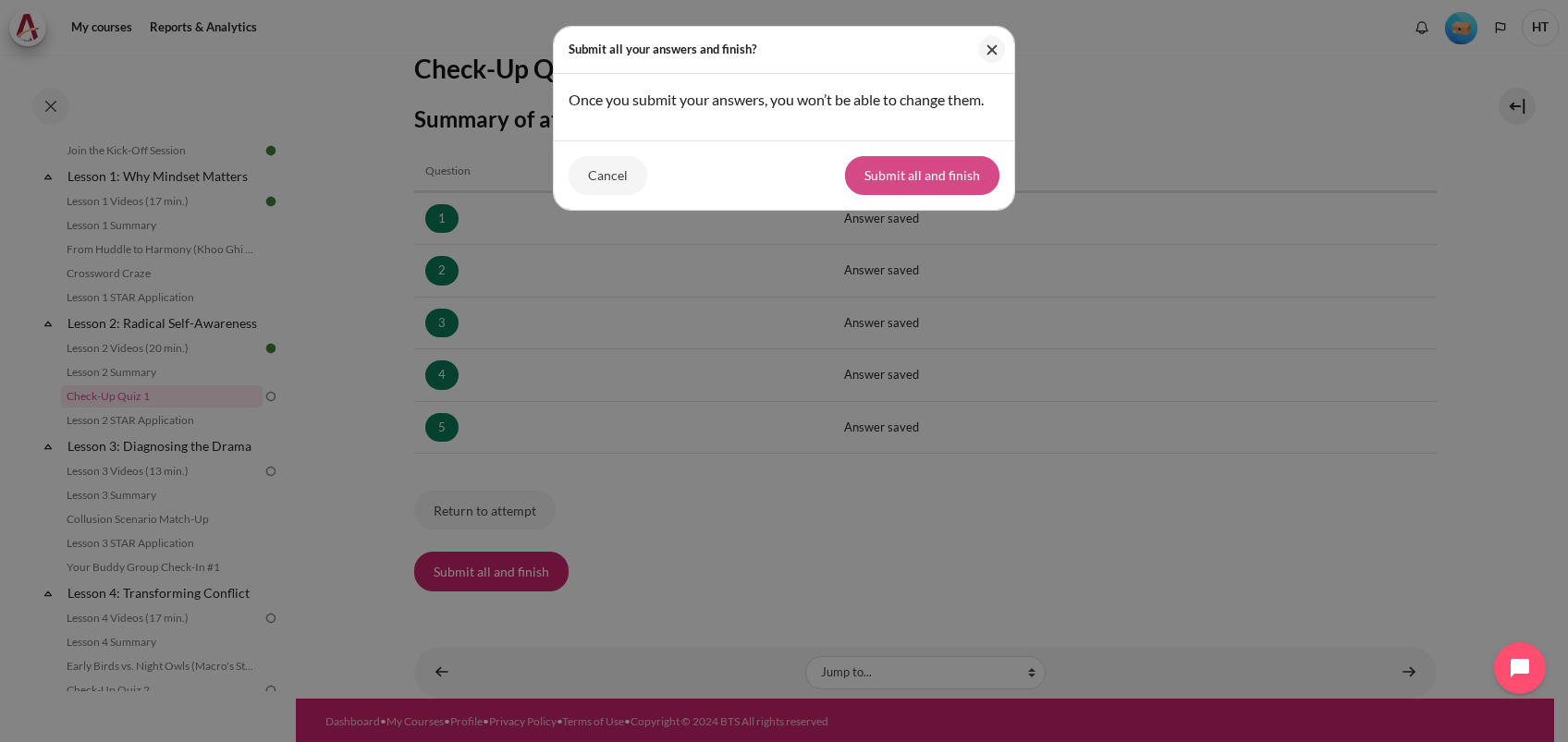 click on "Submit all and finish" at bounding box center (922, 176) 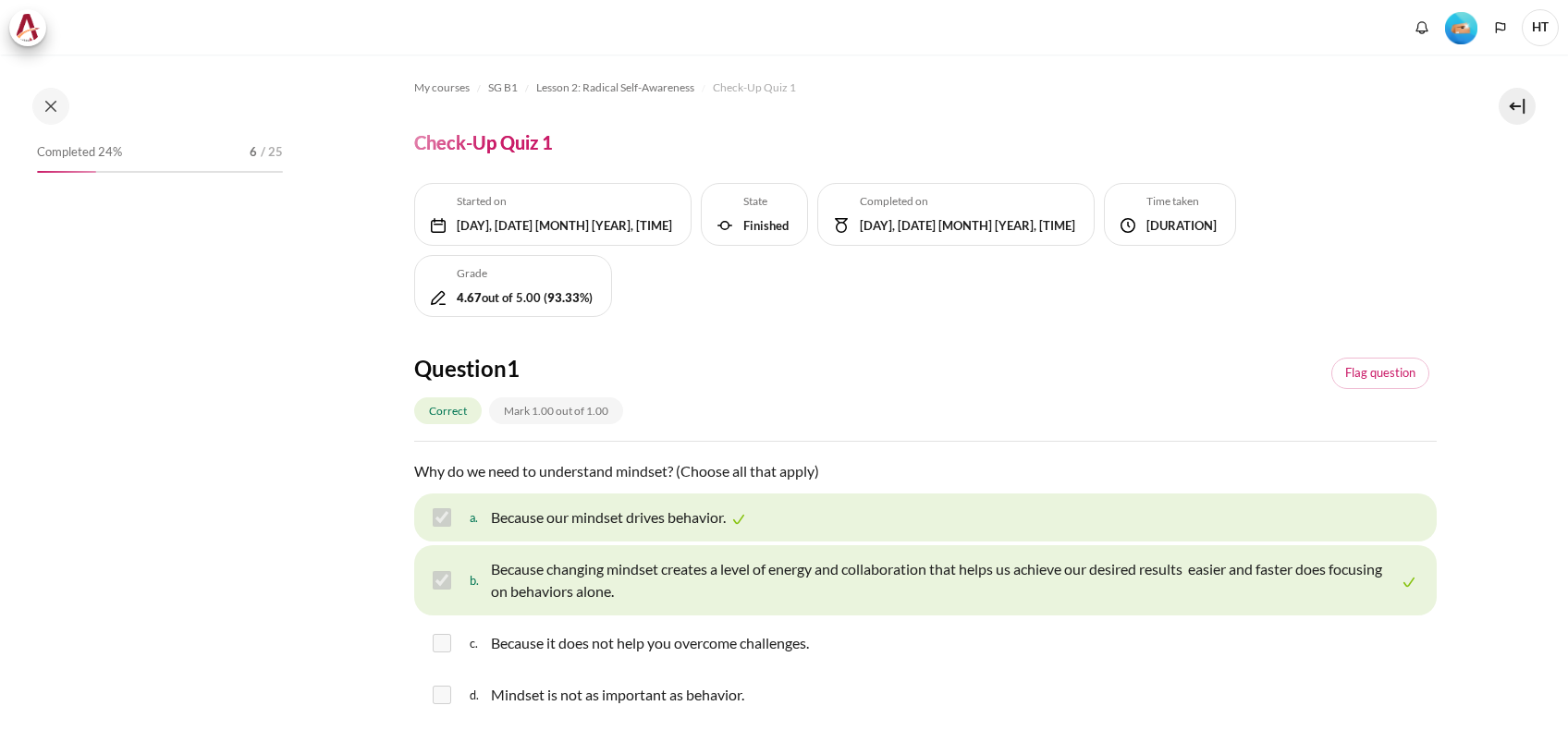 scroll, scrollTop: 0, scrollLeft: 0, axis: both 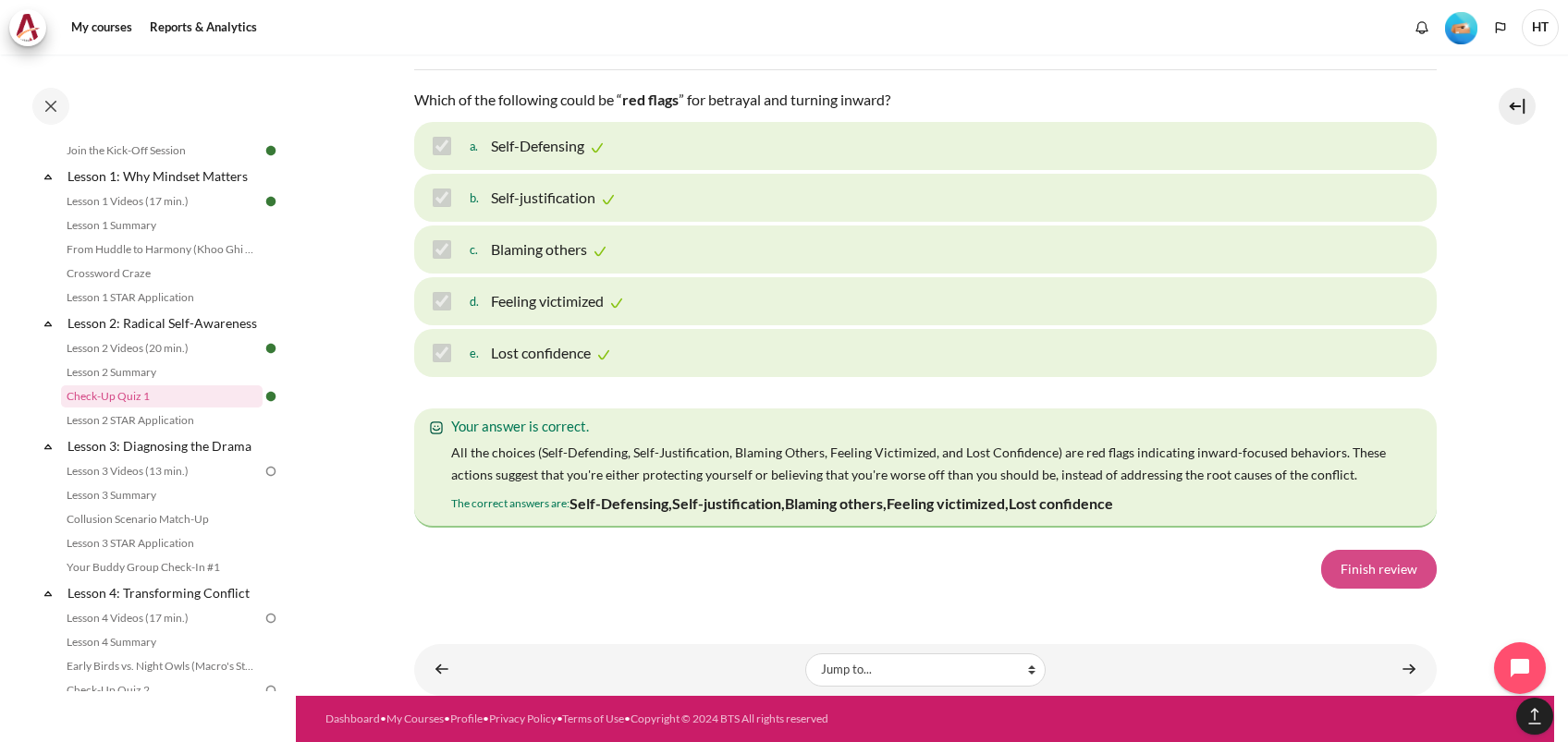 click on "Finish review" at bounding box center (1378, 569) 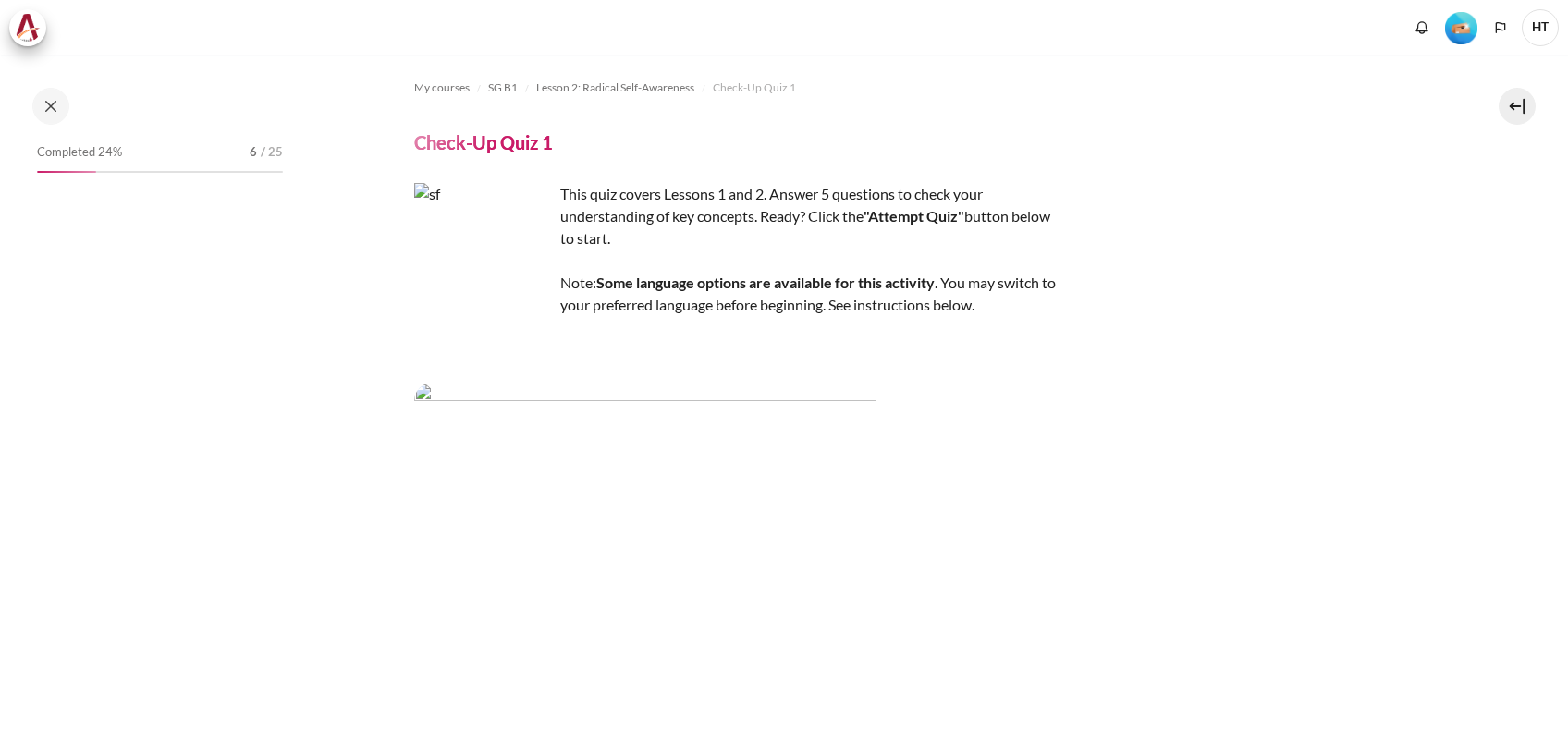 scroll, scrollTop: 0, scrollLeft: 0, axis: both 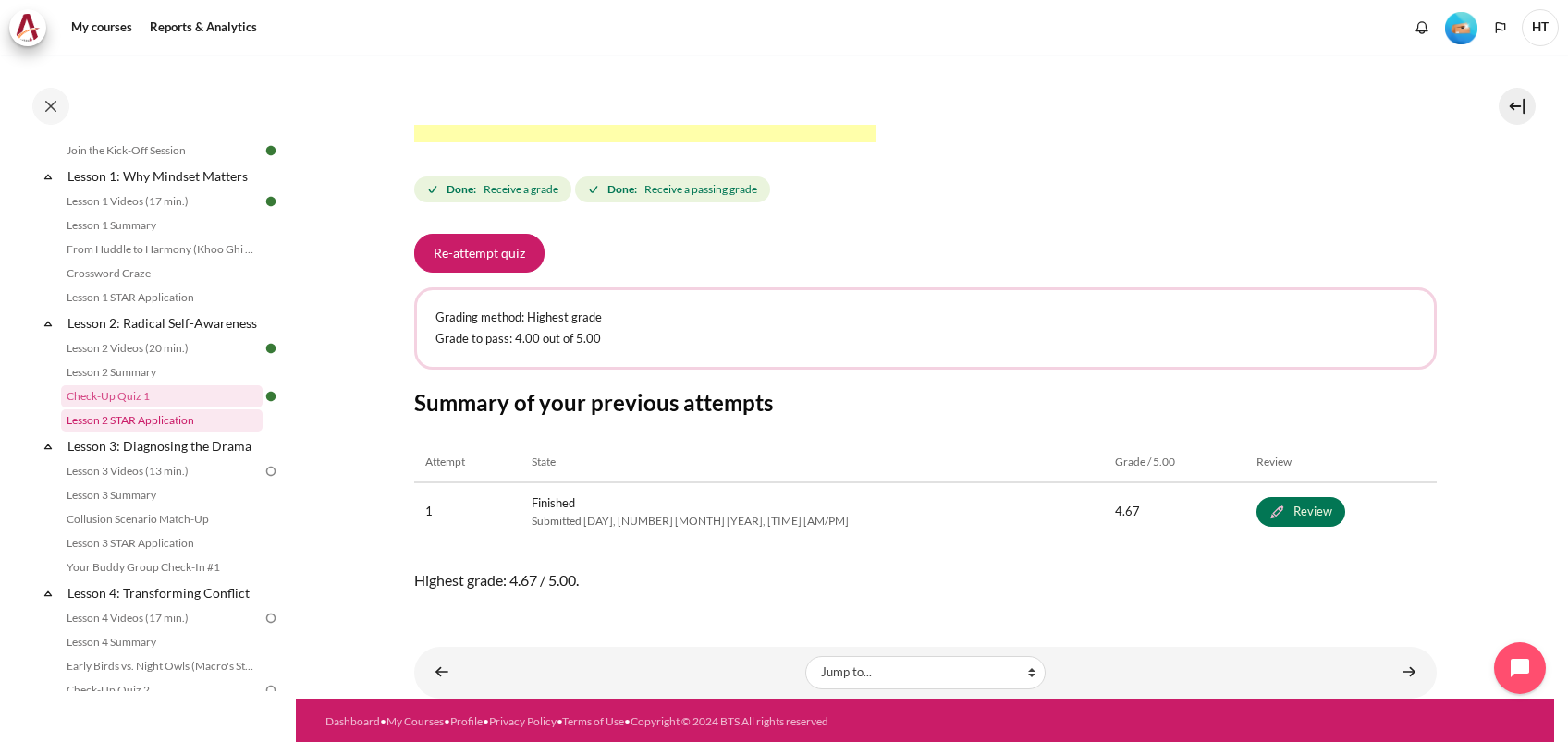 click on "Lesson 2 STAR Application" at bounding box center (162, 420) 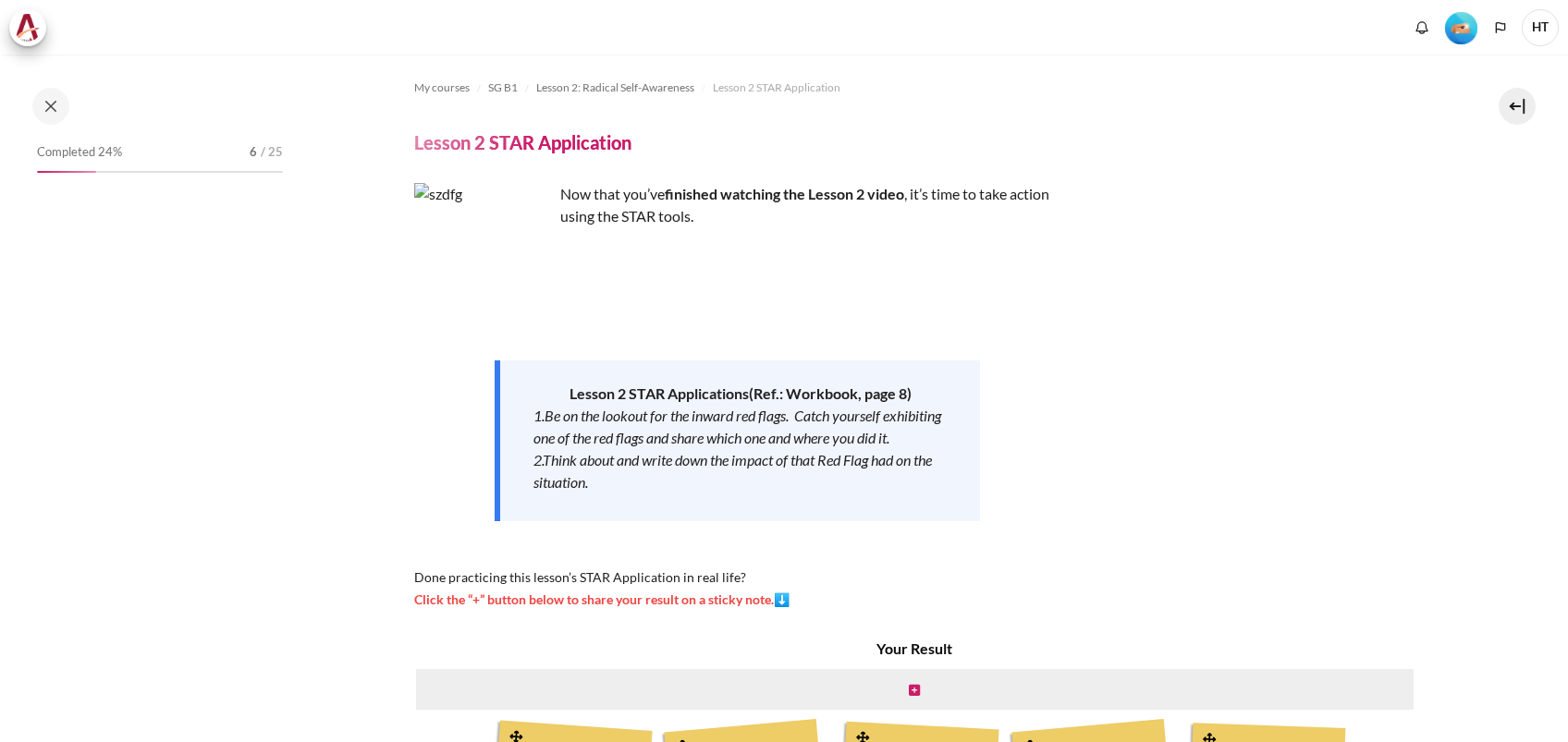 scroll, scrollTop: 0, scrollLeft: 0, axis: both 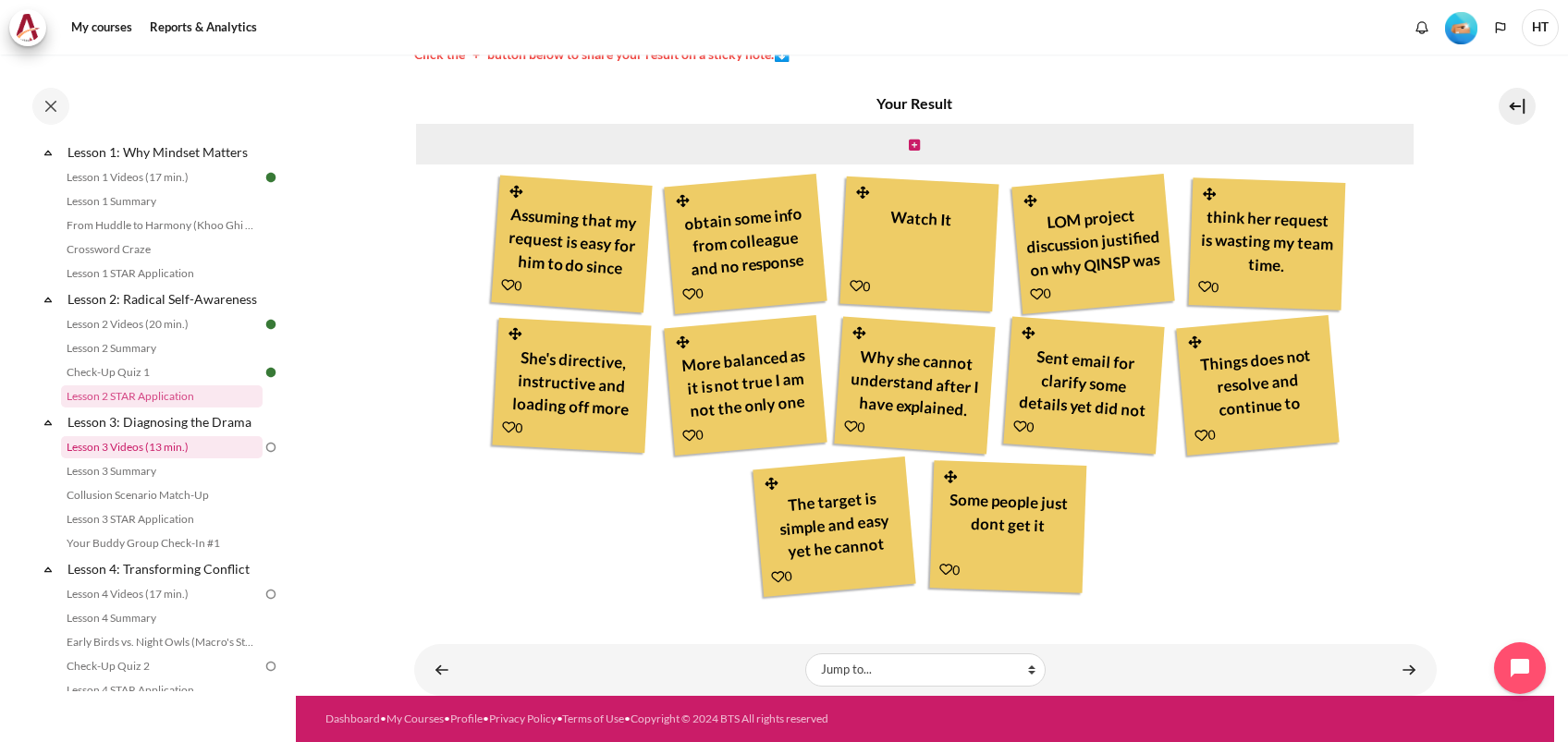 click on "Lesson 3 Videos (13 min.)" at bounding box center [162, 447] 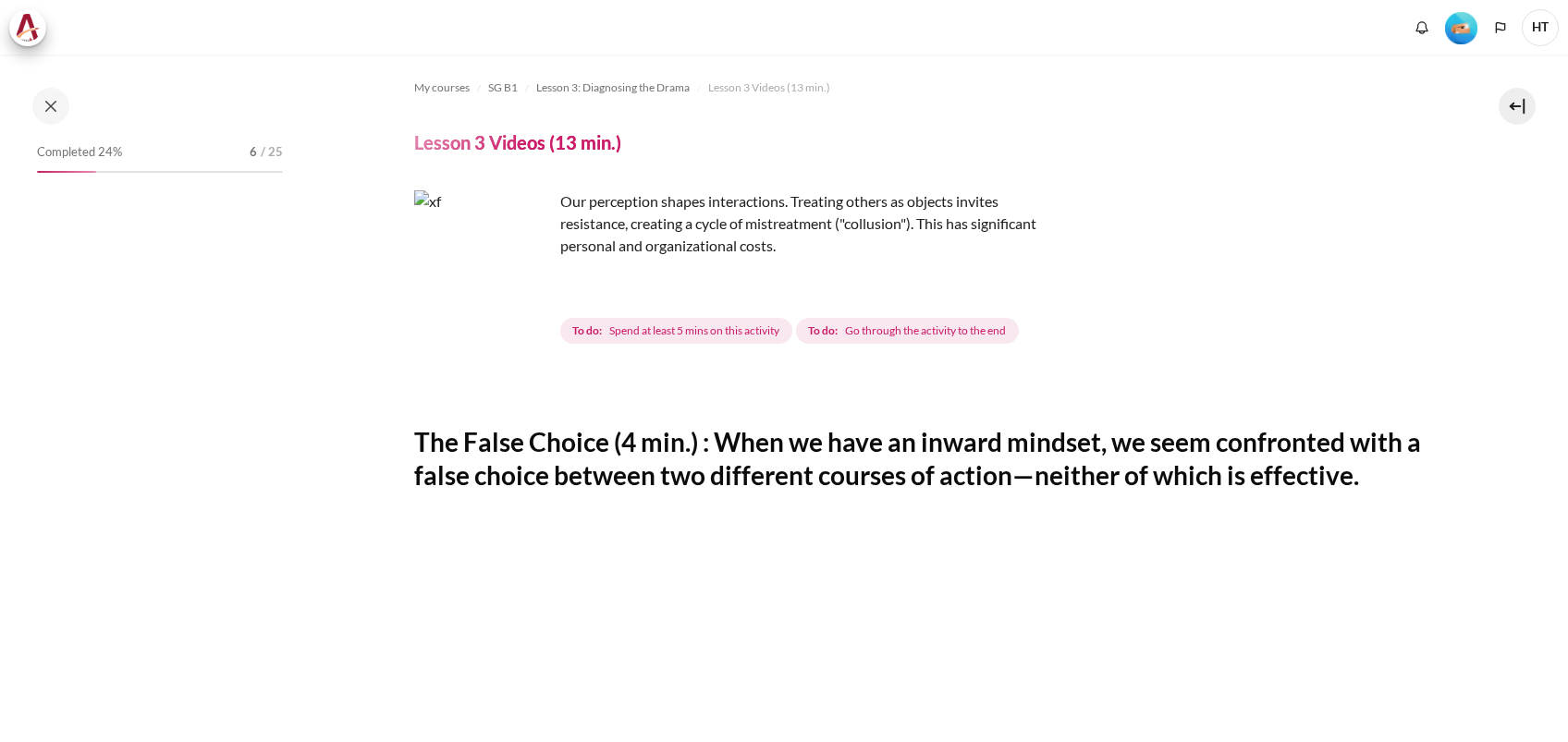 scroll, scrollTop: 0, scrollLeft: 0, axis: both 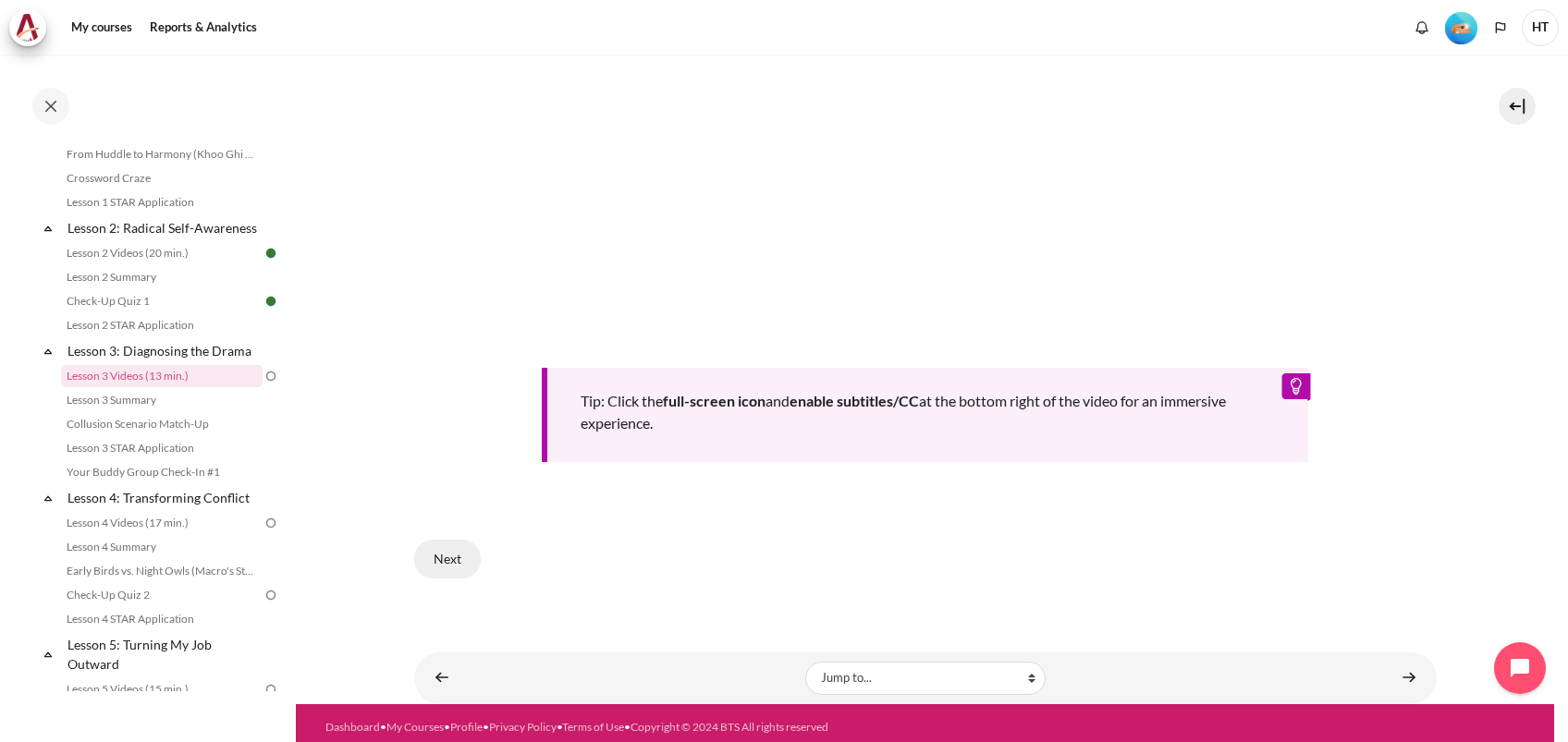 click on "Next" at bounding box center [447, 559] 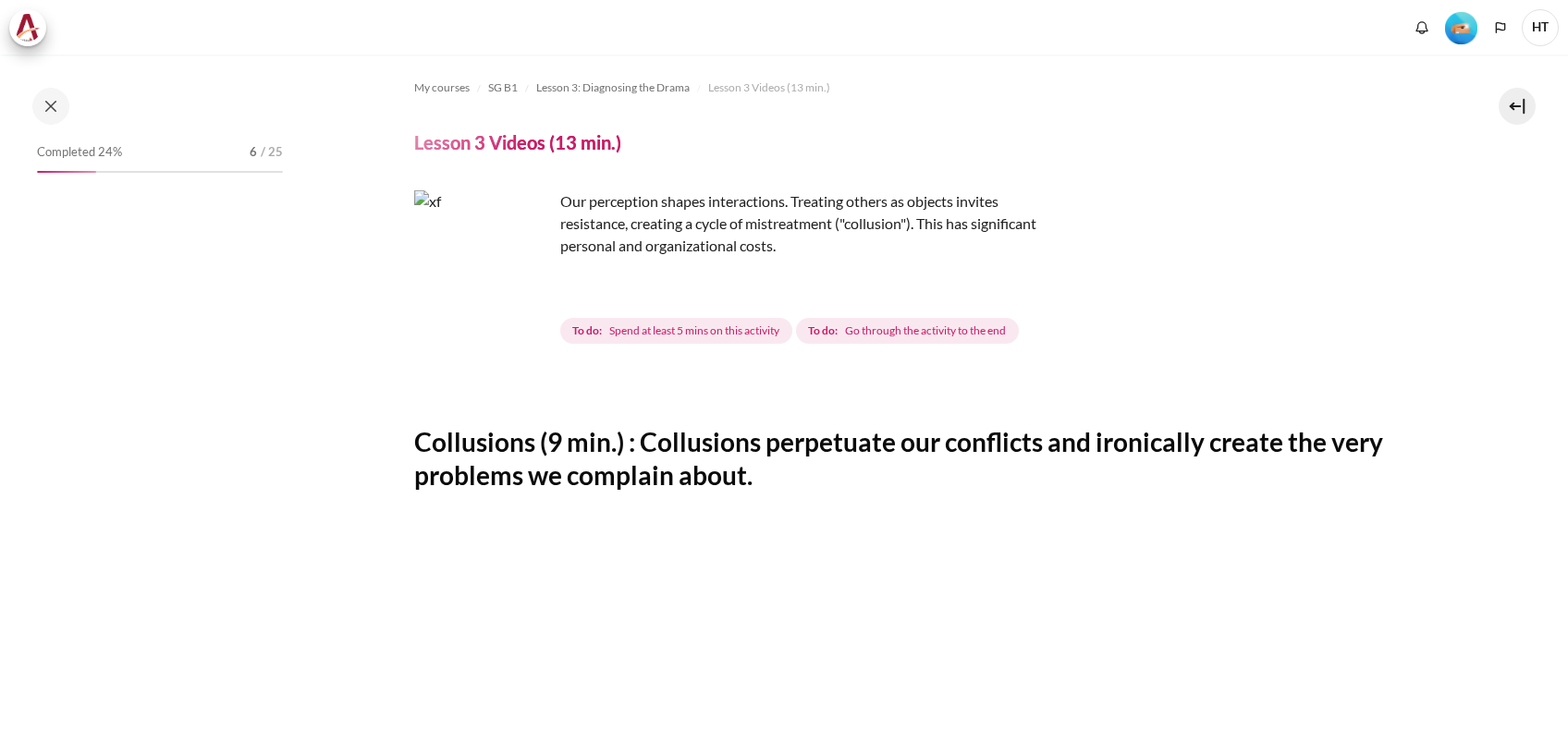 scroll, scrollTop: 0, scrollLeft: 0, axis: both 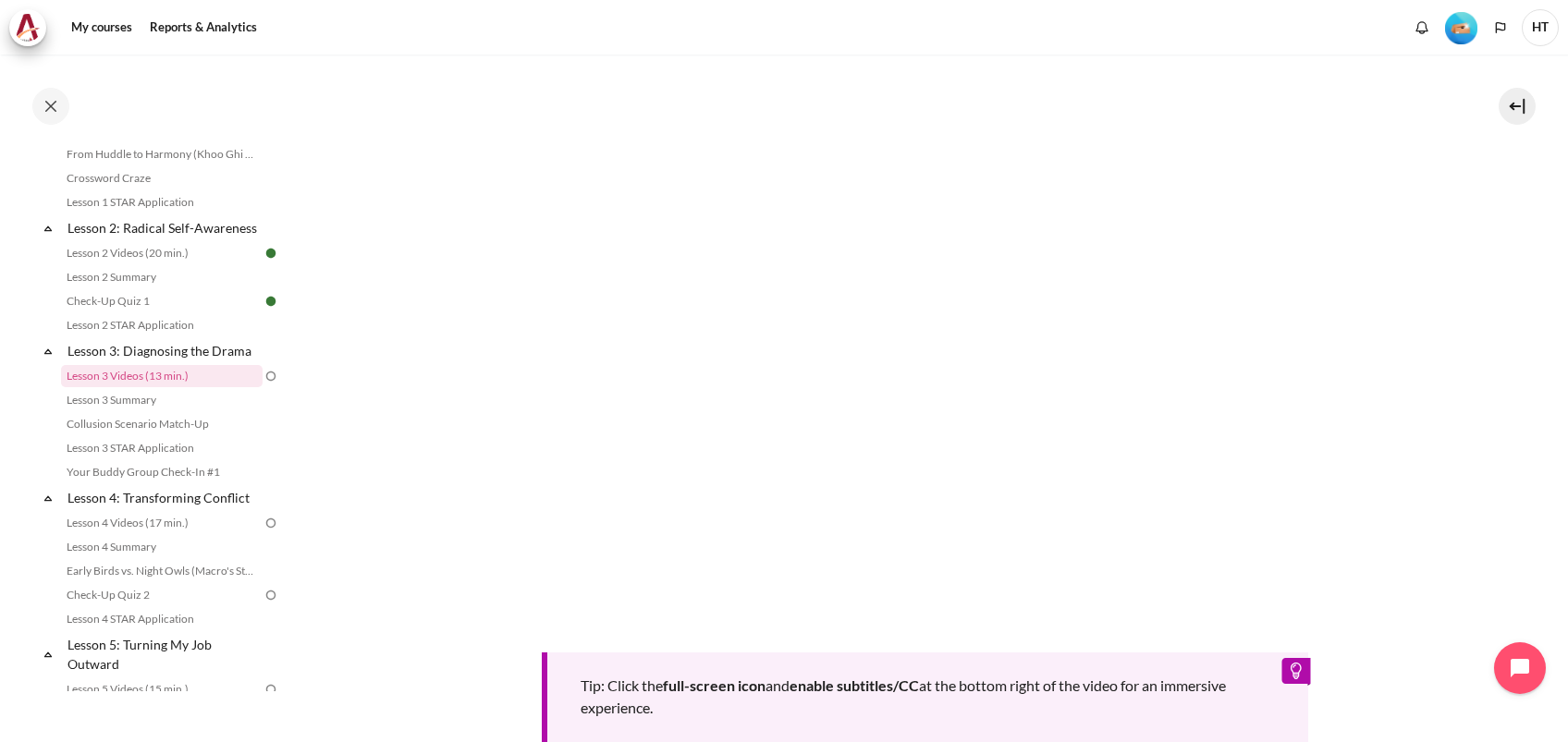 click on "My courses
SG B1
Lesson 3: Diagnosing the Drama
Lesson 3 Videos (13 min.)
Lesson 3 Videos (13 min.)
Completion requirements" at bounding box center (925, 275) 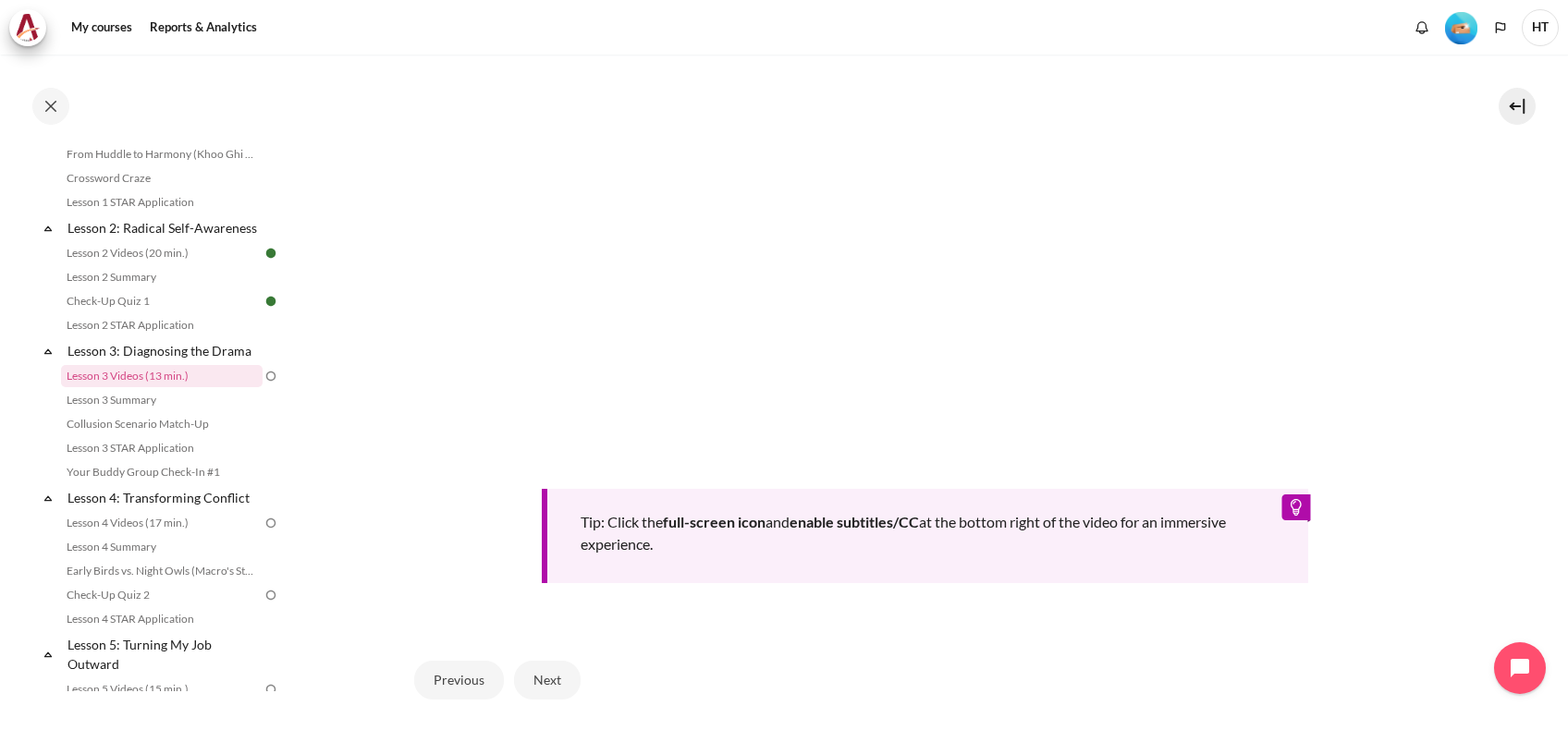 scroll, scrollTop: 739, scrollLeft: 0, axis: vertical 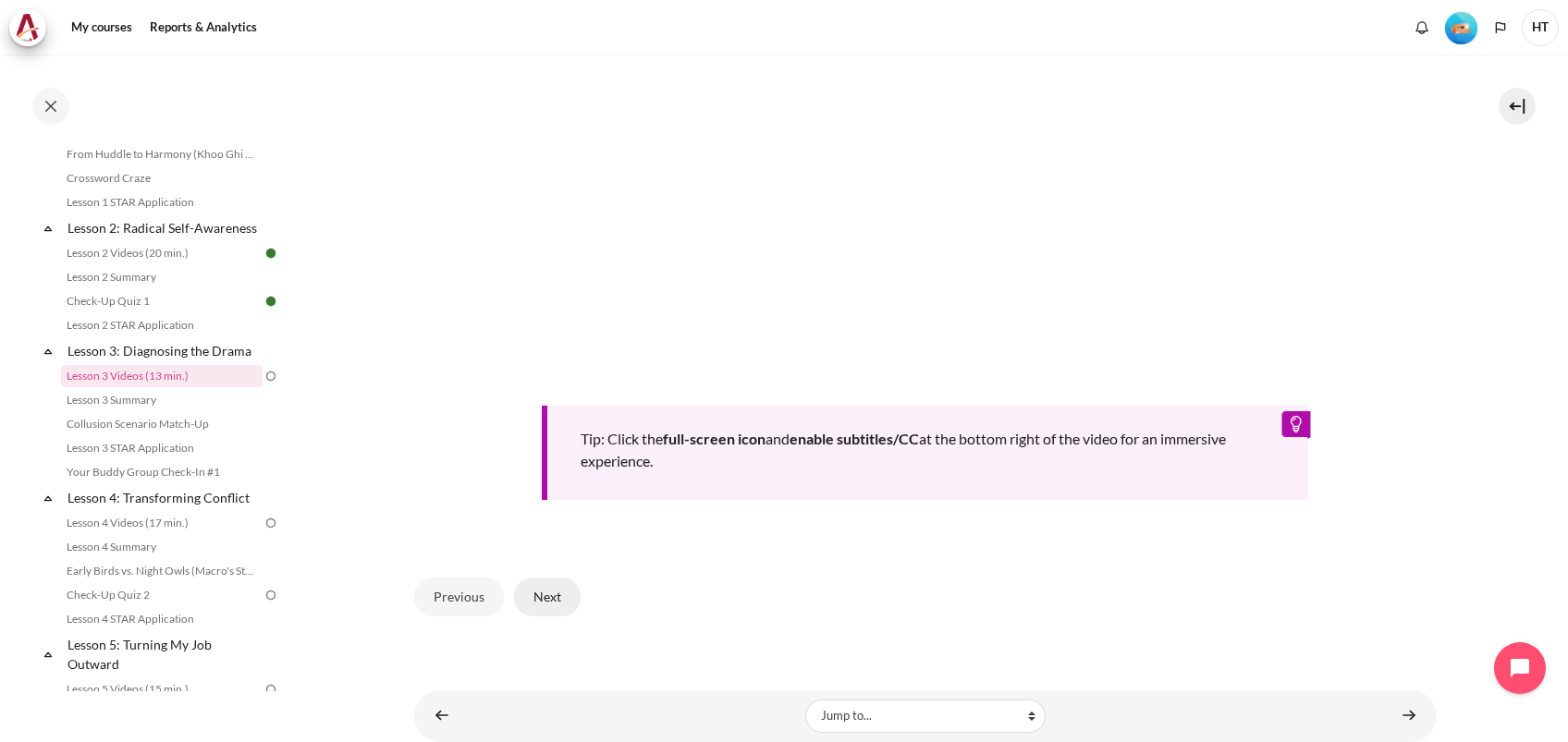 click on "Next" at bounding box center [547, 597] 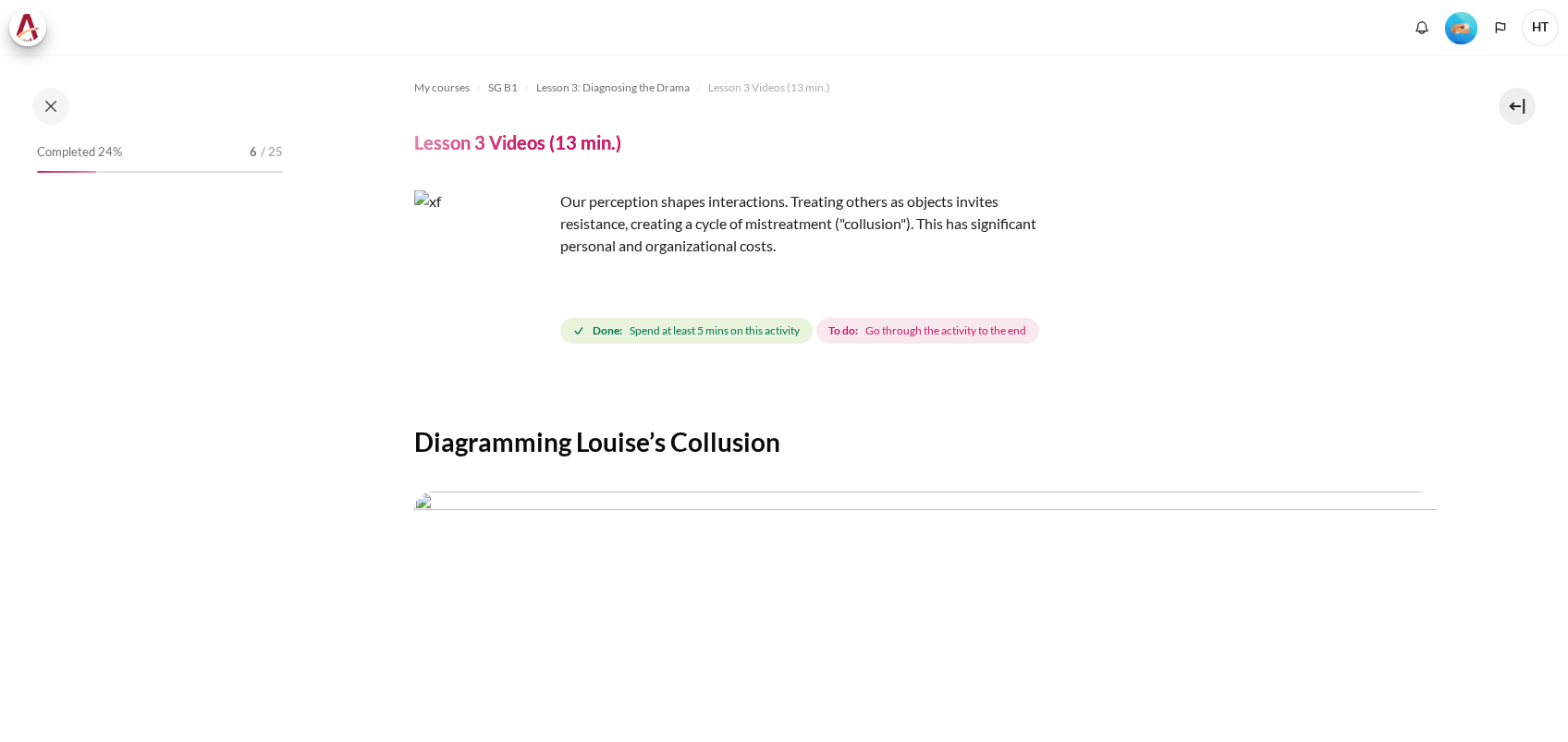 scroll, scrollTop: 0, scrollLeft: 0, axis: both 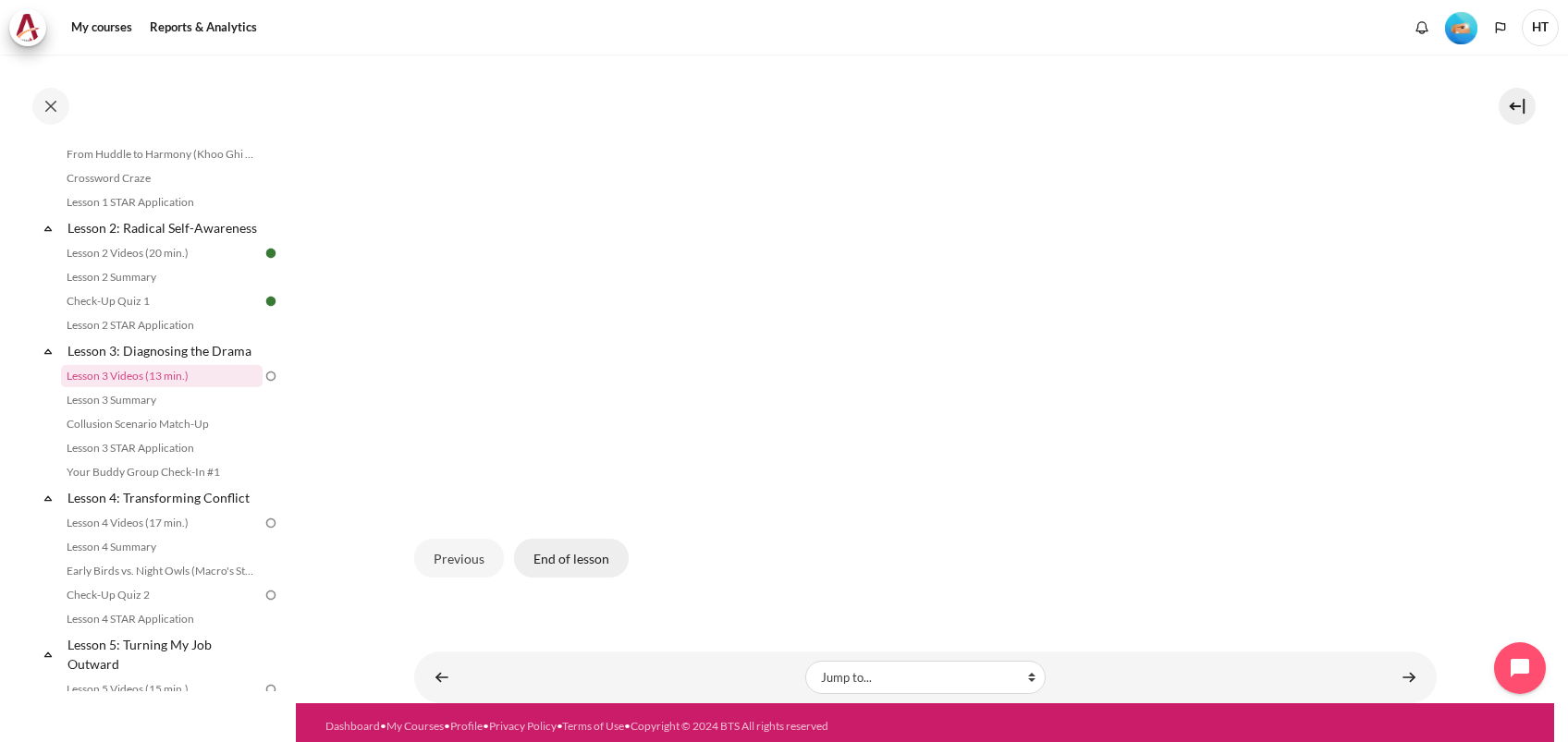 click on "End of lesson" at bounding box center [571, 558] 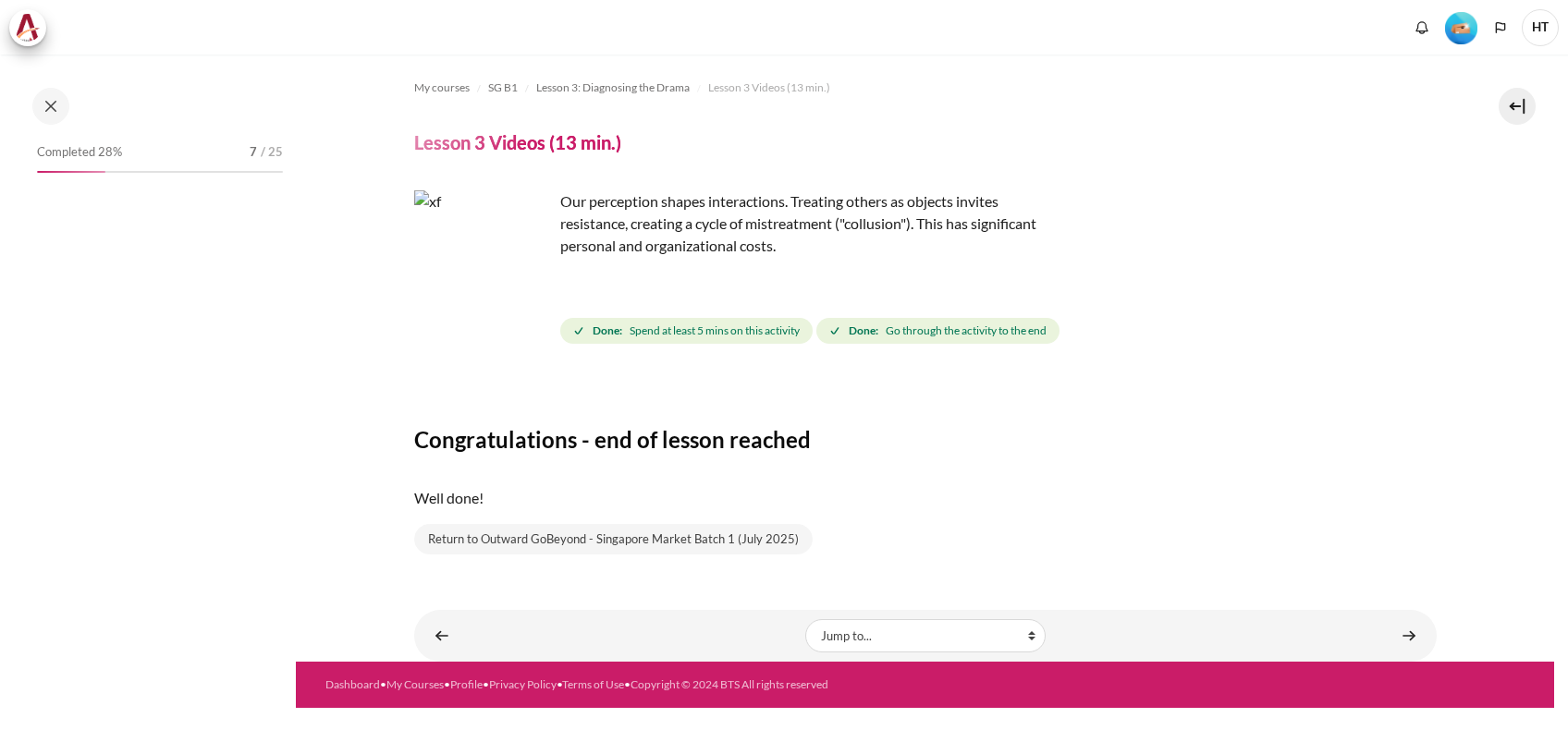 scroll, scrollTop: 0, scrollLeft: 0, axis: both 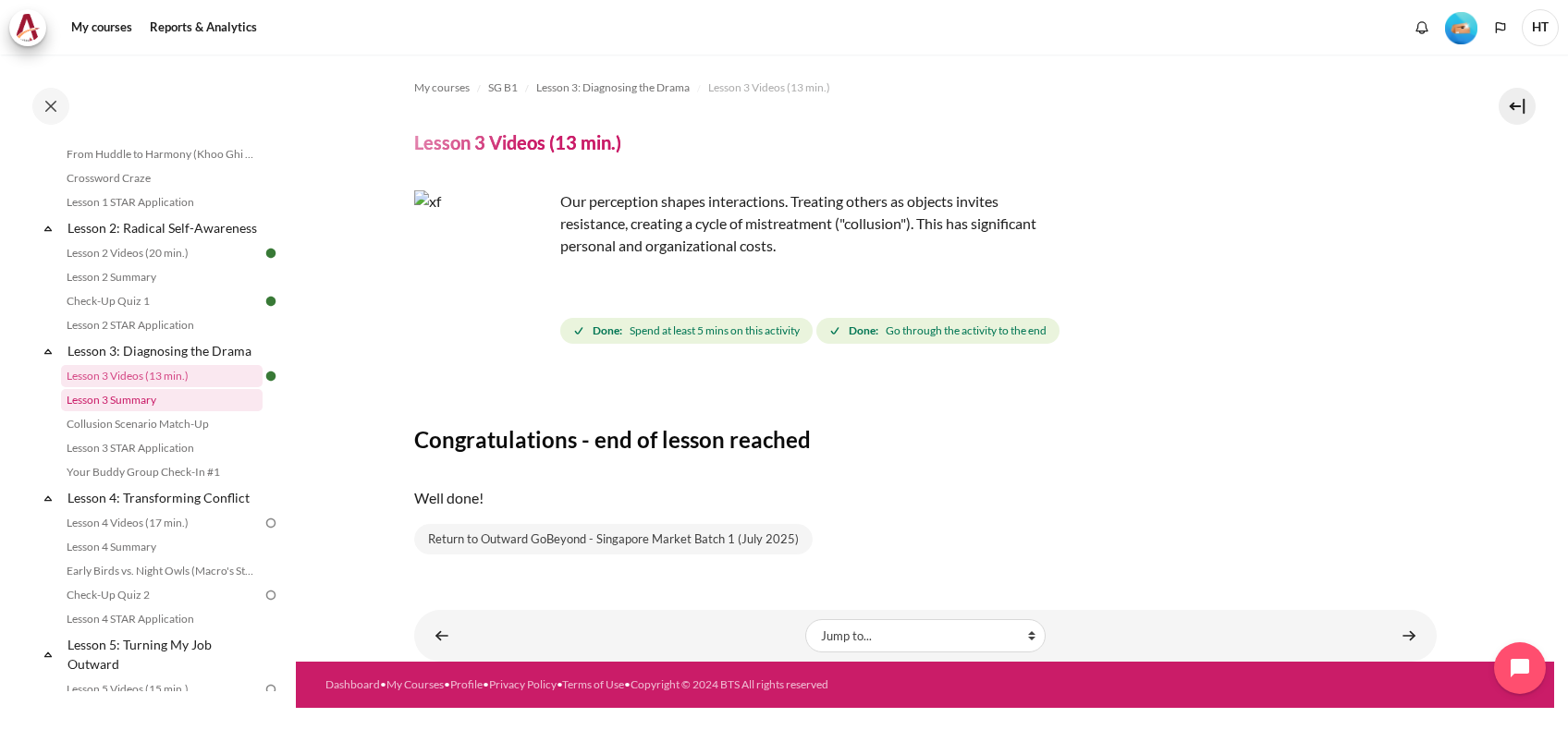 click on "Lesson 3 Summary" at bounding box center [162, 400] 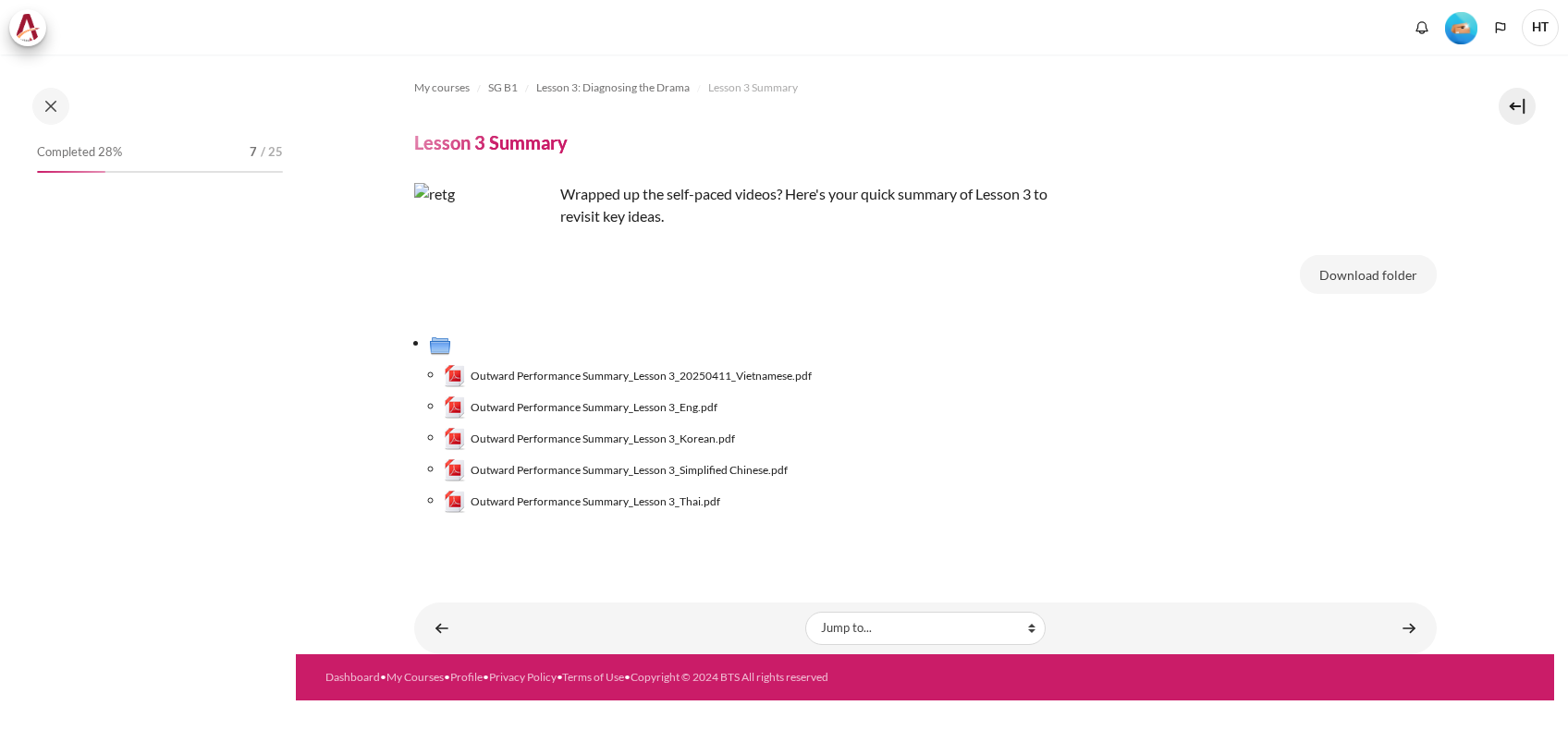 scroll, scrollTop: 0, scrollLeft: 0, axis: both 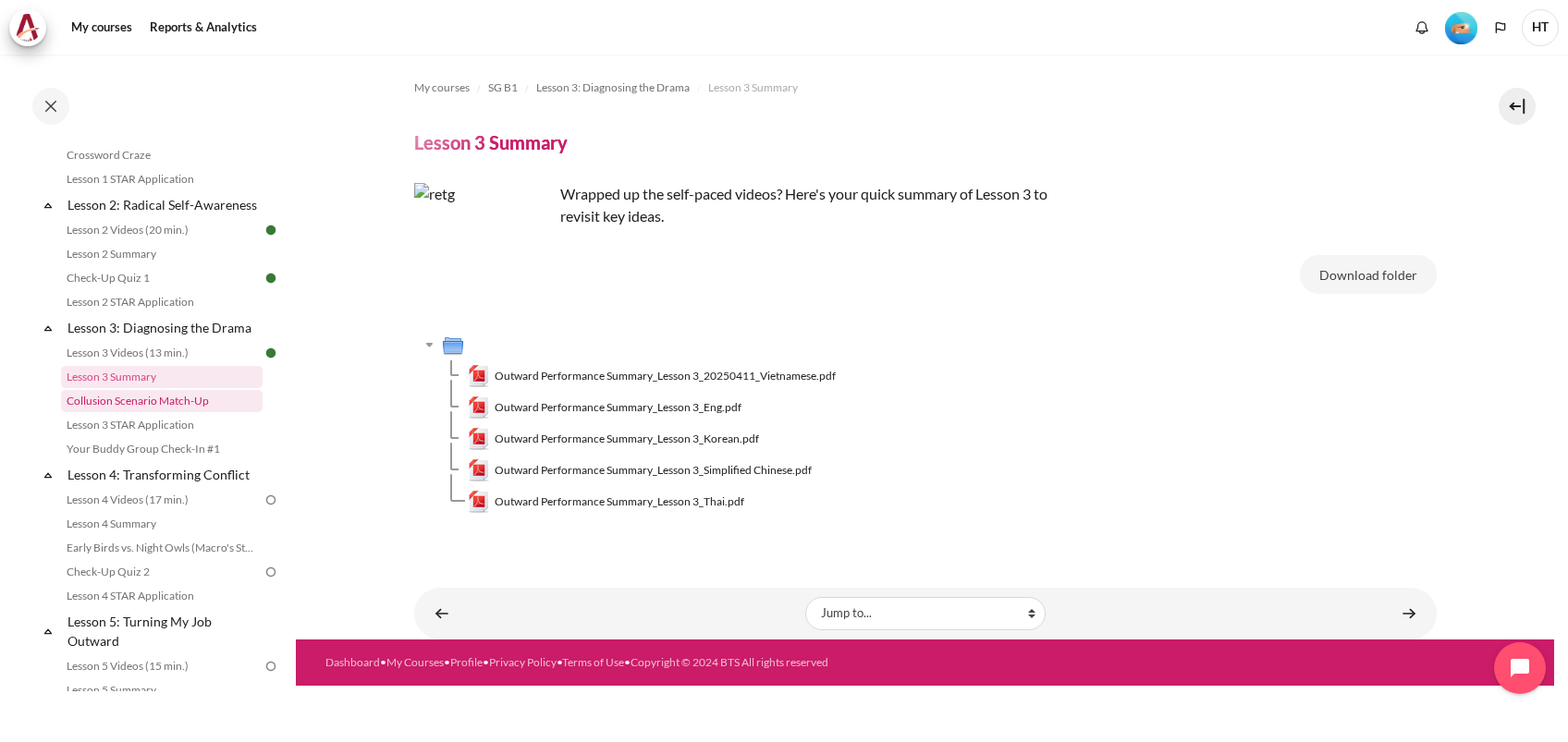 click on "Collusion Scenario Match-Up" at bounding box center (162, 401) 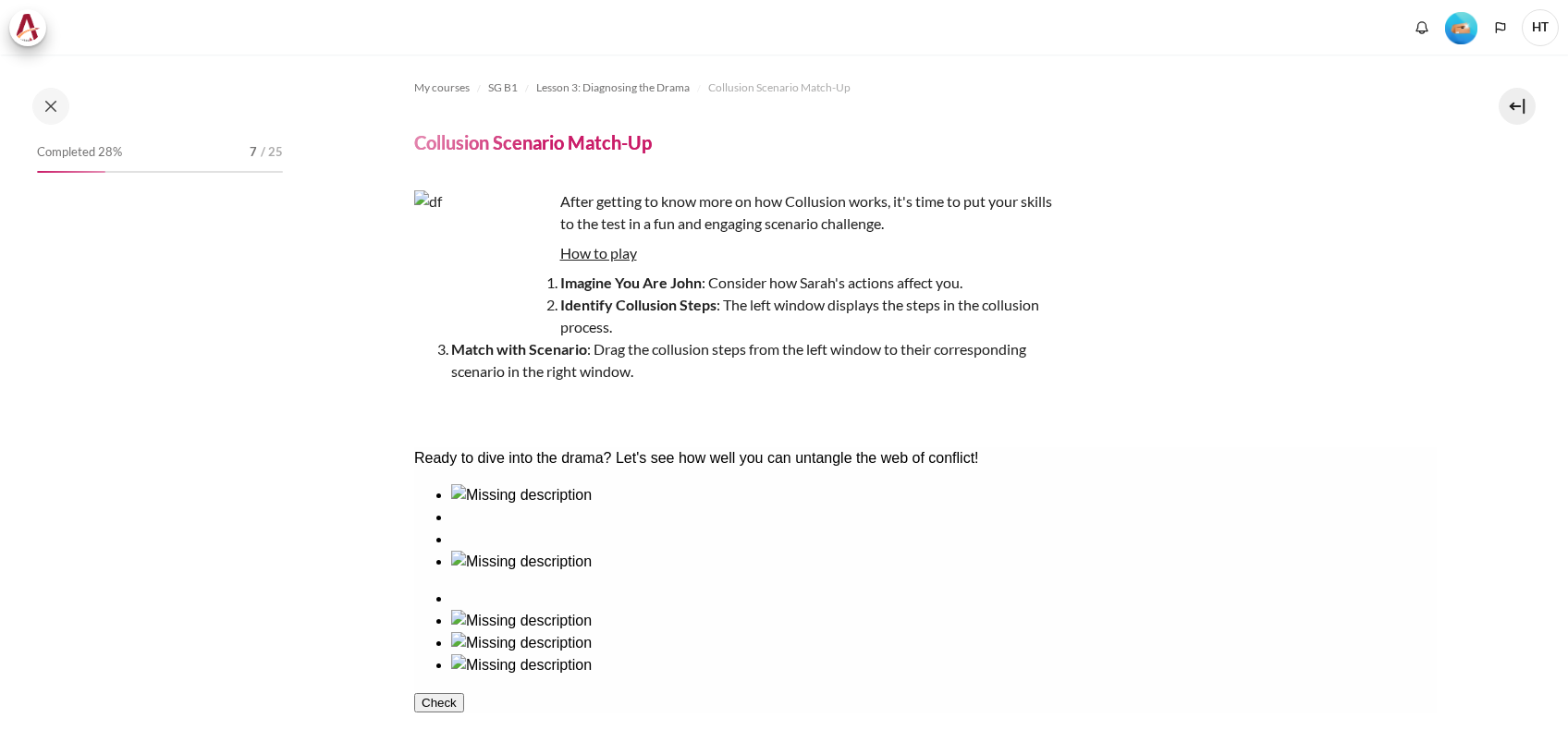 scroll, scrollTop: 0, scrollLeft: 0, axis: both 